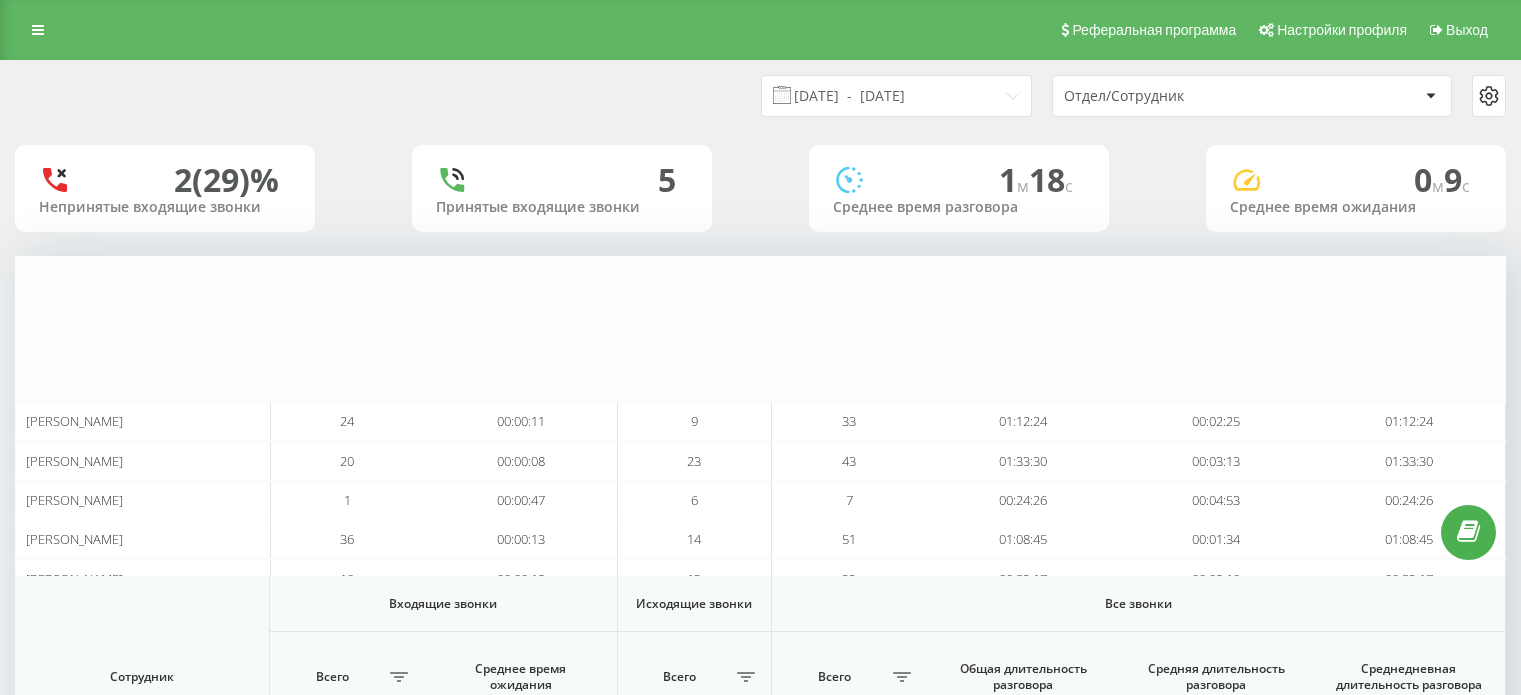 scroll, scrollTop: 622, scrollLeft: 0, axis: vertical 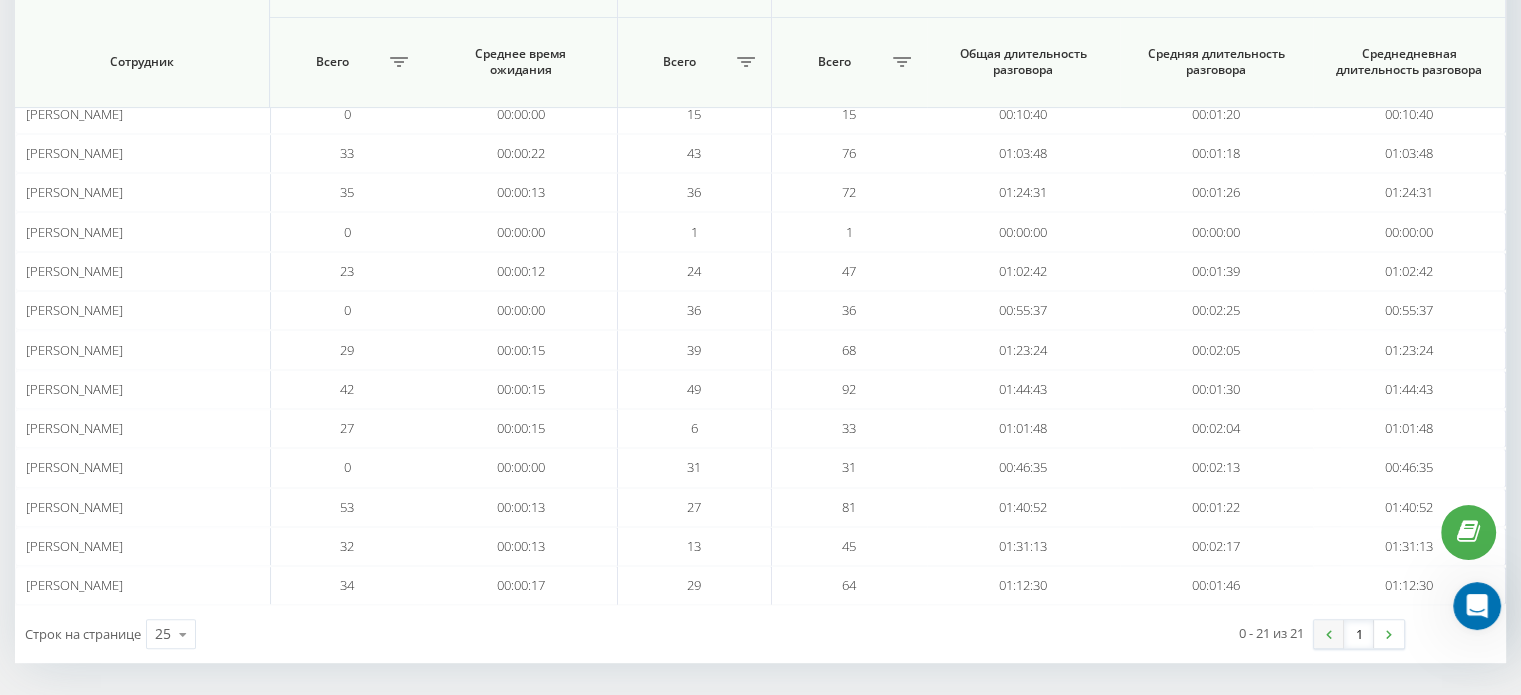 click at bounding box center [1329, 634] 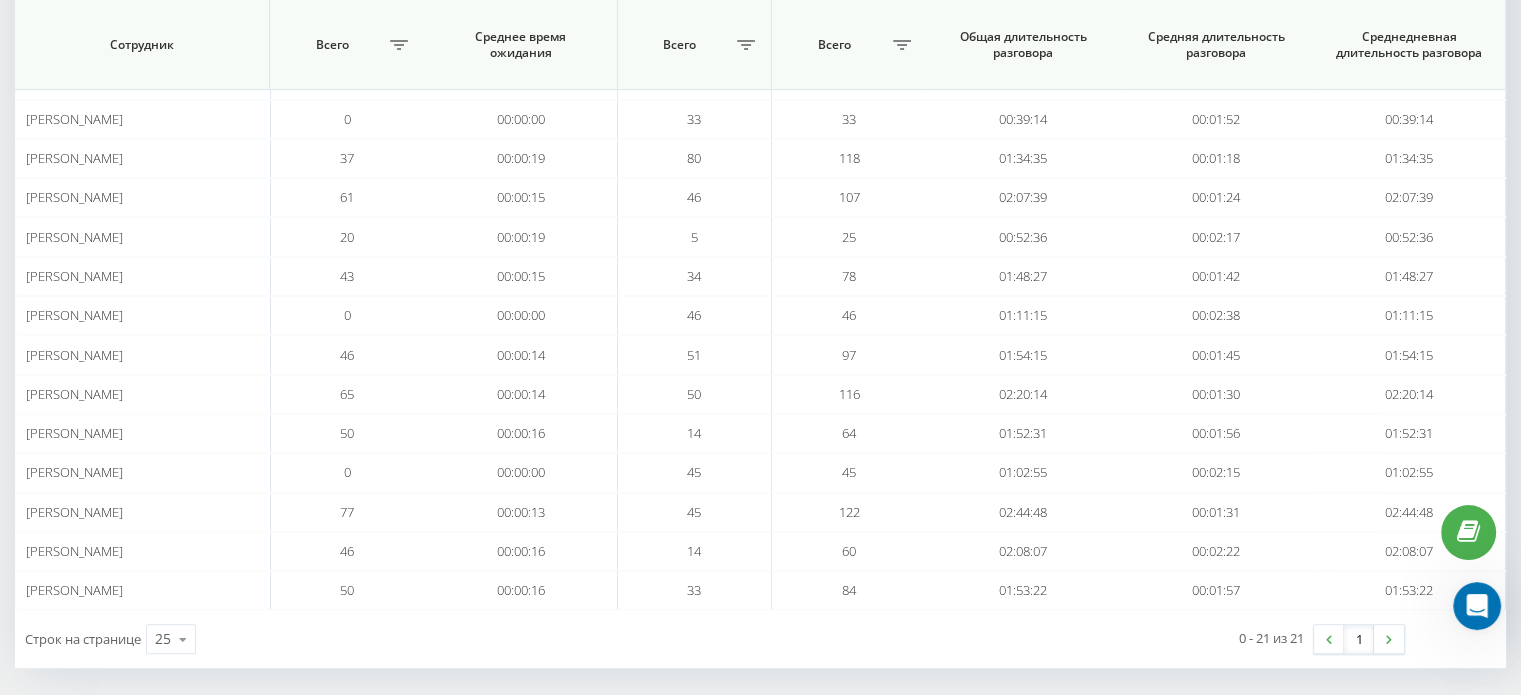 scroll, scrollTop: 622, scrollLeft: 0, axis: vertical 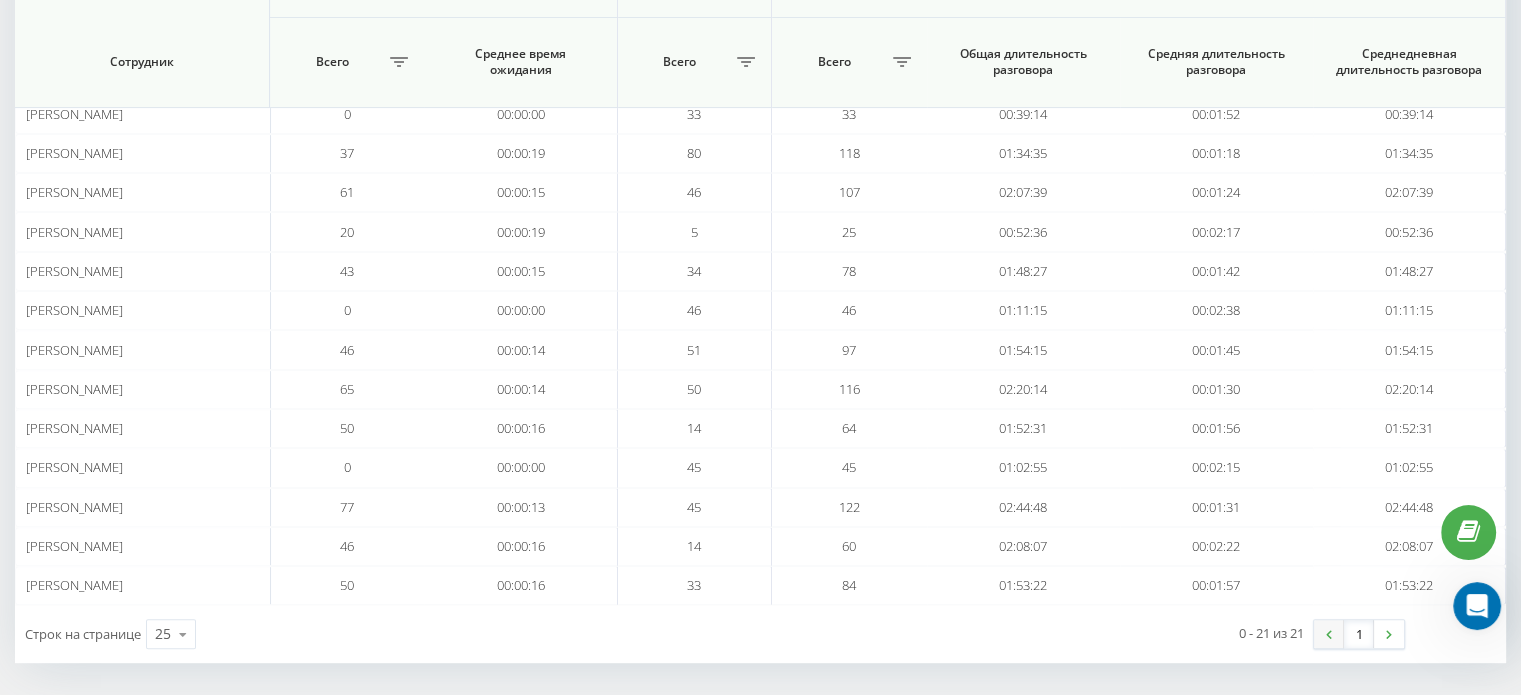 click at bounding box center (1329, 634) 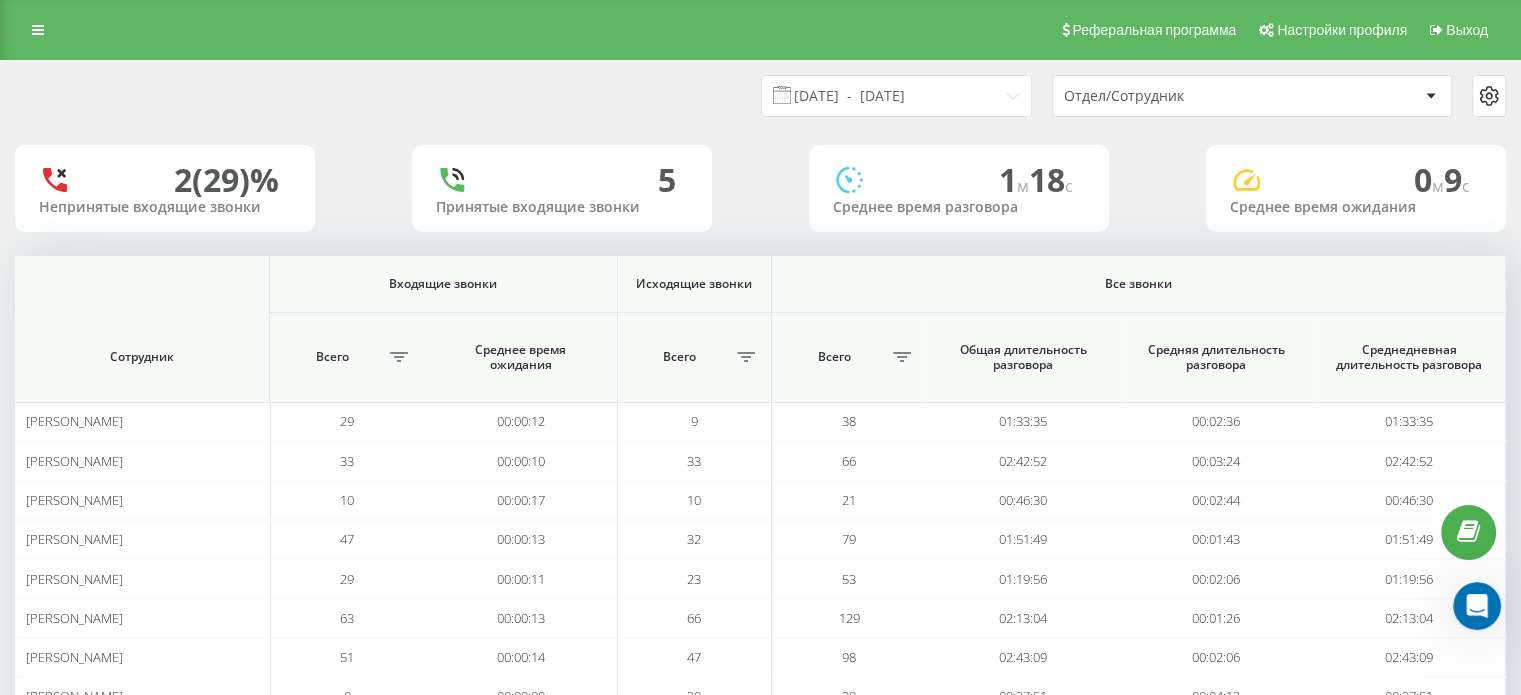 scroll, scrollTop: 622, scrollLeft: 0, axis: vertical 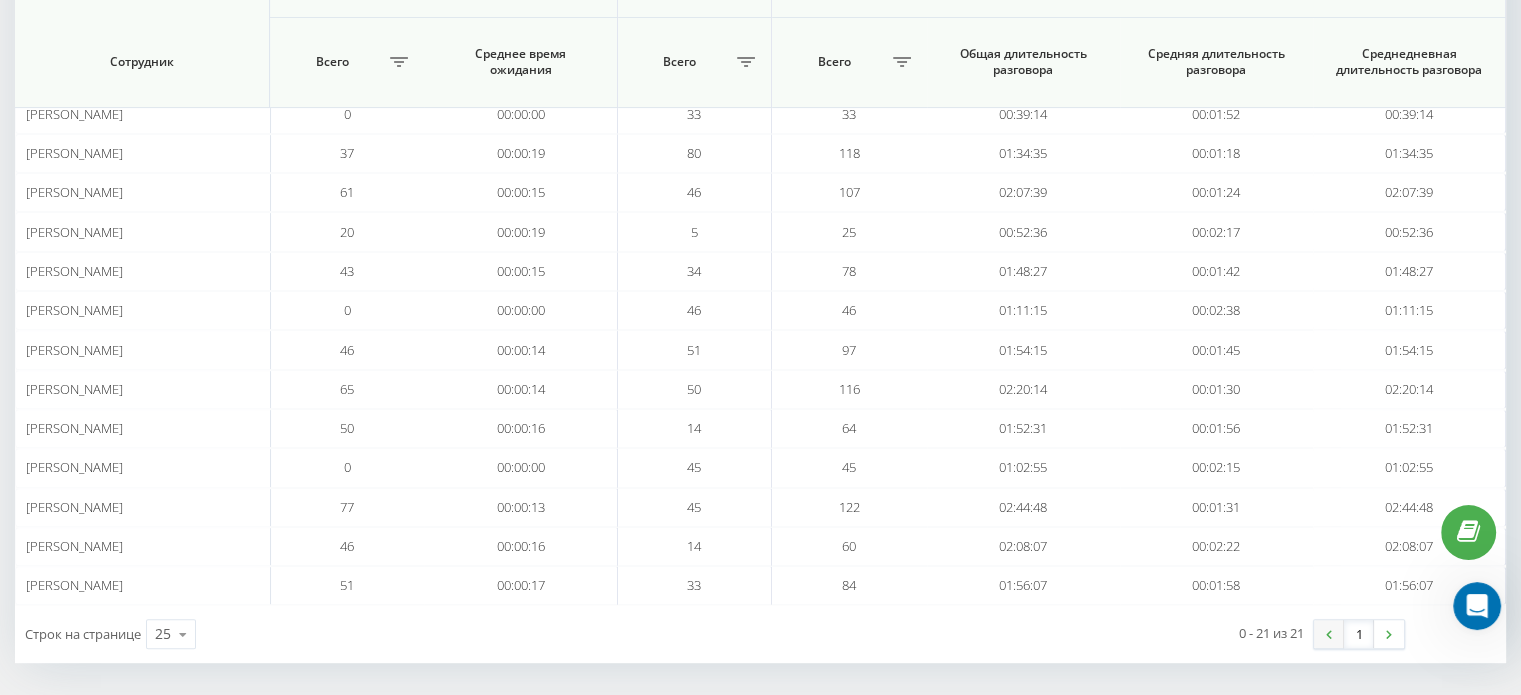click at bounding box center [1329, 634] 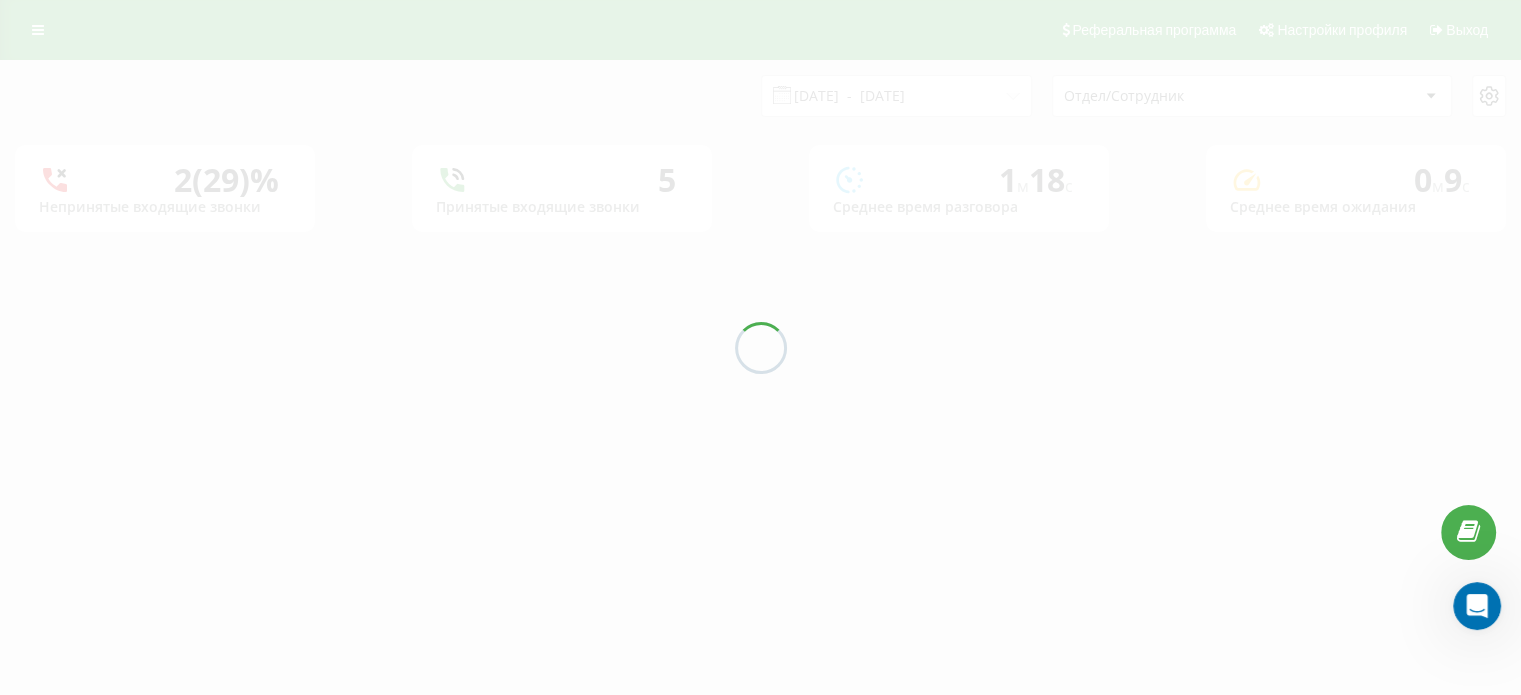 scroll, scrollTop: 0, scrollLeft: 0, axis: both 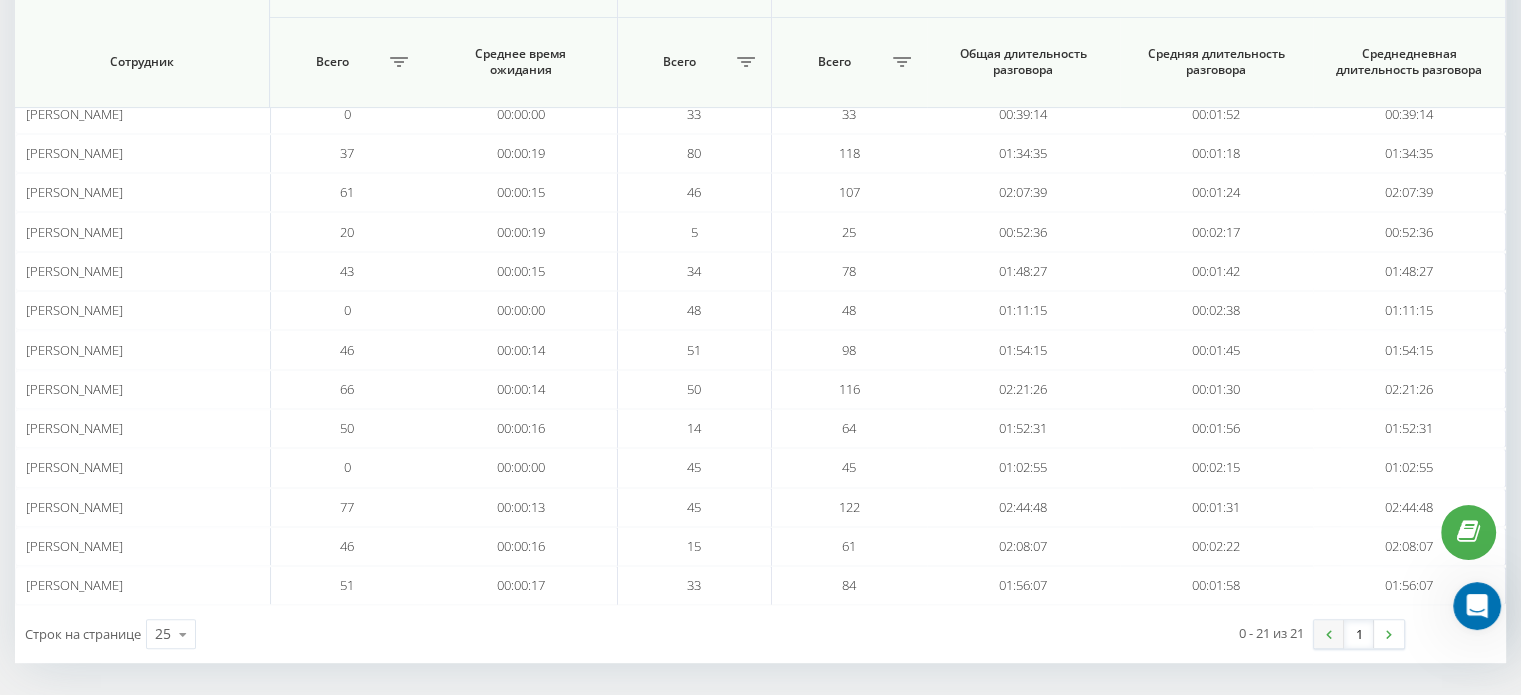 click at bounding box center [1329, 634] 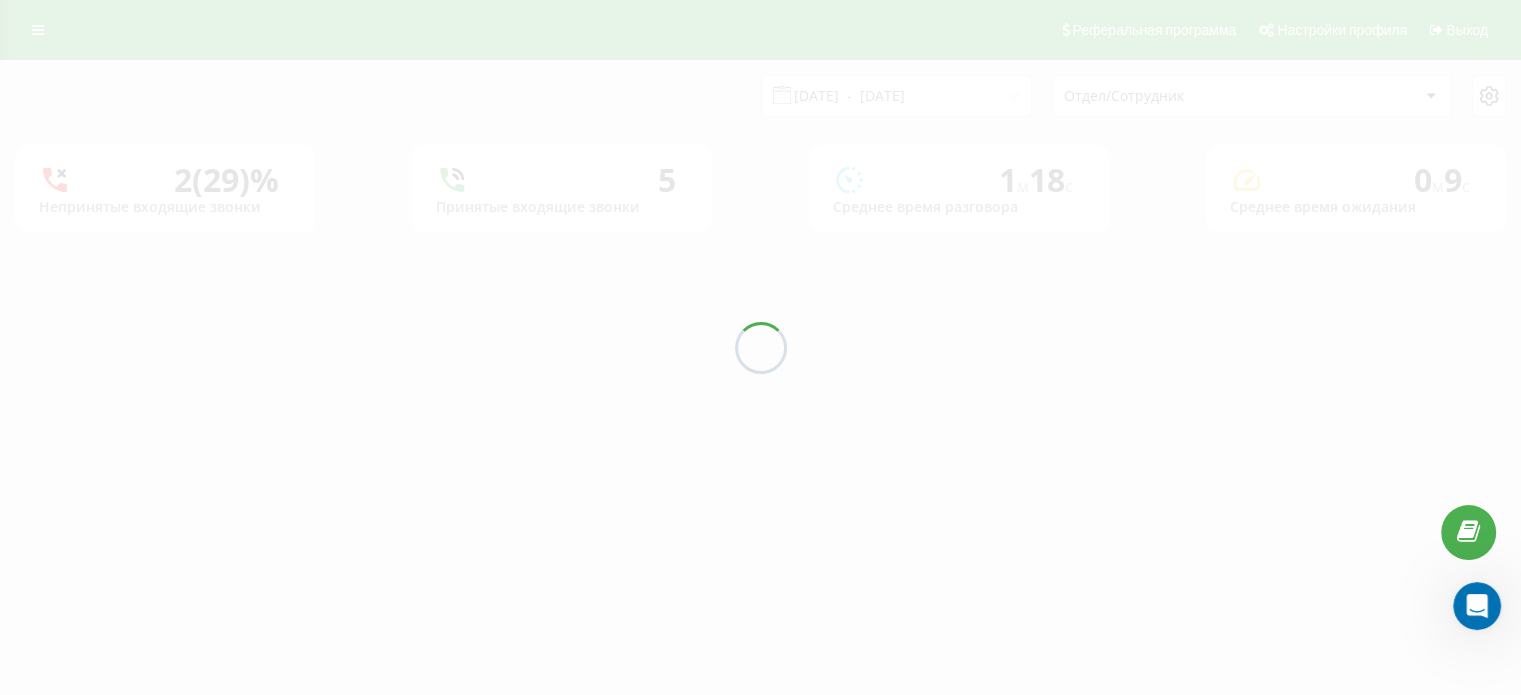 scroll, scrollTop: 0, scrollLeft: 0, axis: both 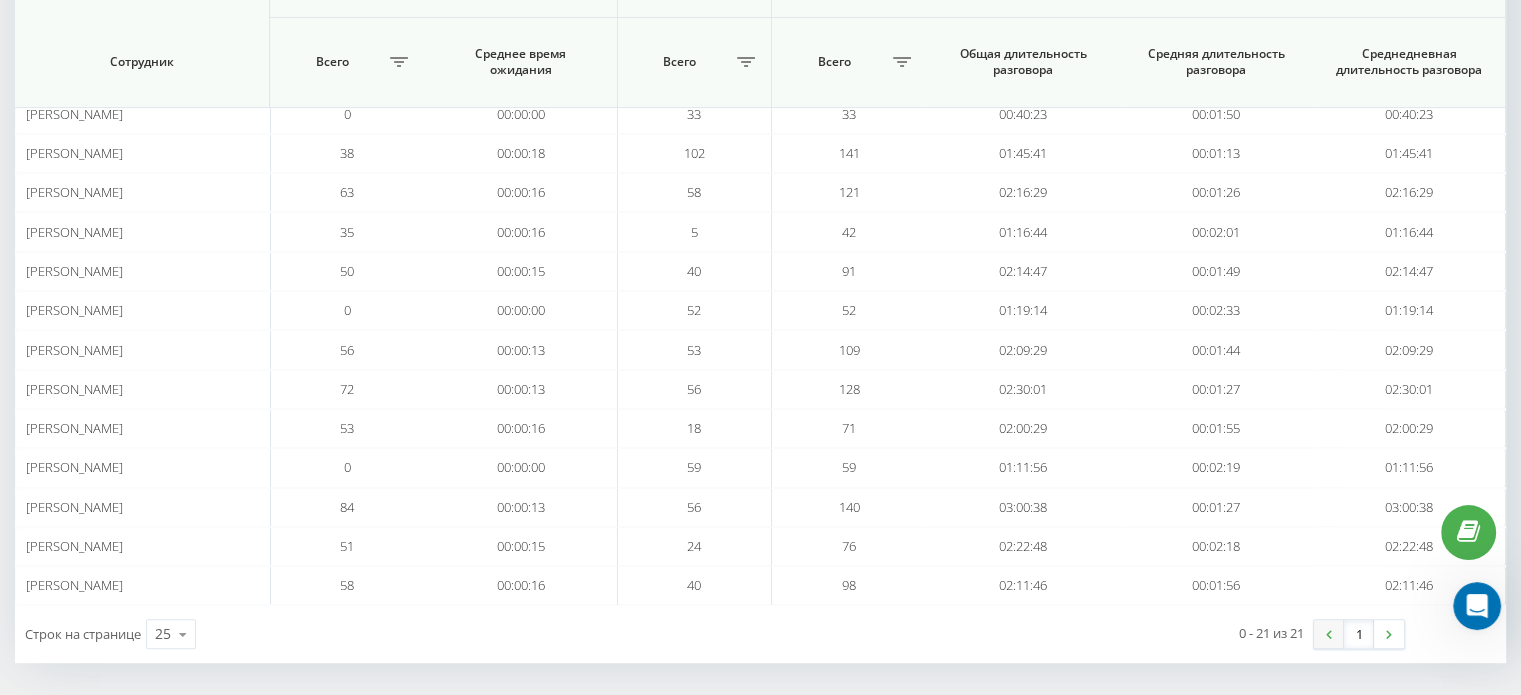 click at bounding box center (1329, 634) 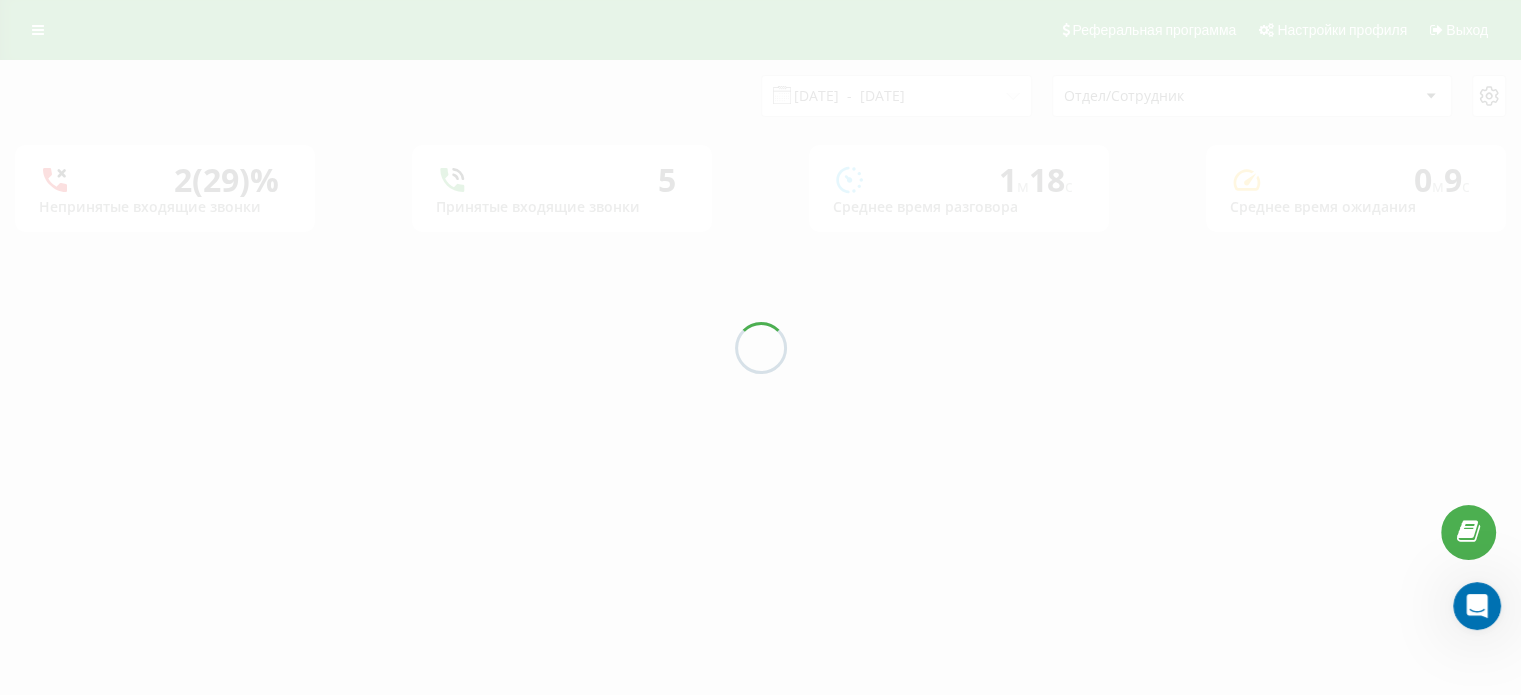 scroll, scrollTop: 0, scrollLeft: 0, axis: both 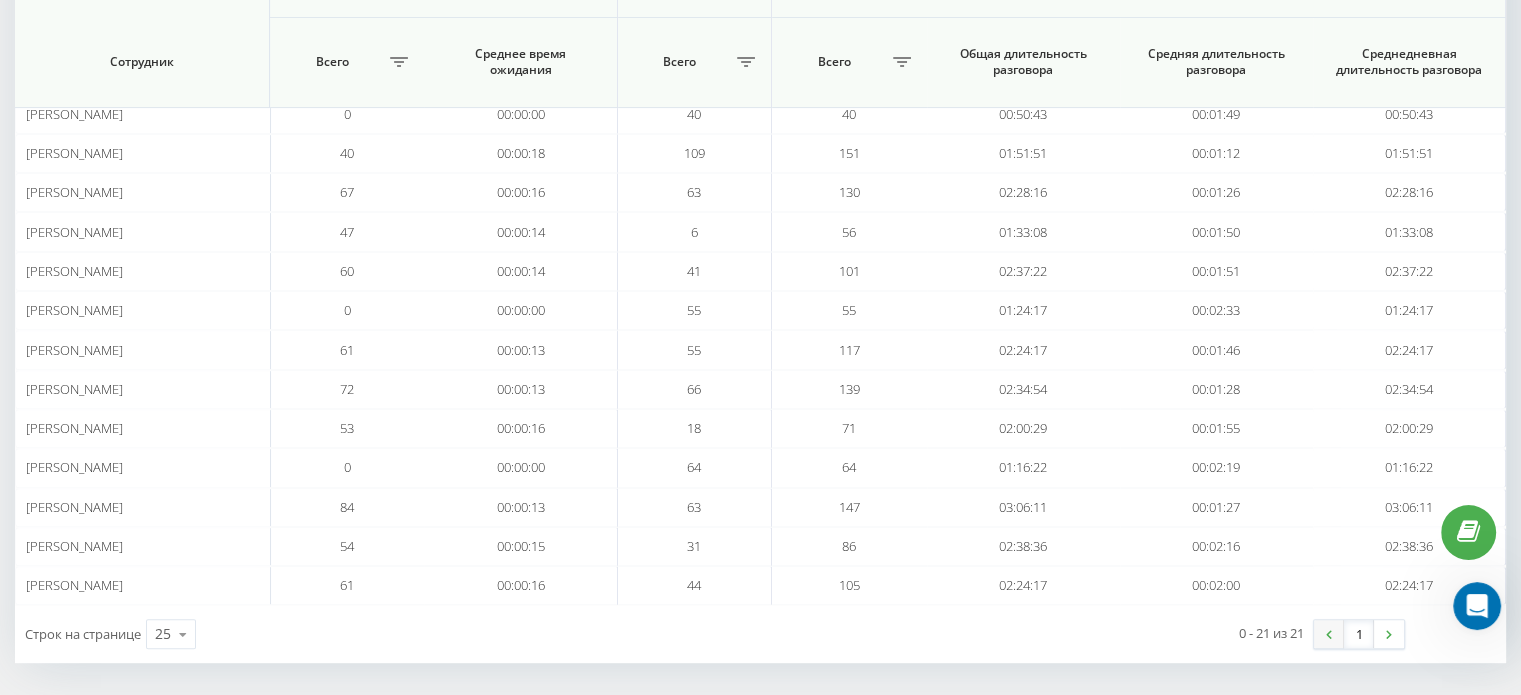 click at bounding box center (1329, 634) 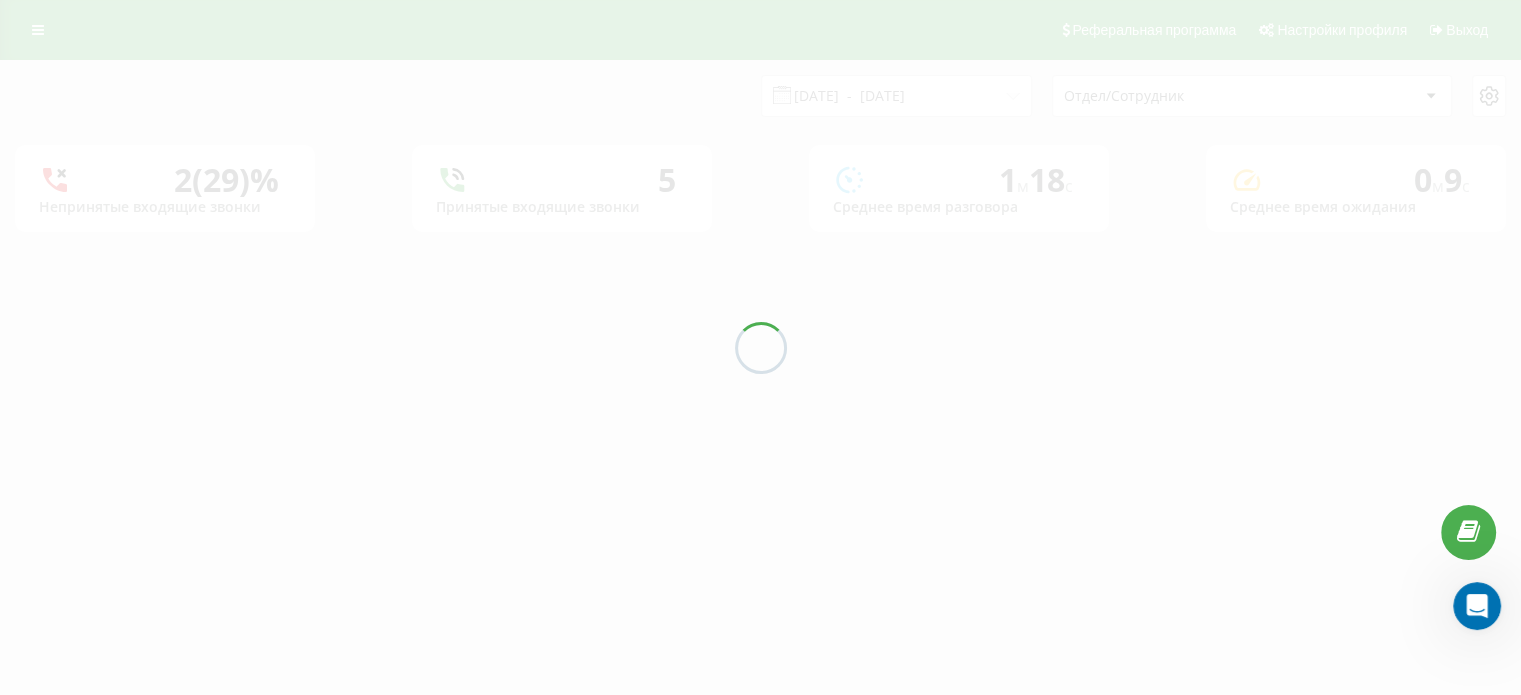 scroll, scrollTop: 0, scrollLeft: 0, axis: both 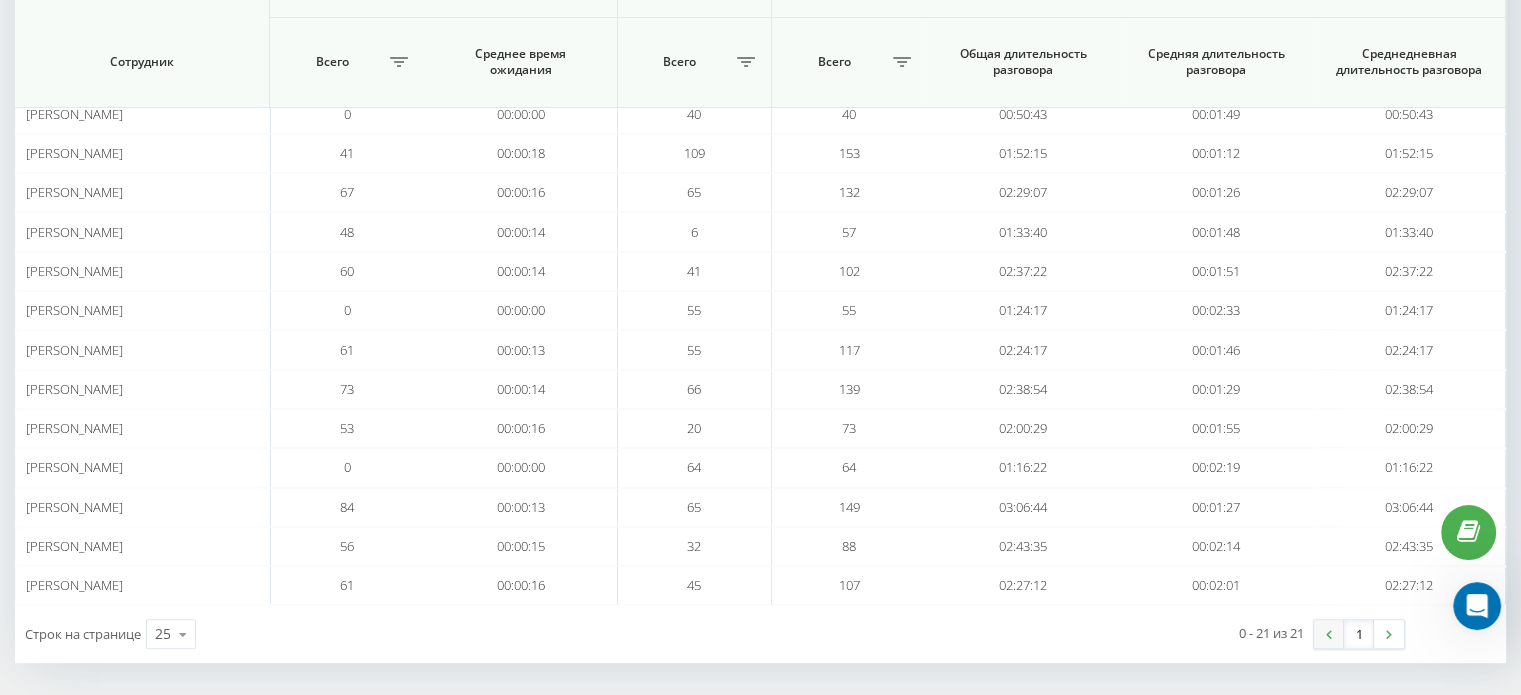 click at bounding box center [1329, 634] 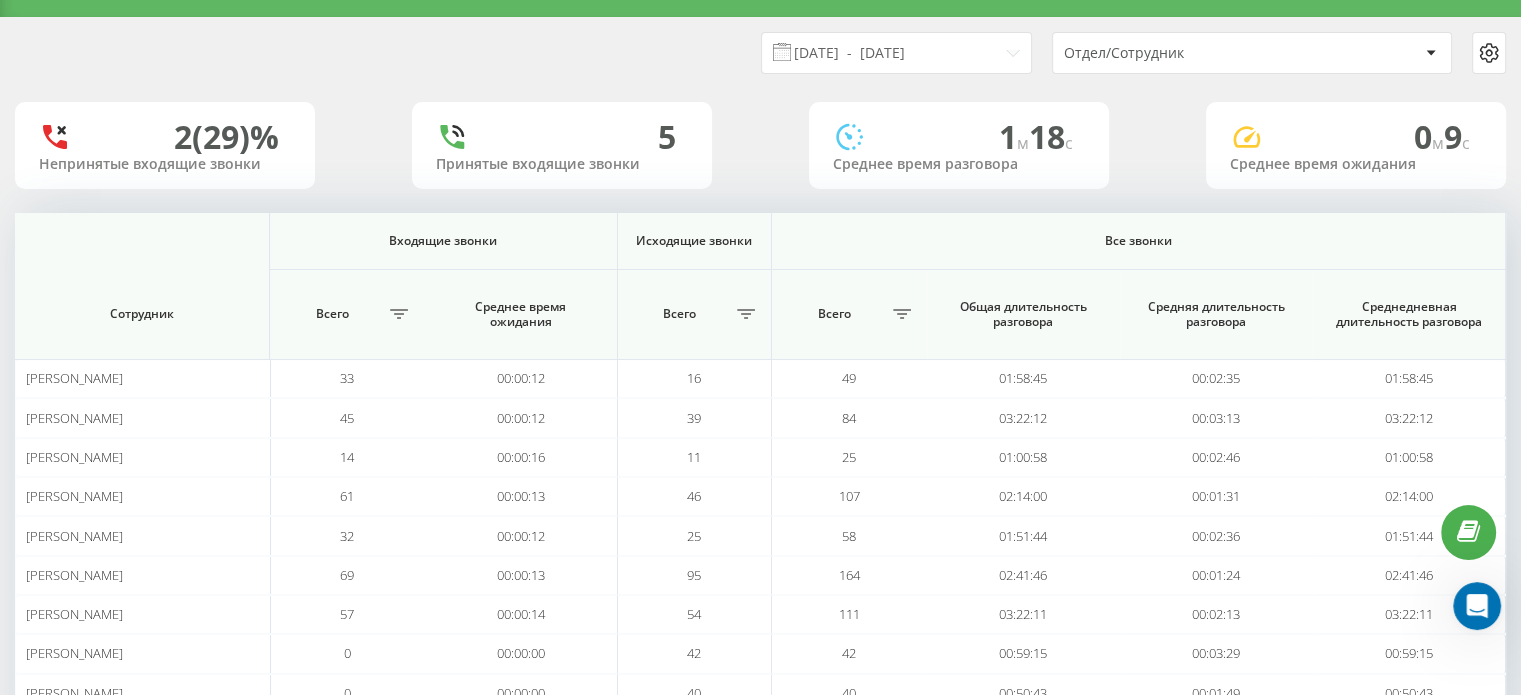 scroll, scrollTop: 70, scrollLeft: 0, axis: vertical 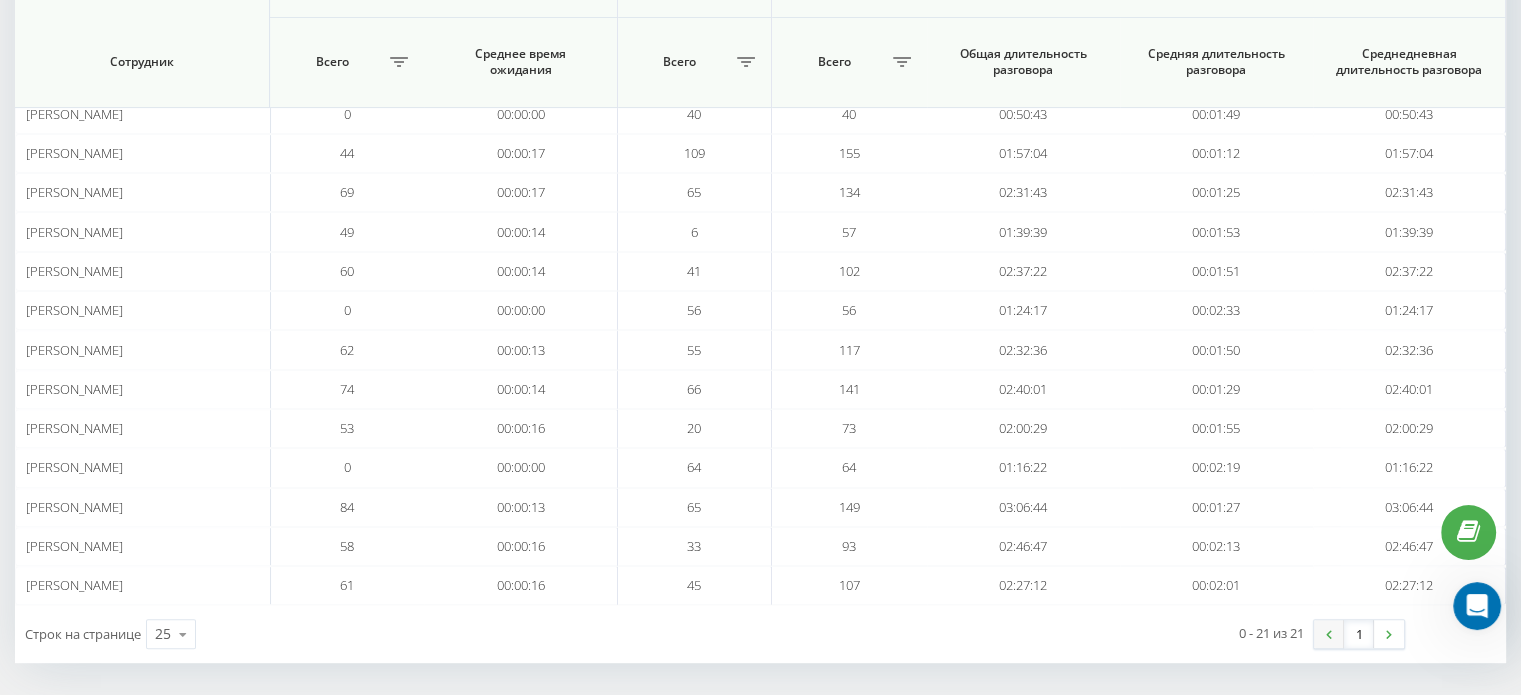click at bounding box center [1329, 634] 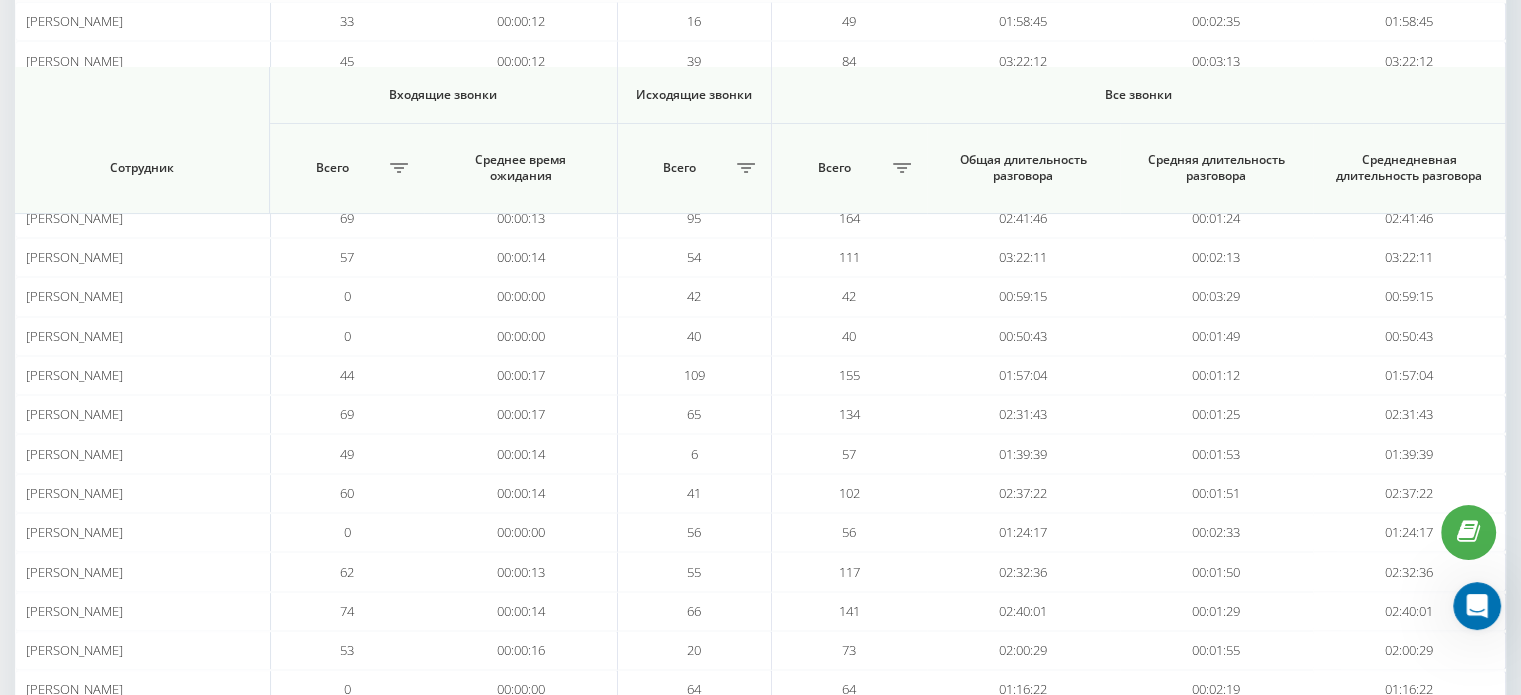scroll, scrollTop: 622, scrollLeft: 0, axis: vertical 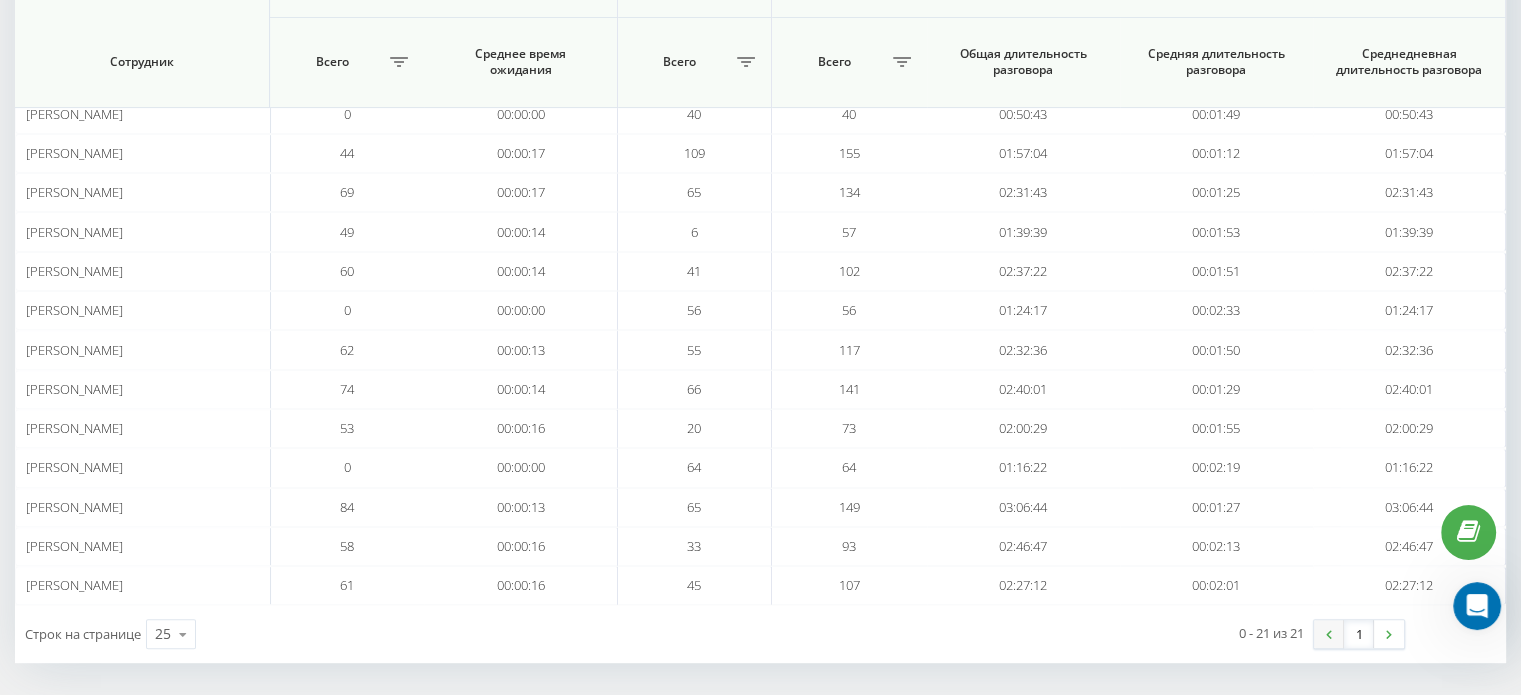click at bounding box center [1329, 634] 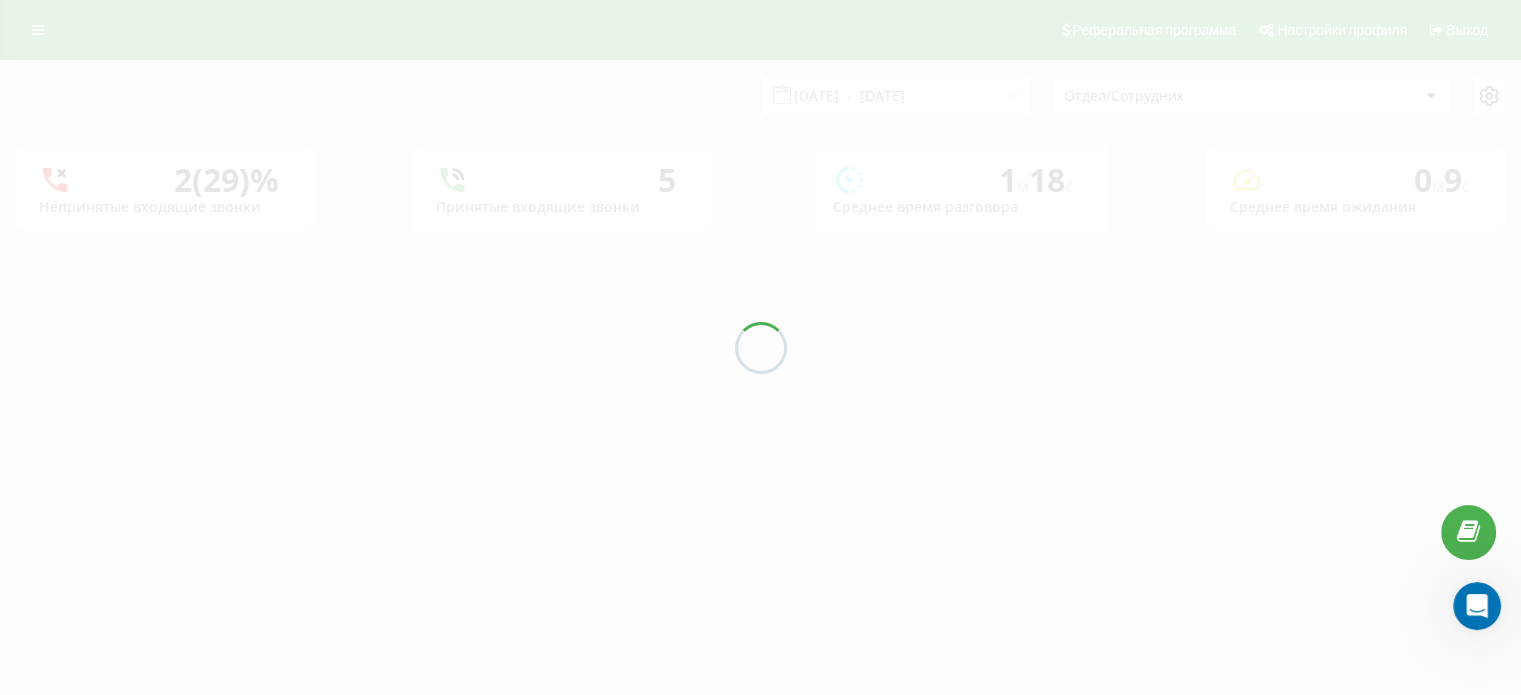 scroll, scrollTop: 0, scrollLeft: 0, axis: both 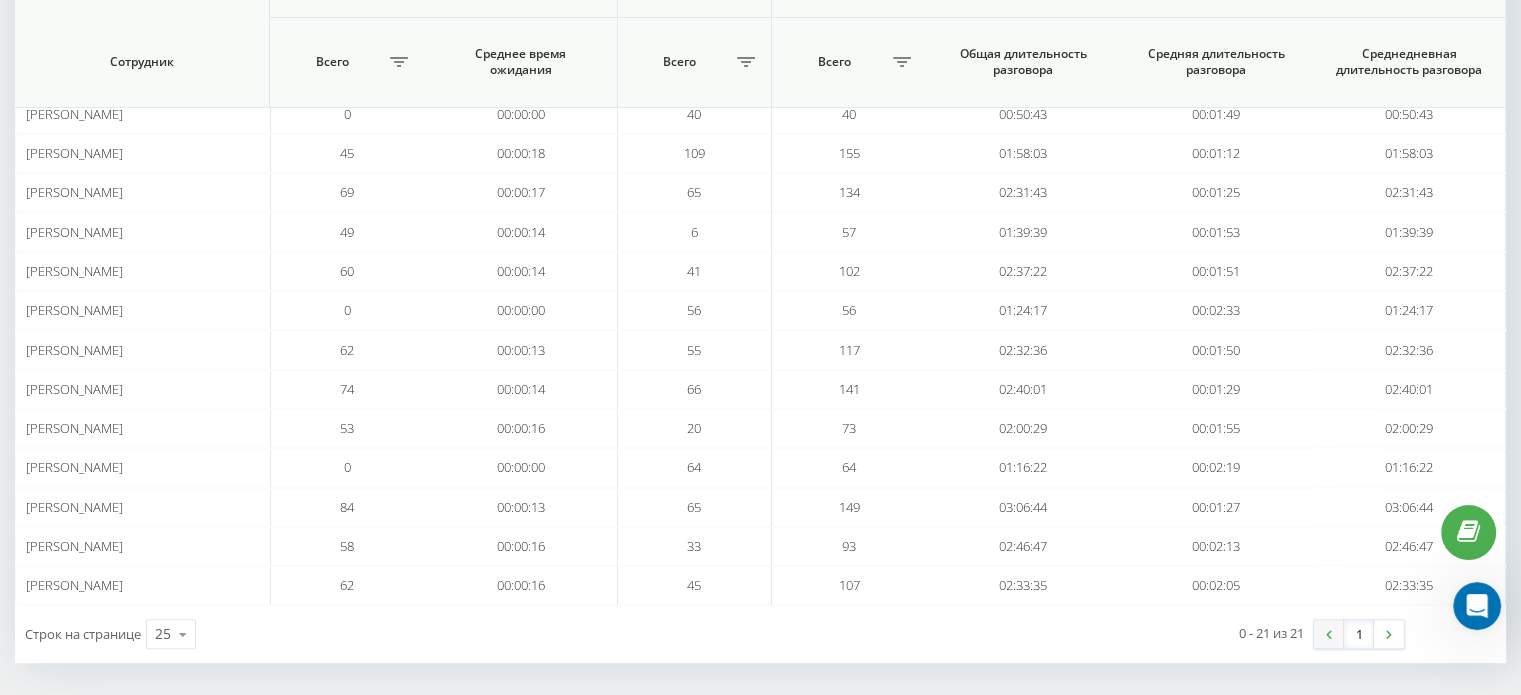 click at bounding box center [1329, 634] 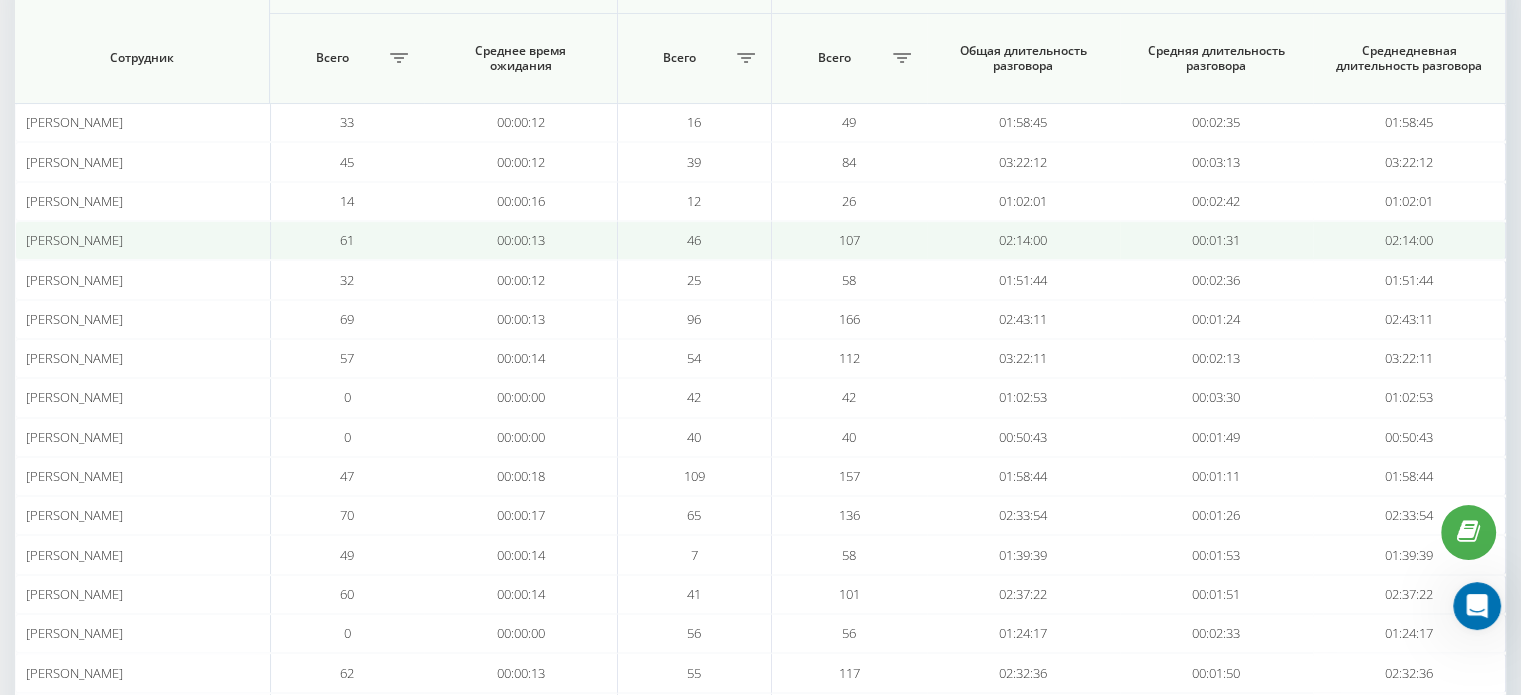 scroll, scrollTop: 300, scrollLeft: 0, axis: vertical 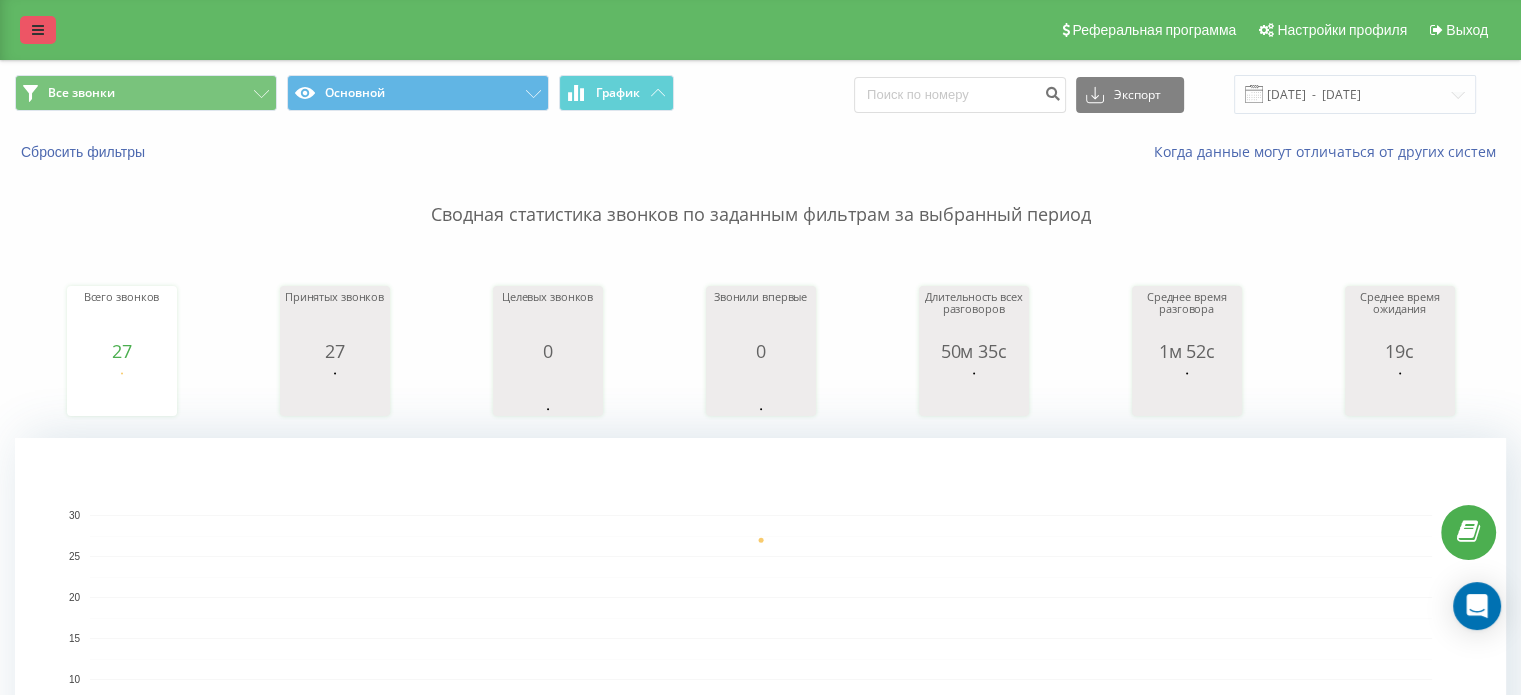 click at bounding box center (38, 30) 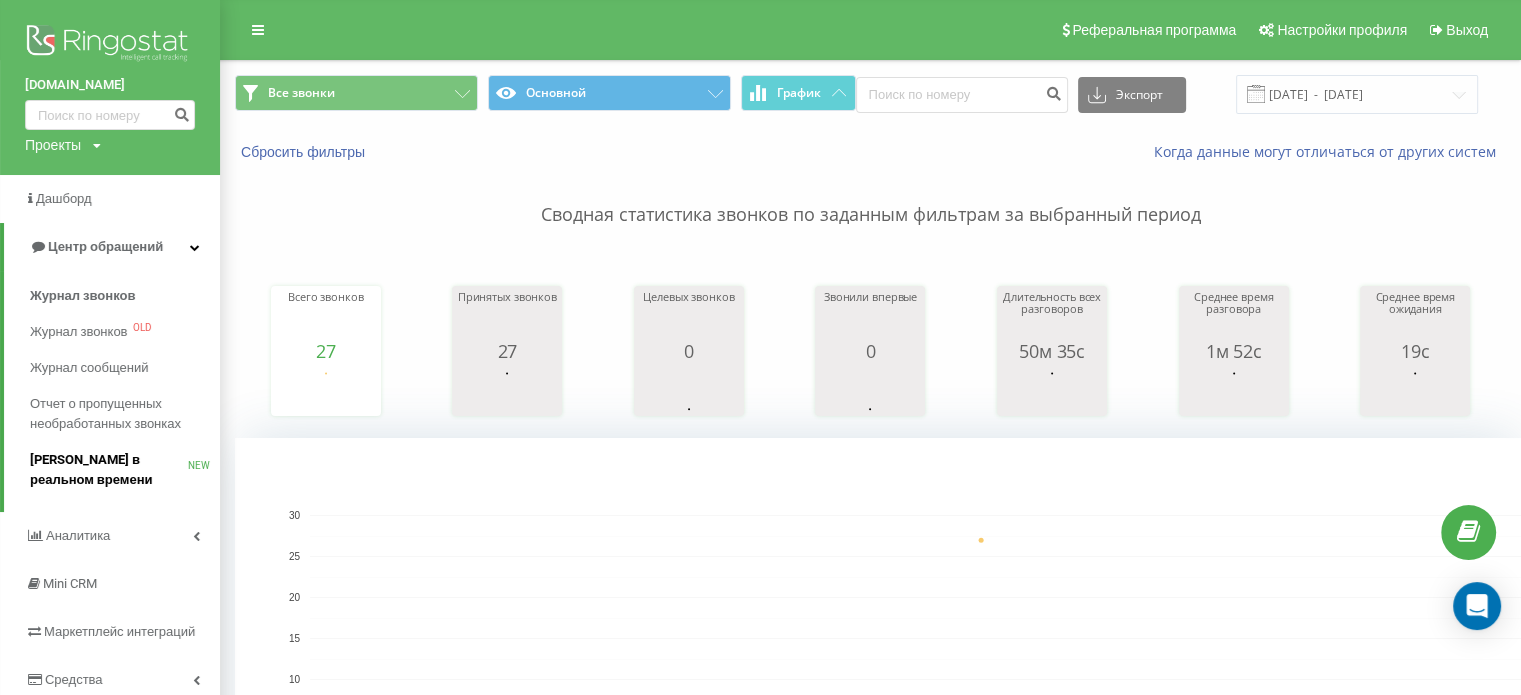 click on "[PERSON_NAME] в реальном времени" at bounding box center (109, 470) 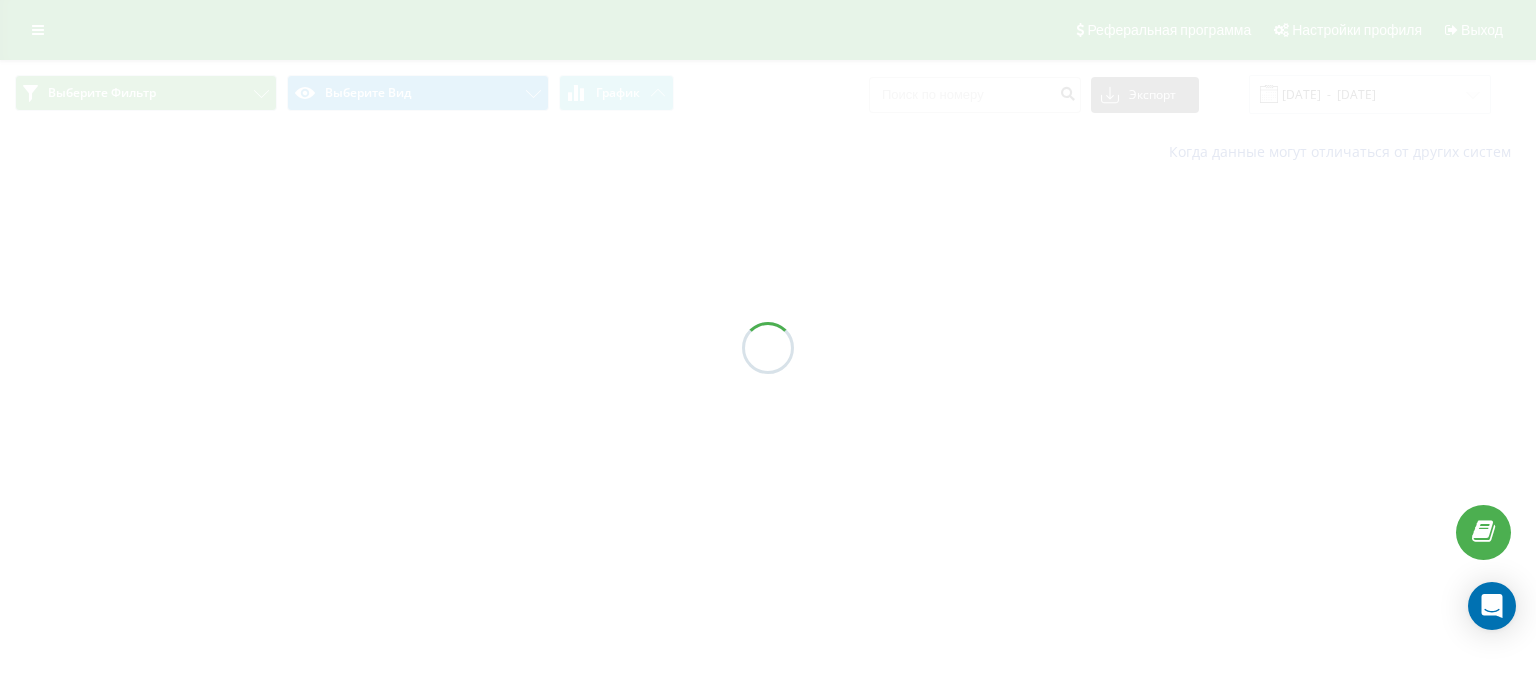 scroll, scrollTop: 0, scrollLeft: 0, axis: both 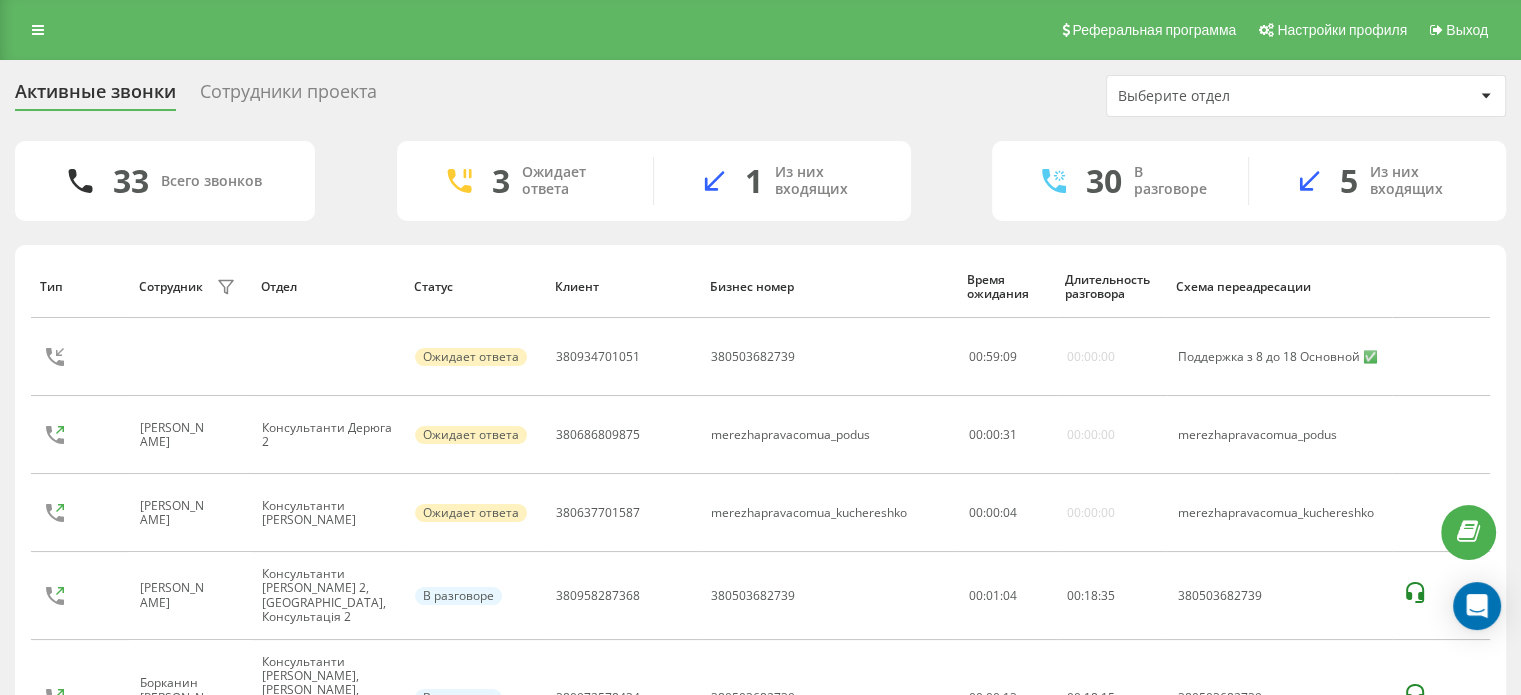 click on "Выберите отдел" at bounding box center (1306, 96) 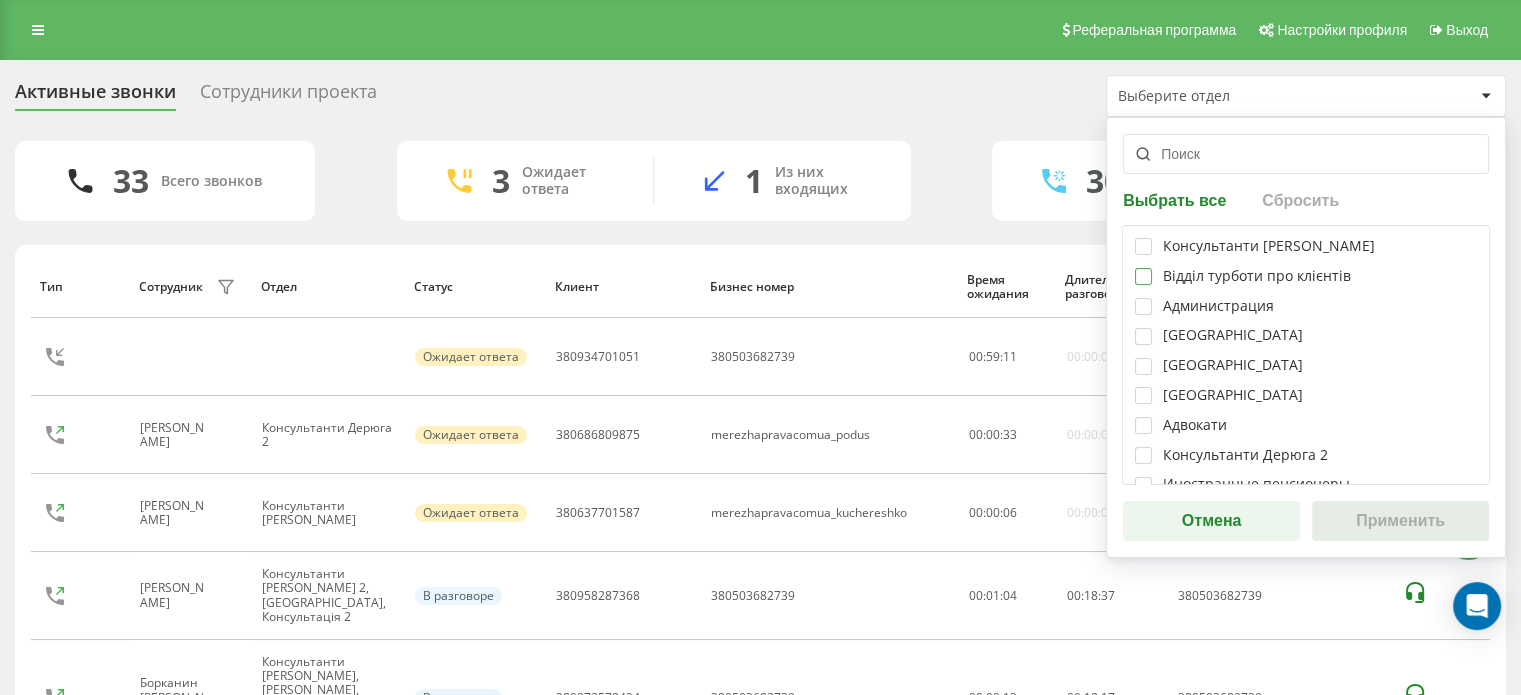 click at bounding box center (1143, 268) 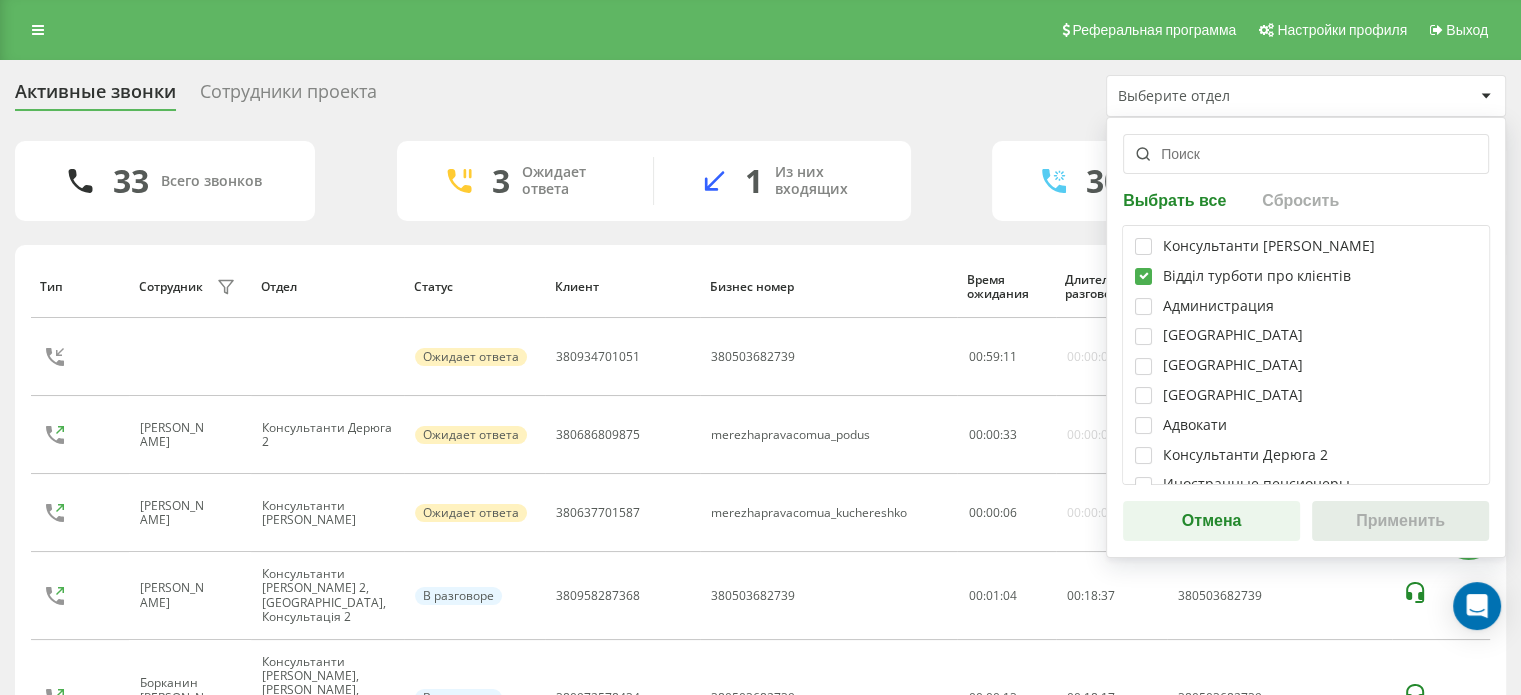 checkbox on "true" 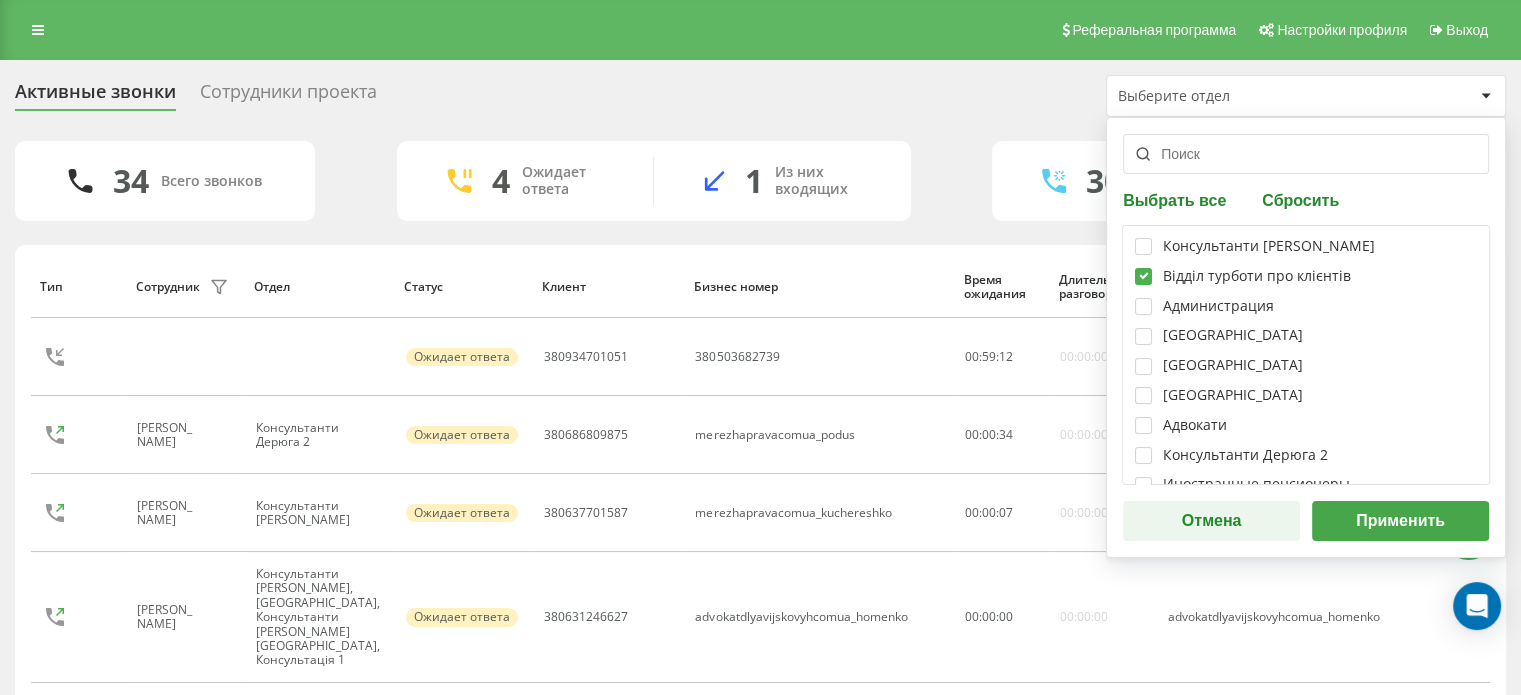 click on "Применить" at bounding box center [1400, 521] 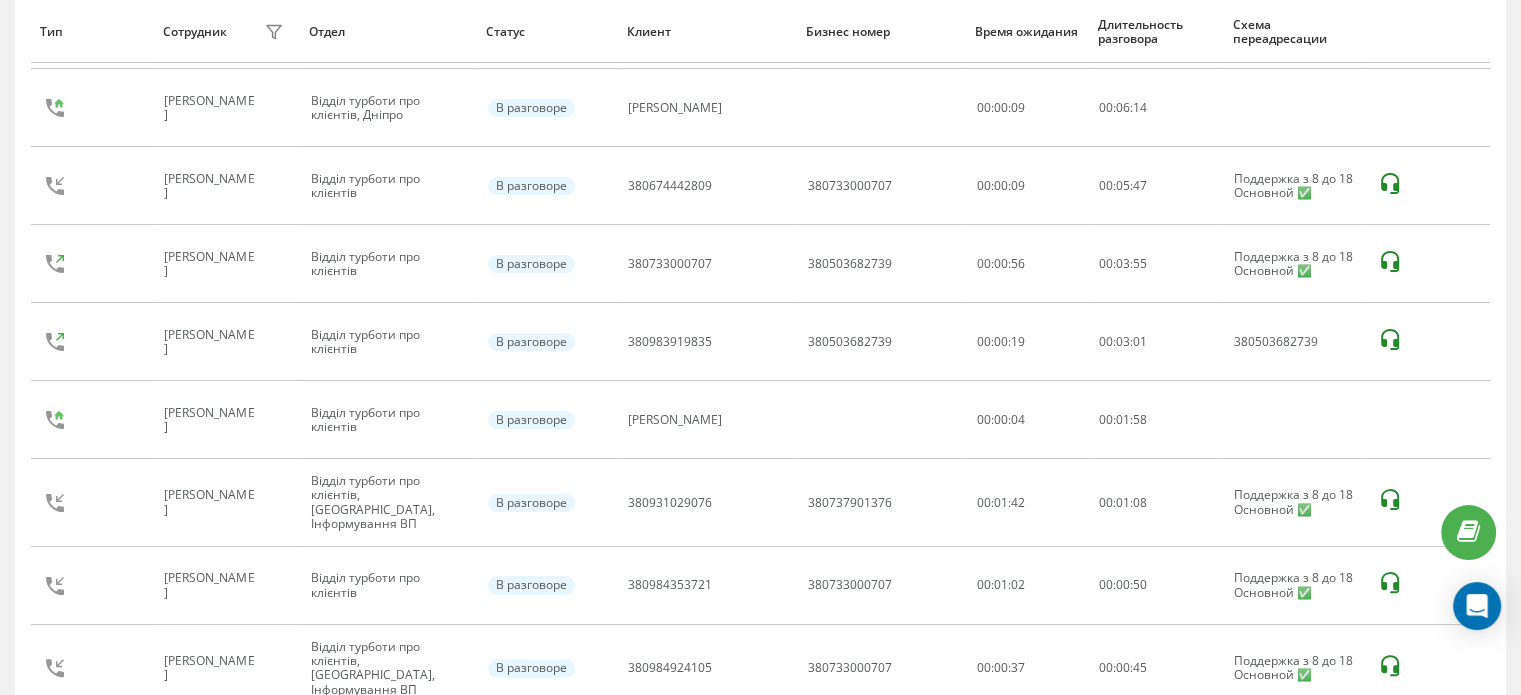 scroll, scrollTop: 331, scrollLeft: 0, axis: vertical 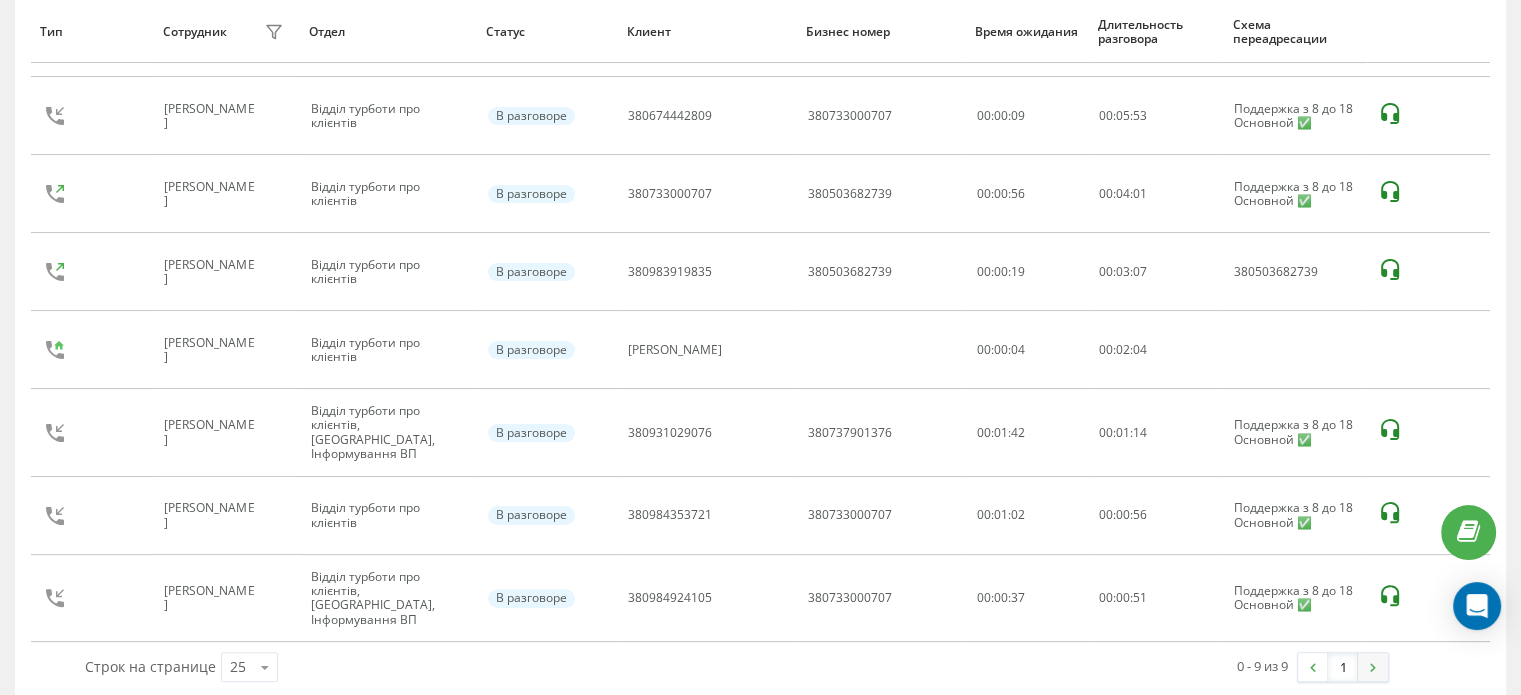 click at bounding box center [1373, 667] 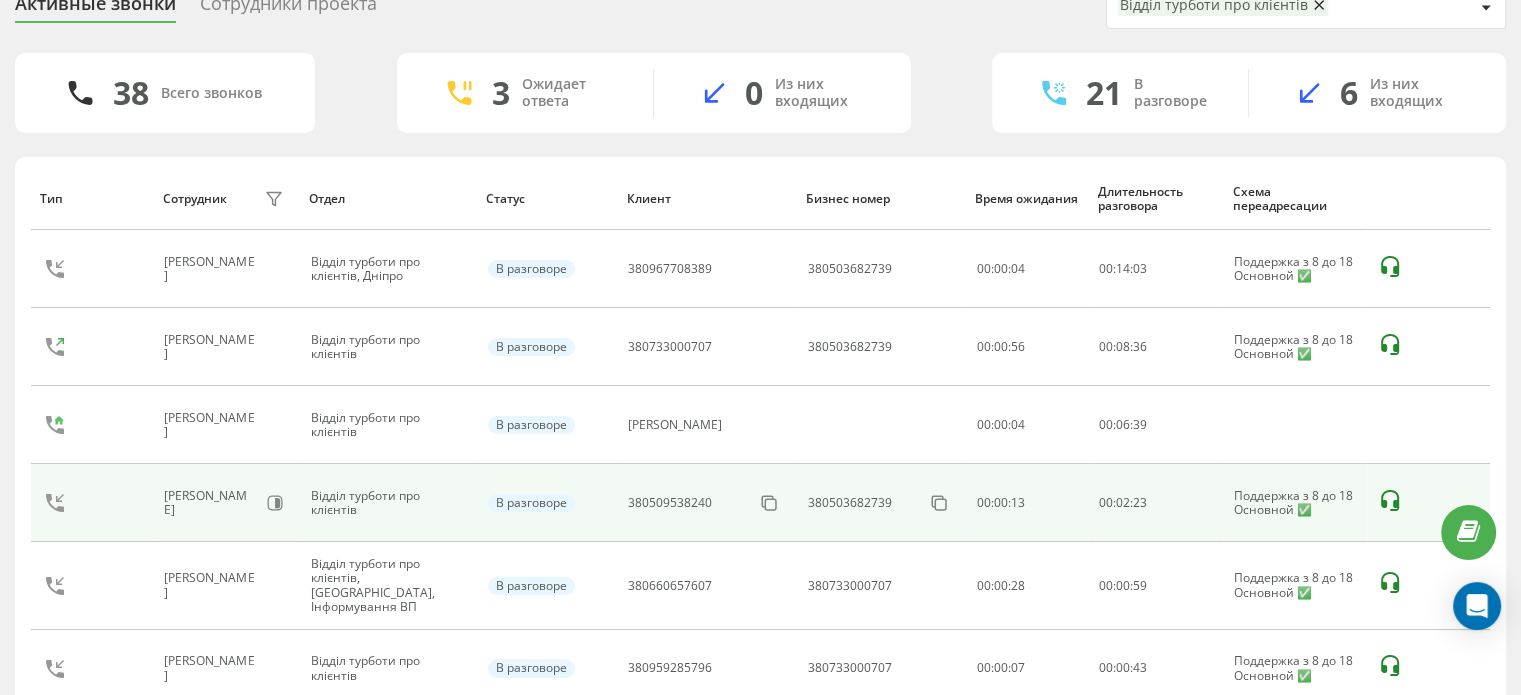 scroll, scrollTop: 0, scrollLeft: 0, axis: both 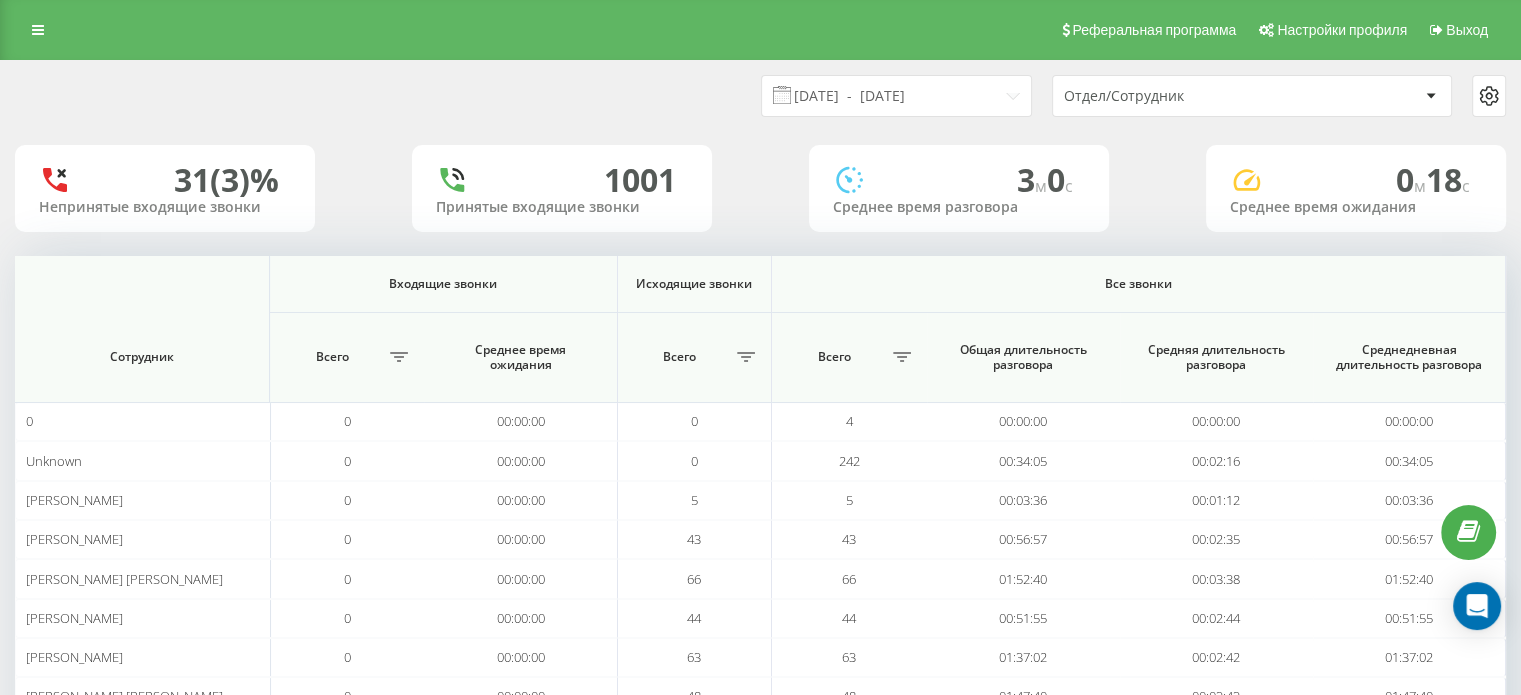 click on "Отдел/Сотрудник" at bounding box center (1252, 96) 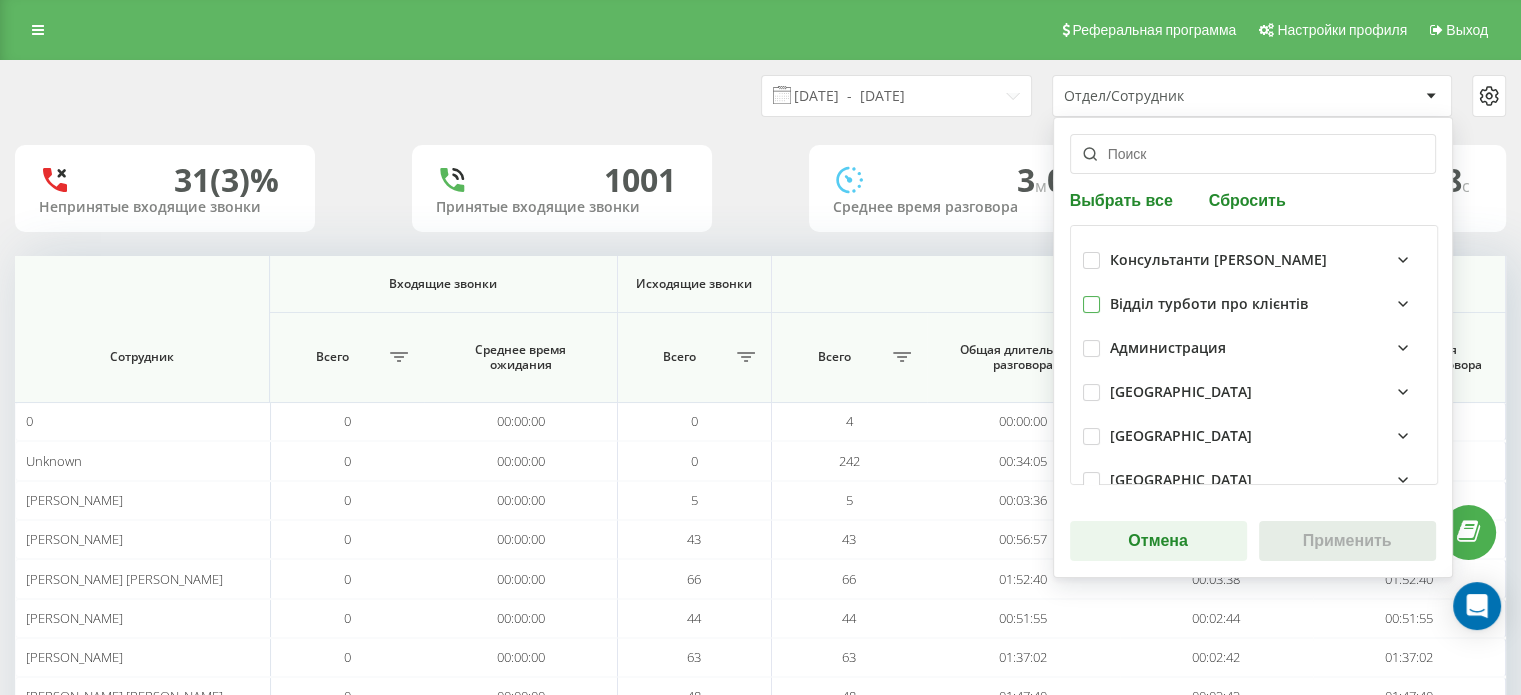 click at bounding box center (1091, 296) 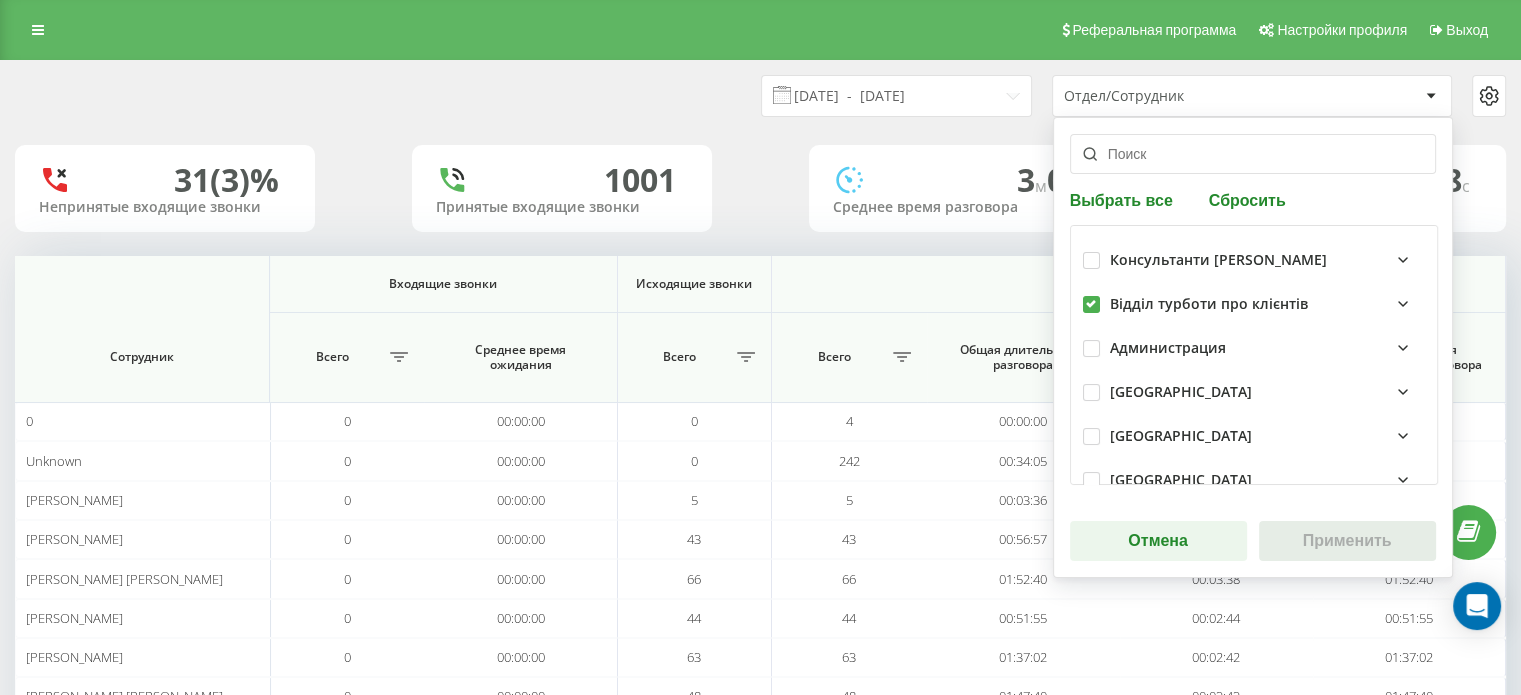 checkbox on "true" 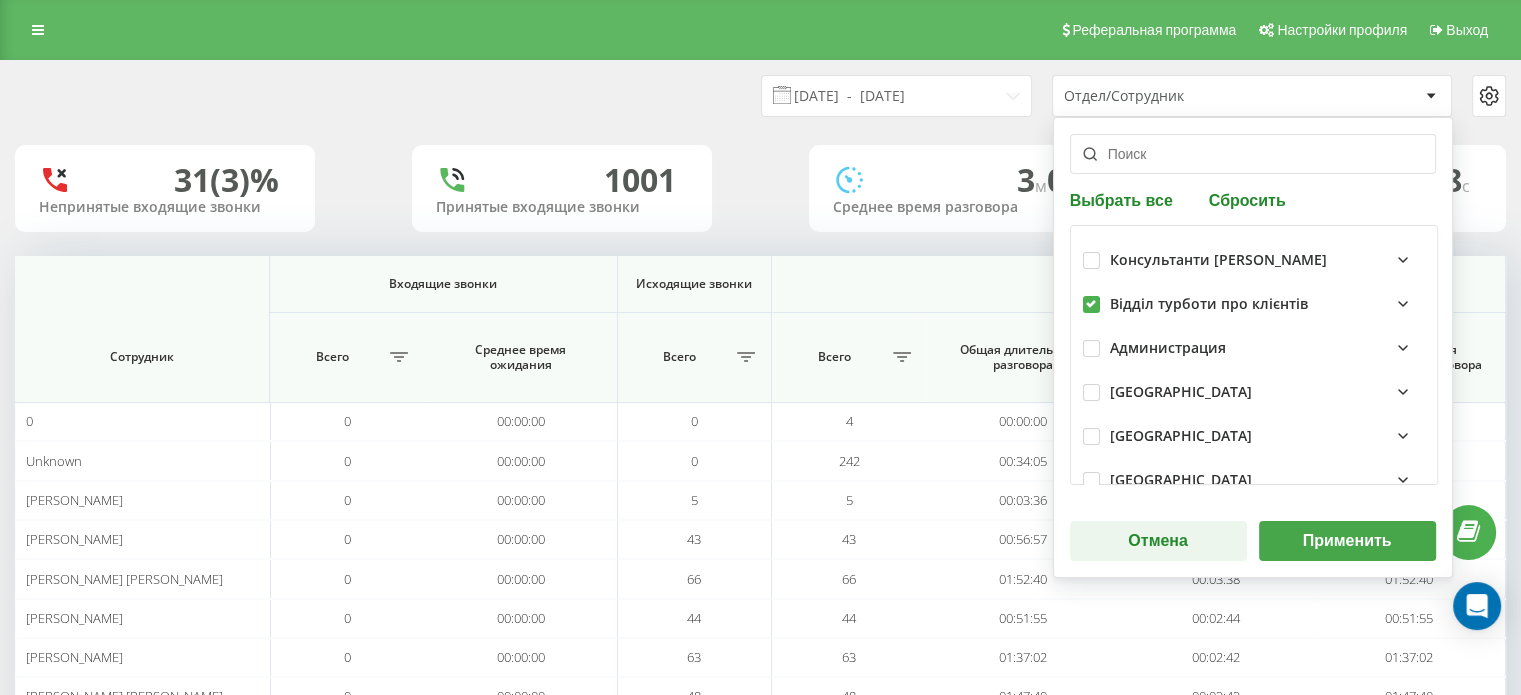 click on "Применить" at bounding box center [1347, 541] 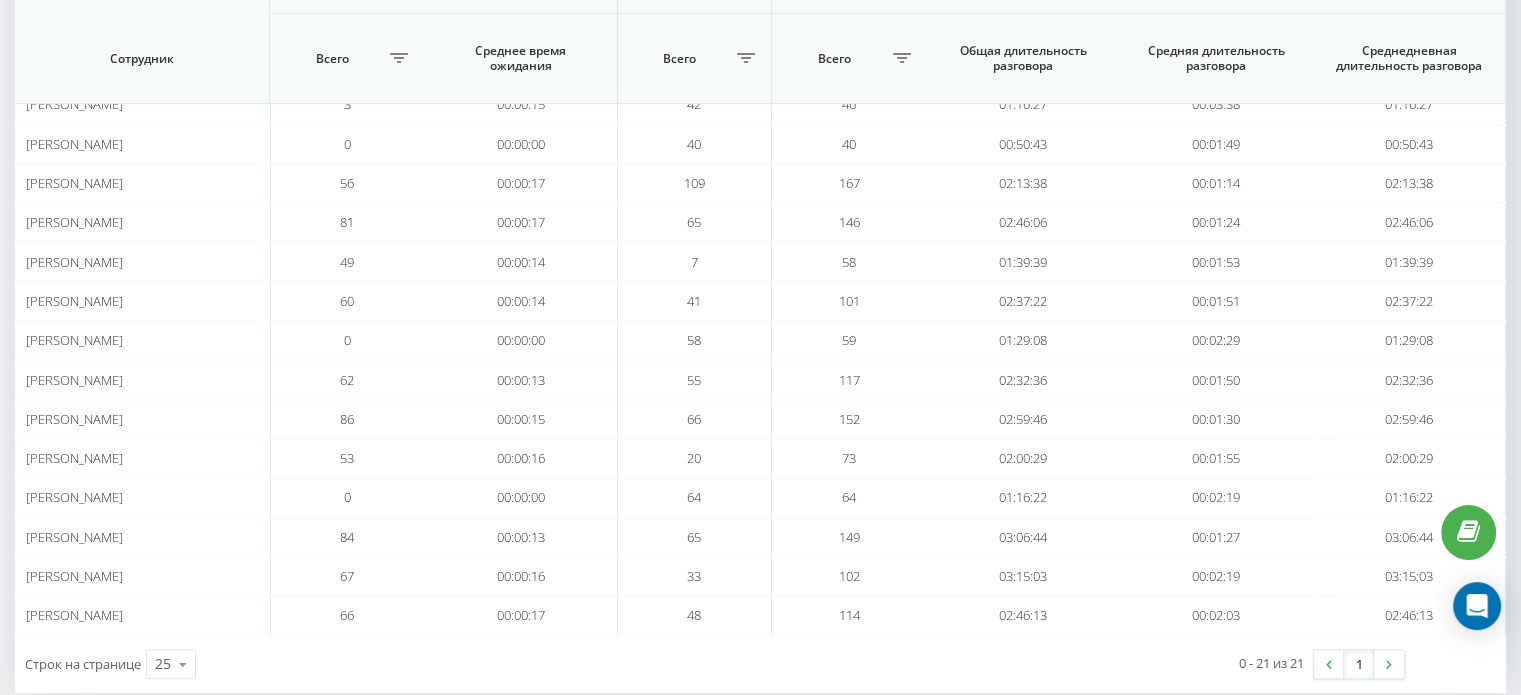 scroll, scrollTop: 593, scrollLeft: 0, axis: vertical 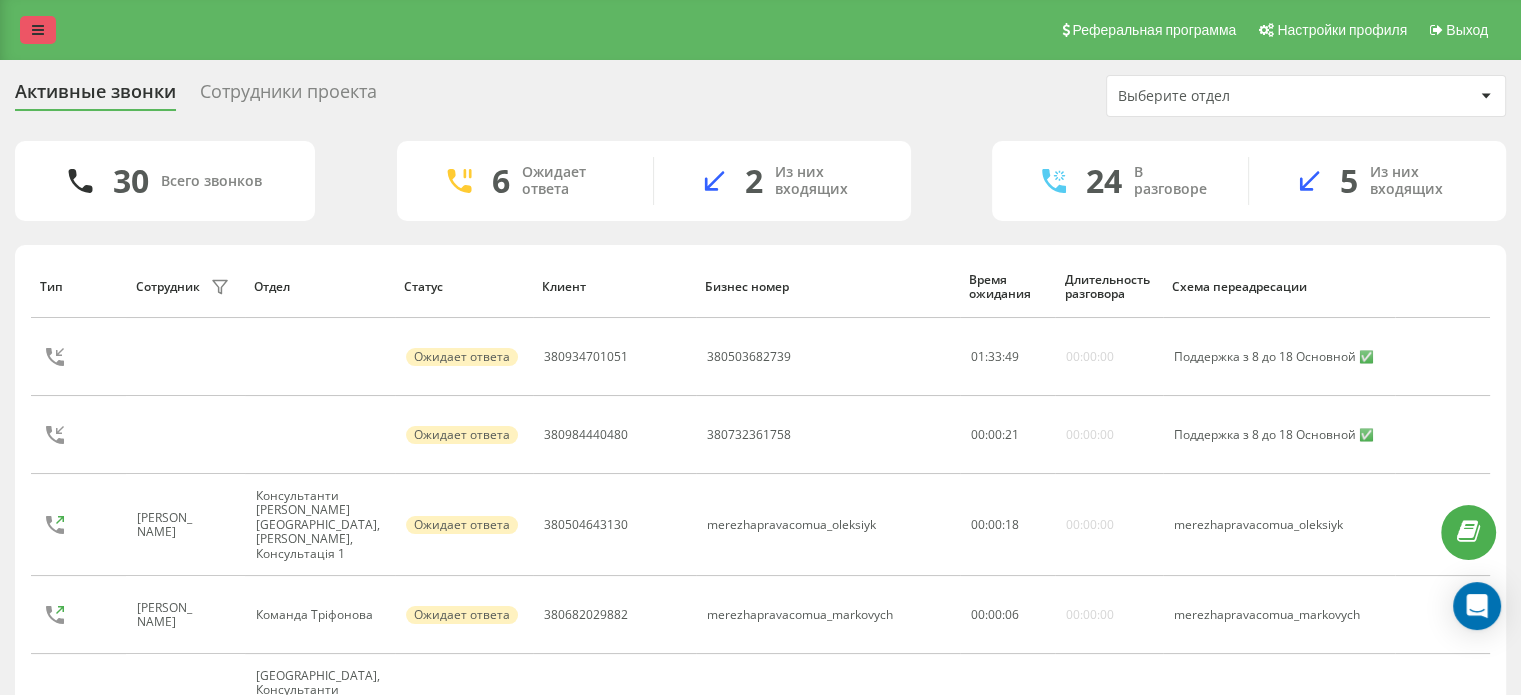 click at bounding box center [38, 30] 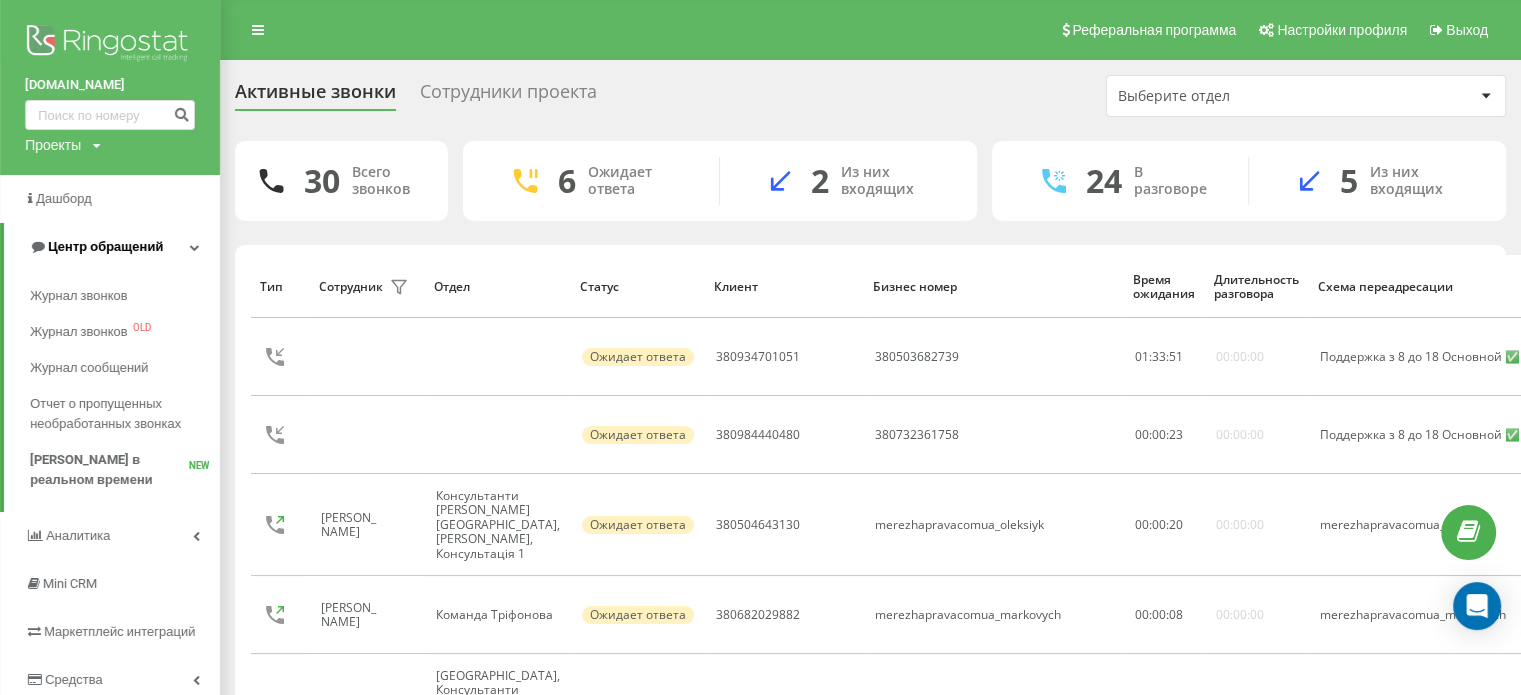 click on "Центр обращений" at bounding box center [112, 247] 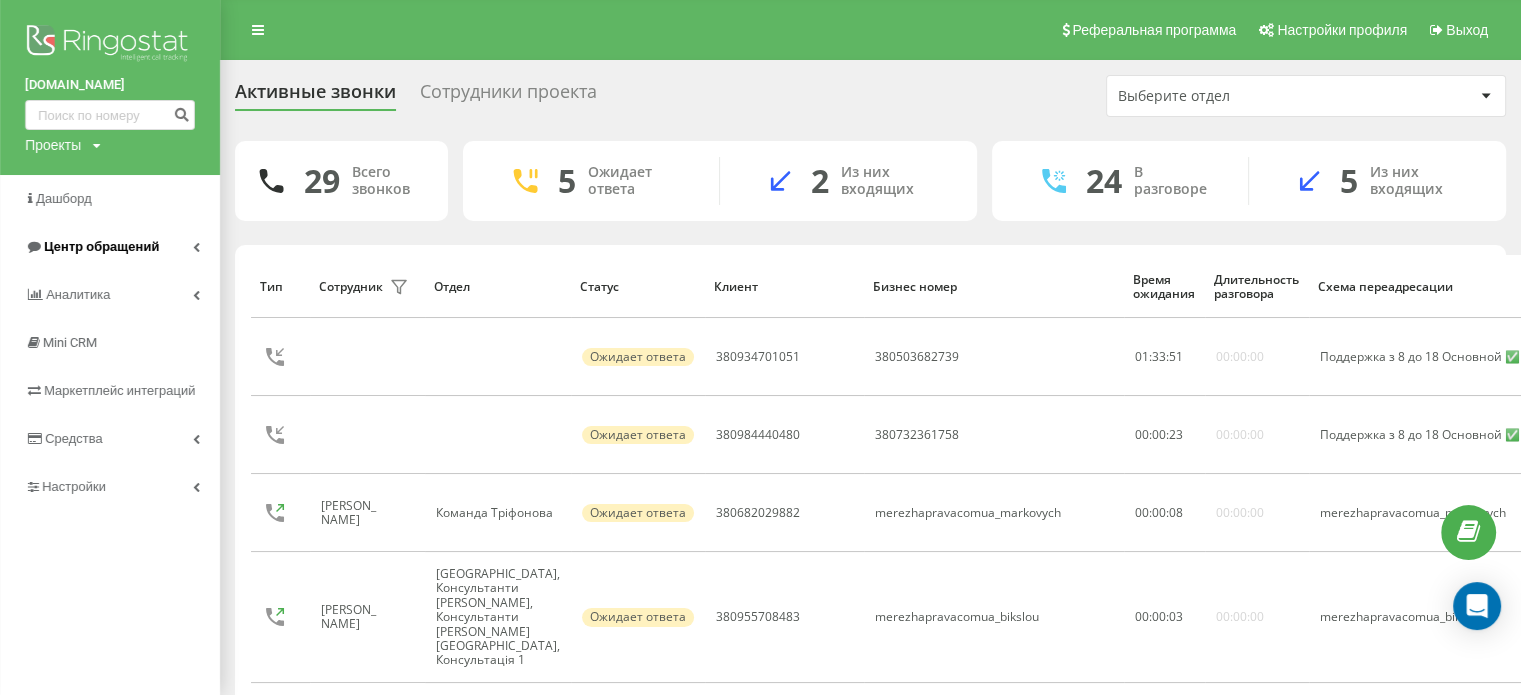 click on "Центр обращений" at bounding box center (101, 246) 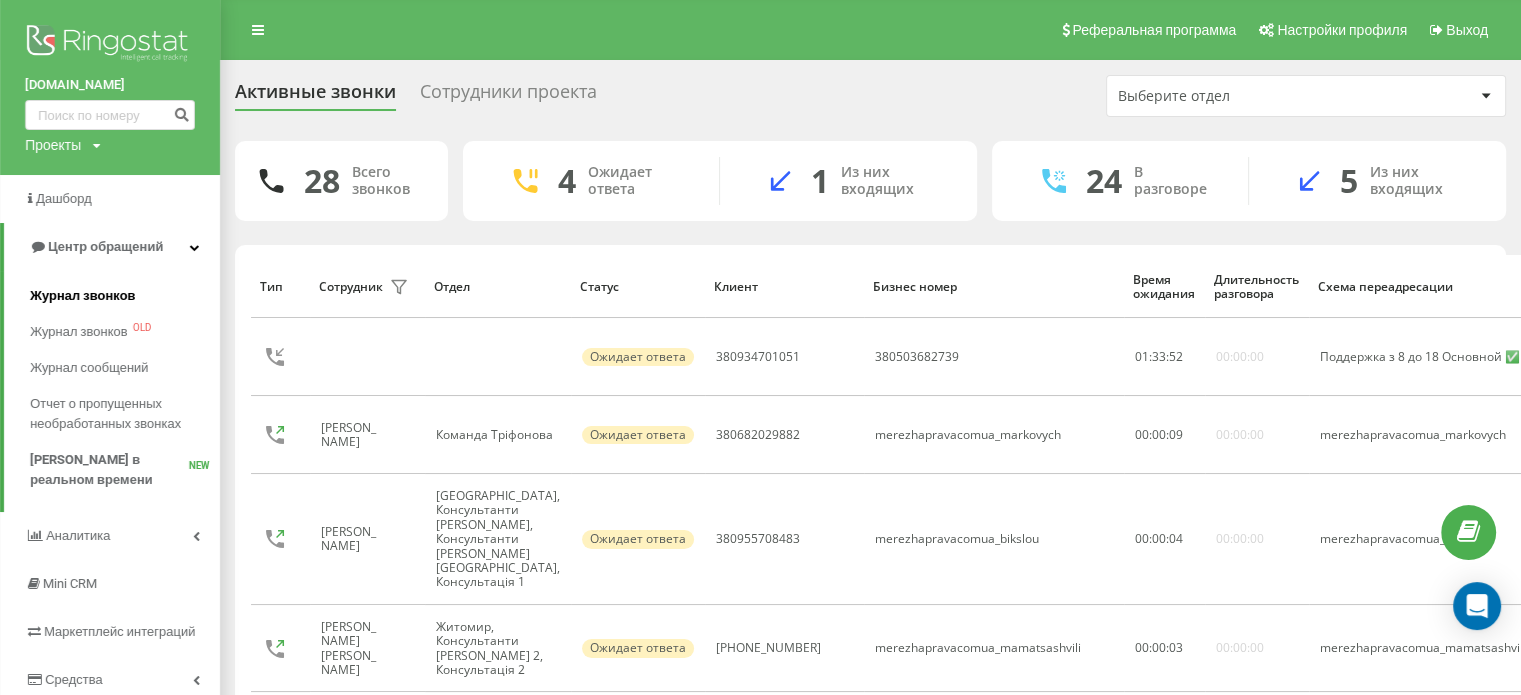 click on "Журнал звонков" at bounding box center [82, 296] 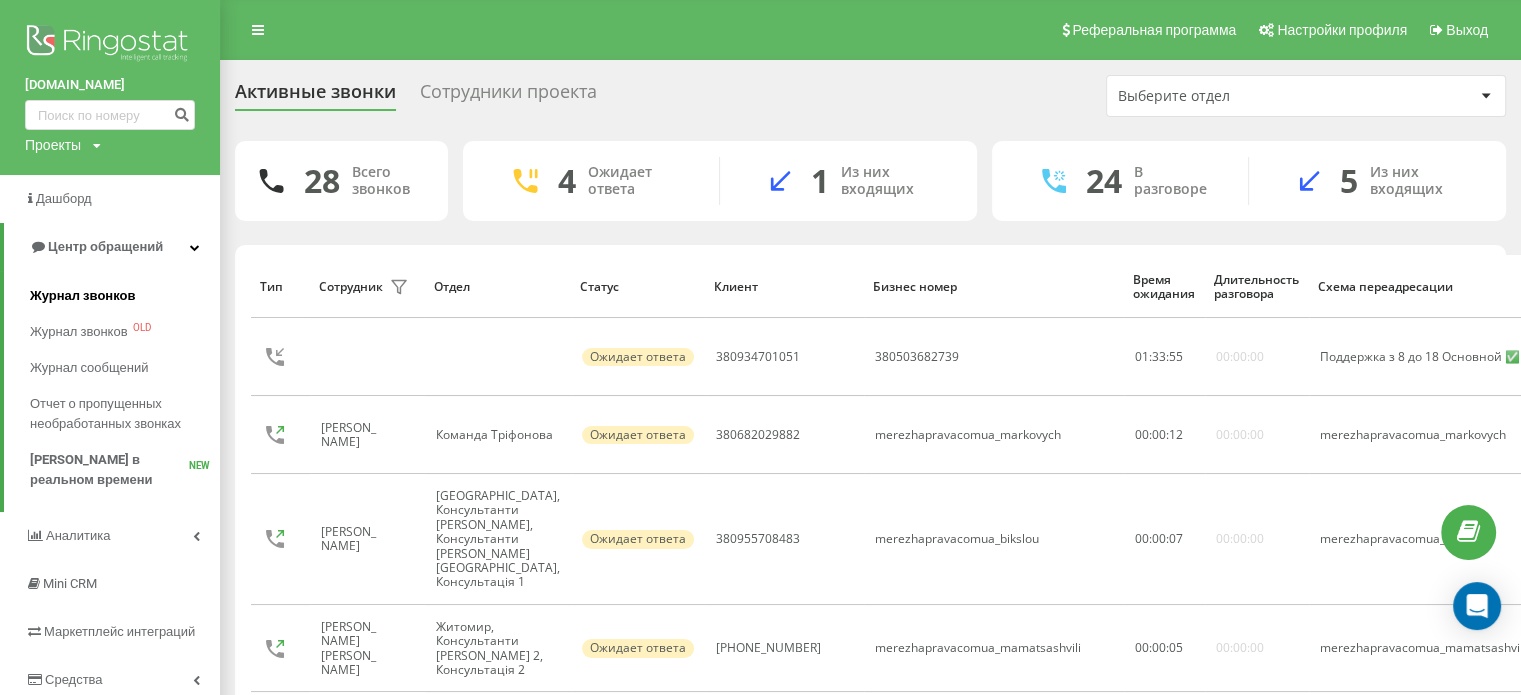 click on "Журнал звонков" at bounding box center (82, 296) 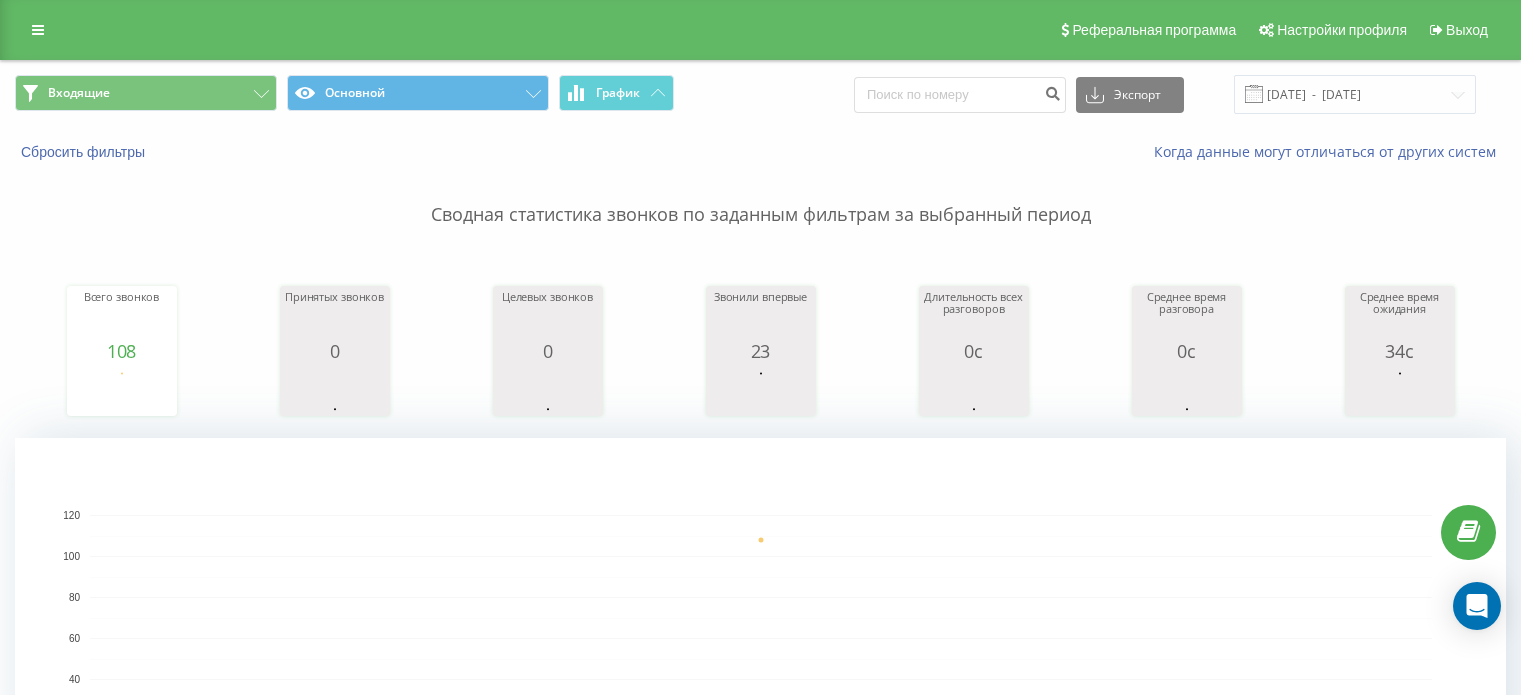scroll, scrollTop: 400, scrollLeft: 0, axis: vertical 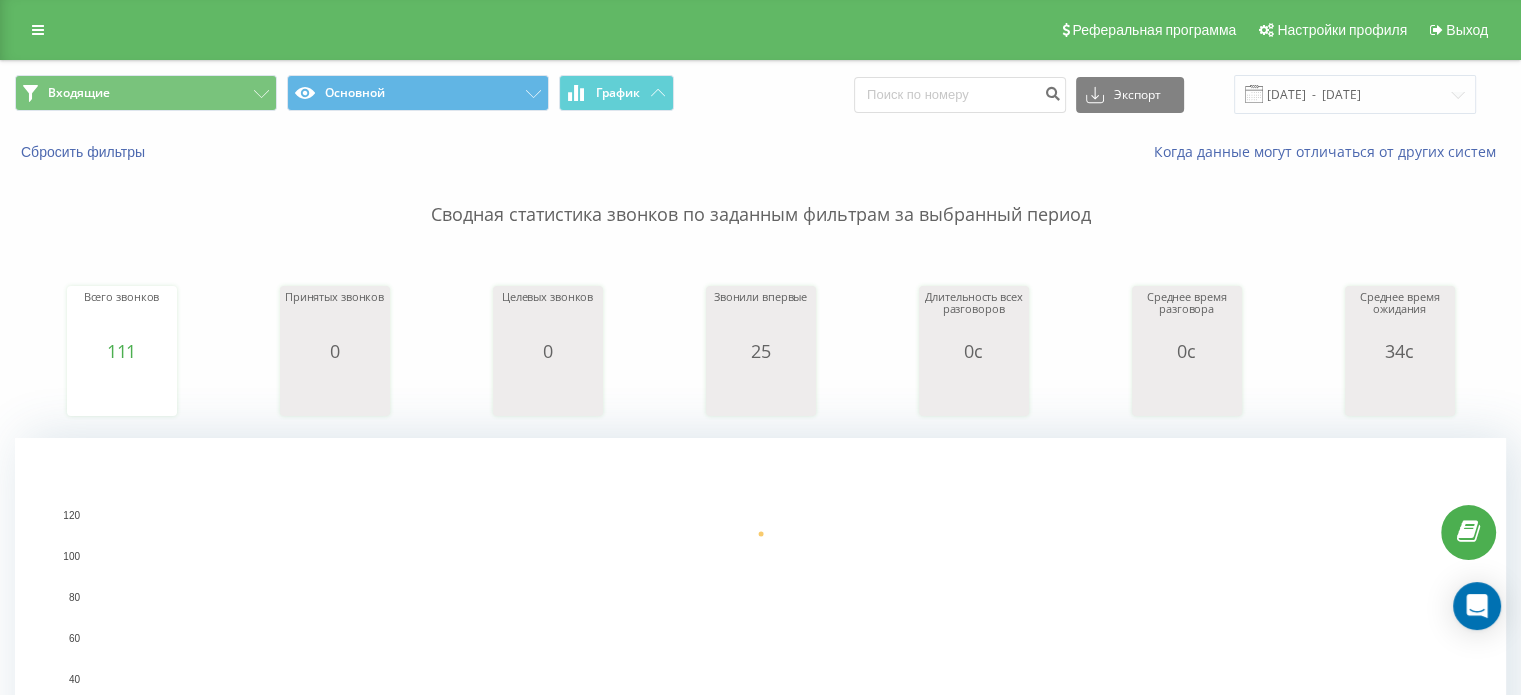 drag, startPoint x: 1396, startPoint y: 204, endPoint x: 904, endPoint y: 31, distance: 521.5295 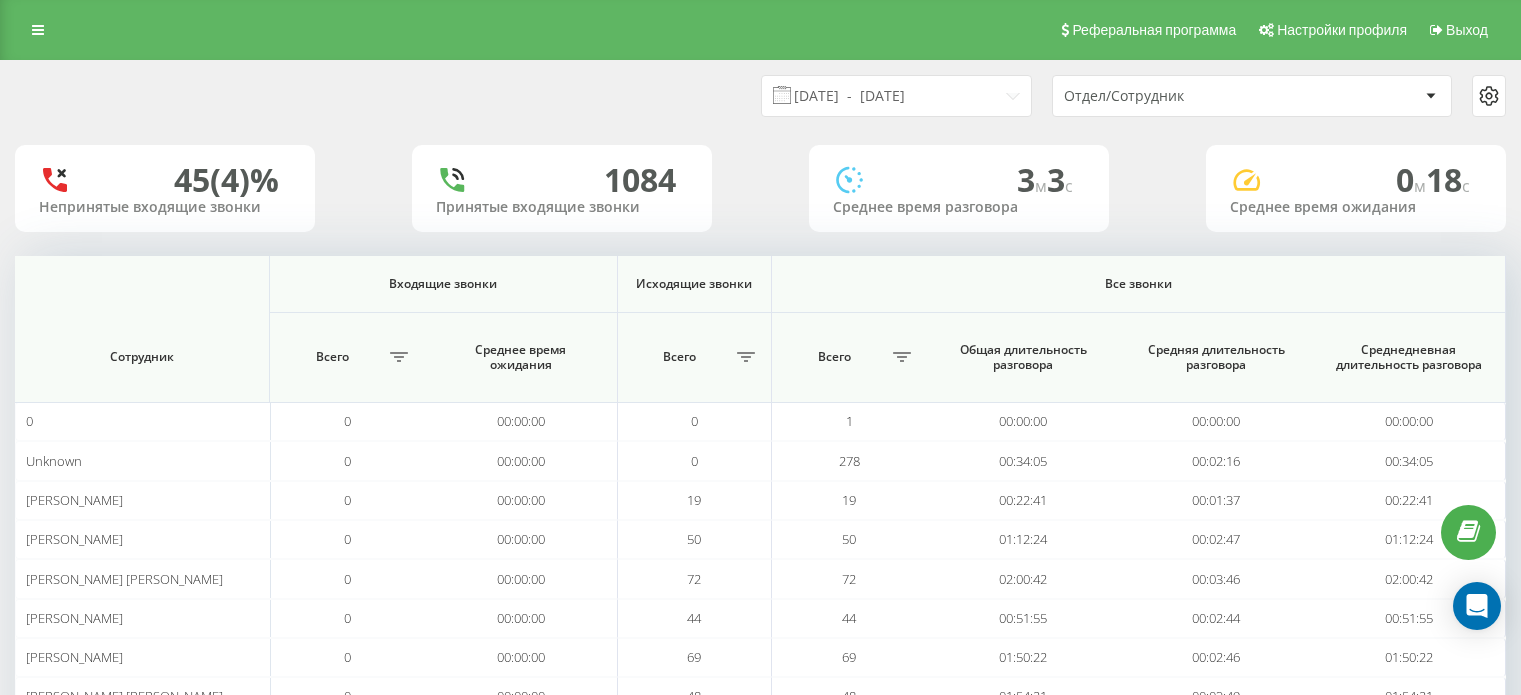 scroll, scrollTop: 593, scrollLeft: 0, axis: vertical 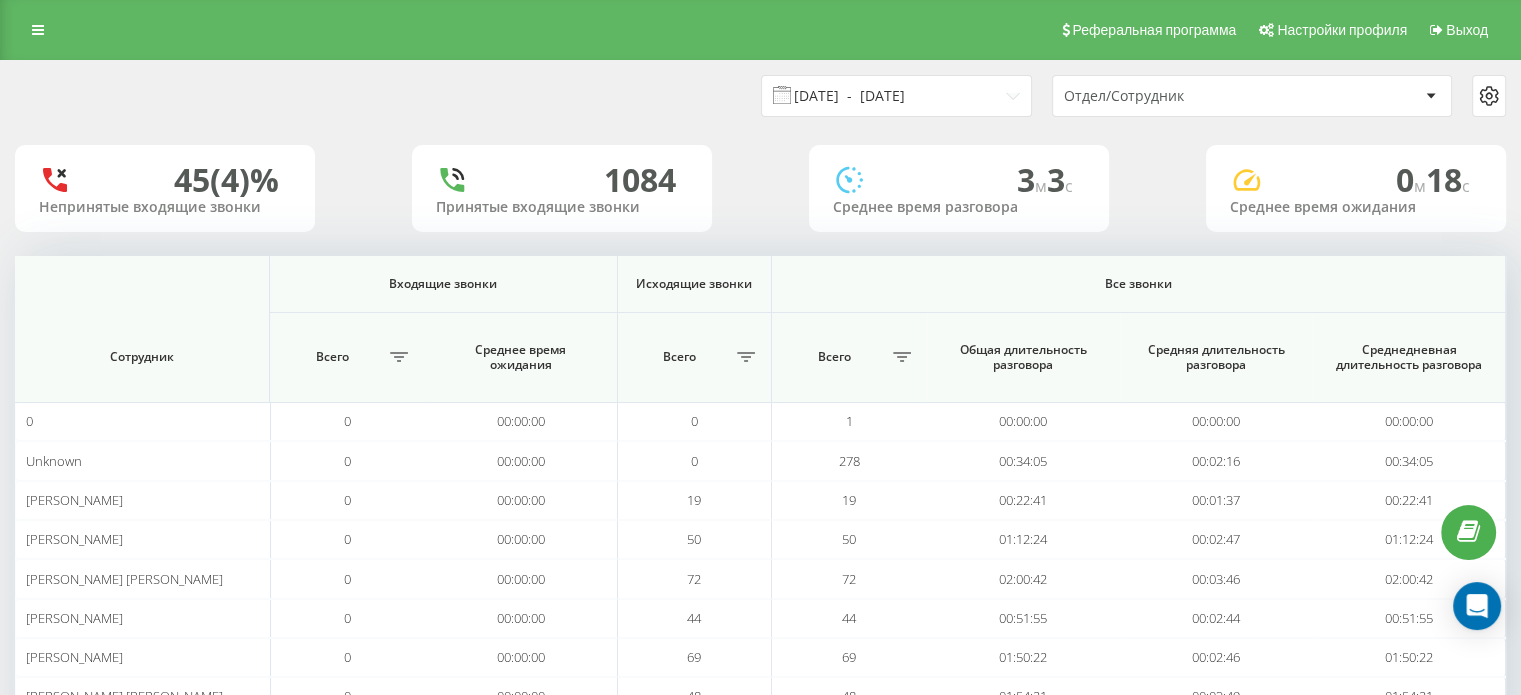 click on "11.07.2025  -  11.07.2025" at bounding box center (896, 96) 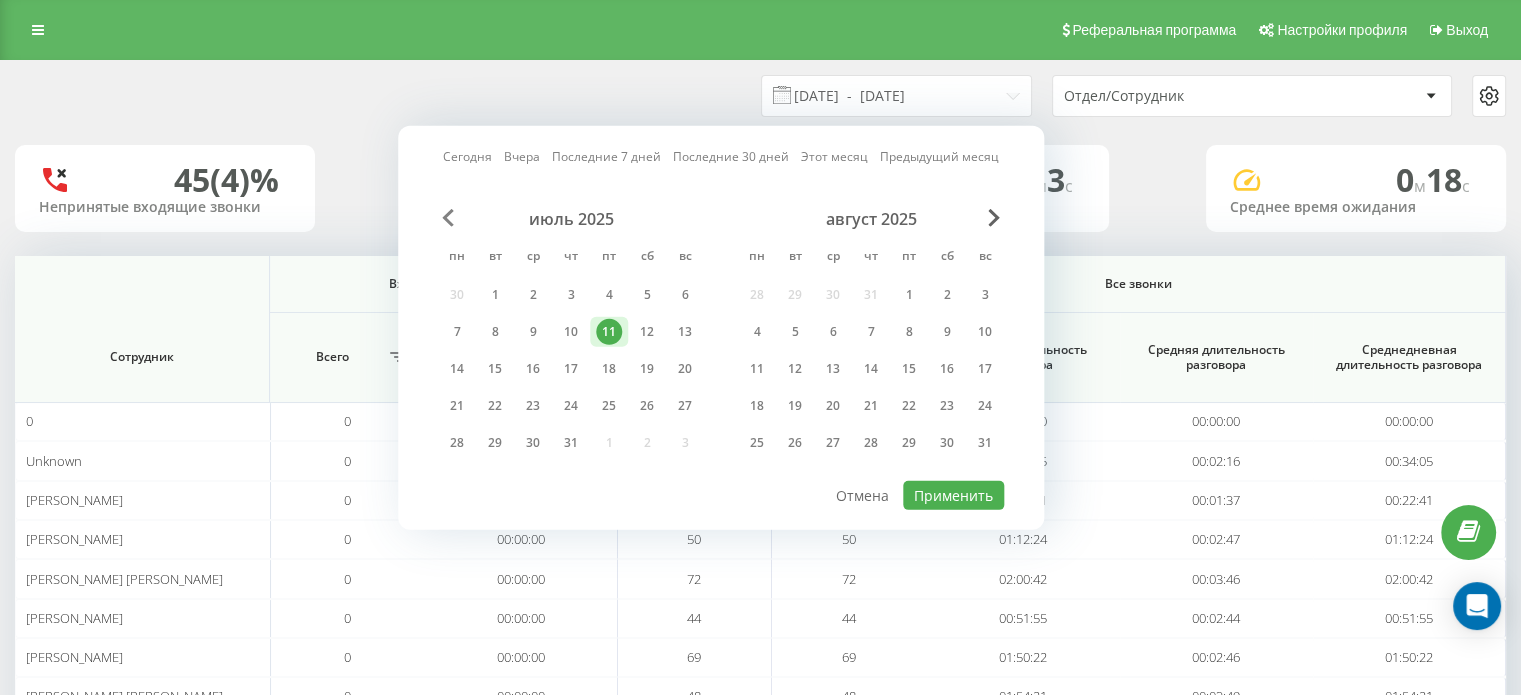click at bounding box center [448, 218] 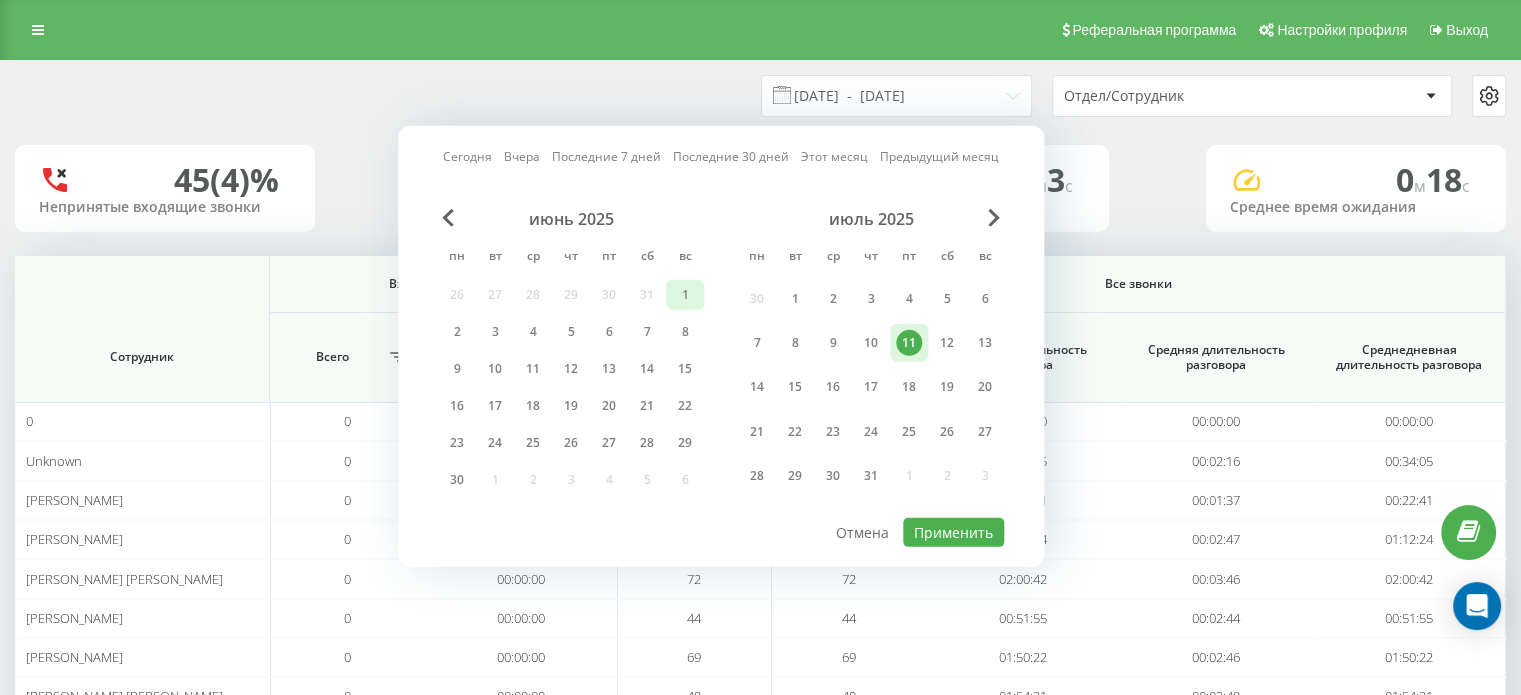 click on "1" at bounding box center [685, 295] 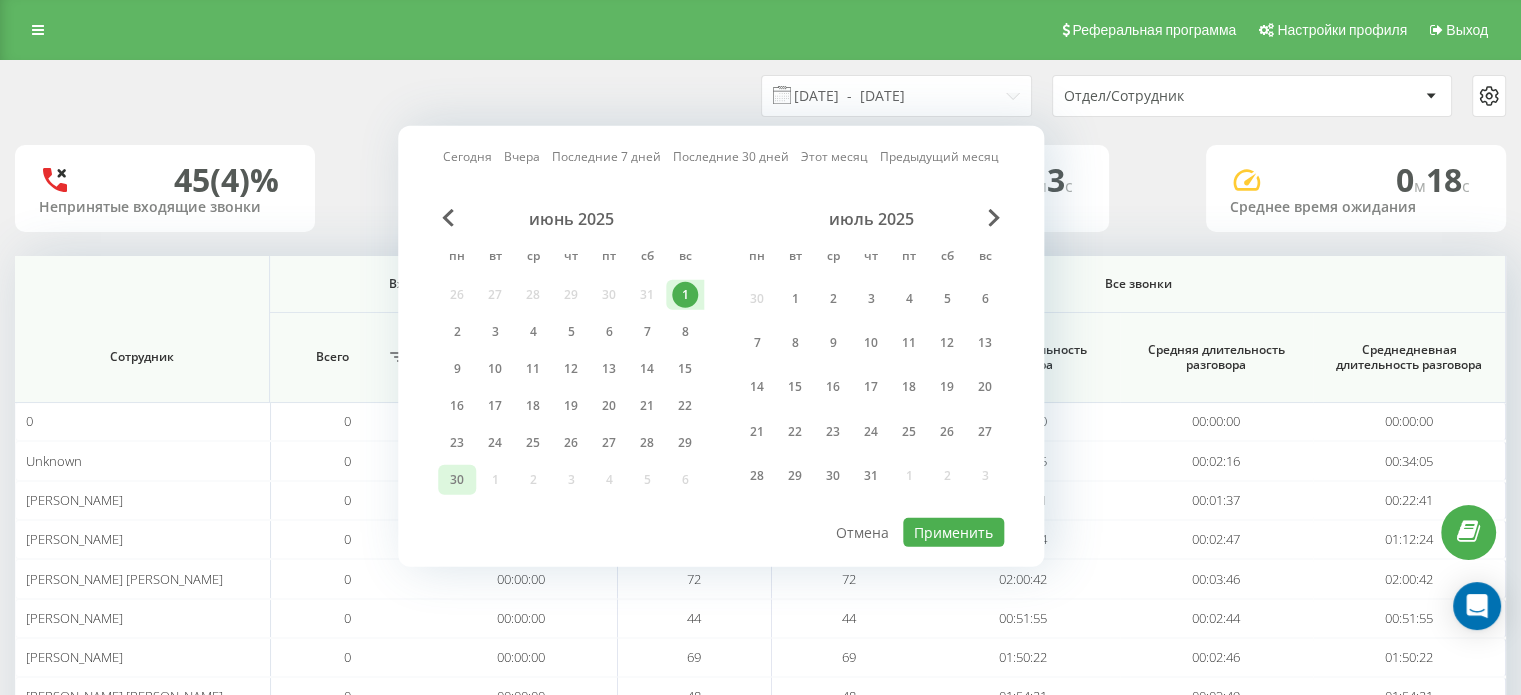 click on "30" at bounding box center [457, 480] 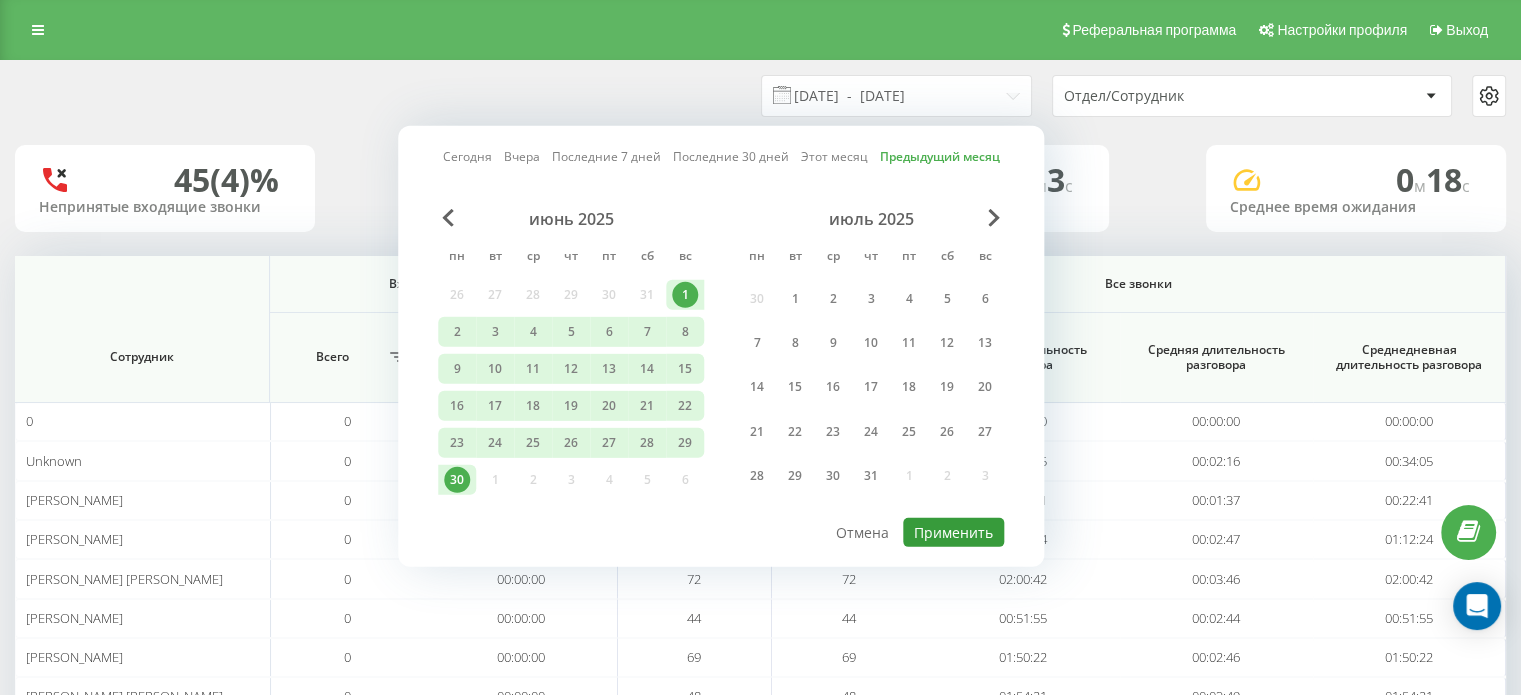 click on "Применить" at bounding box center [953, 532] 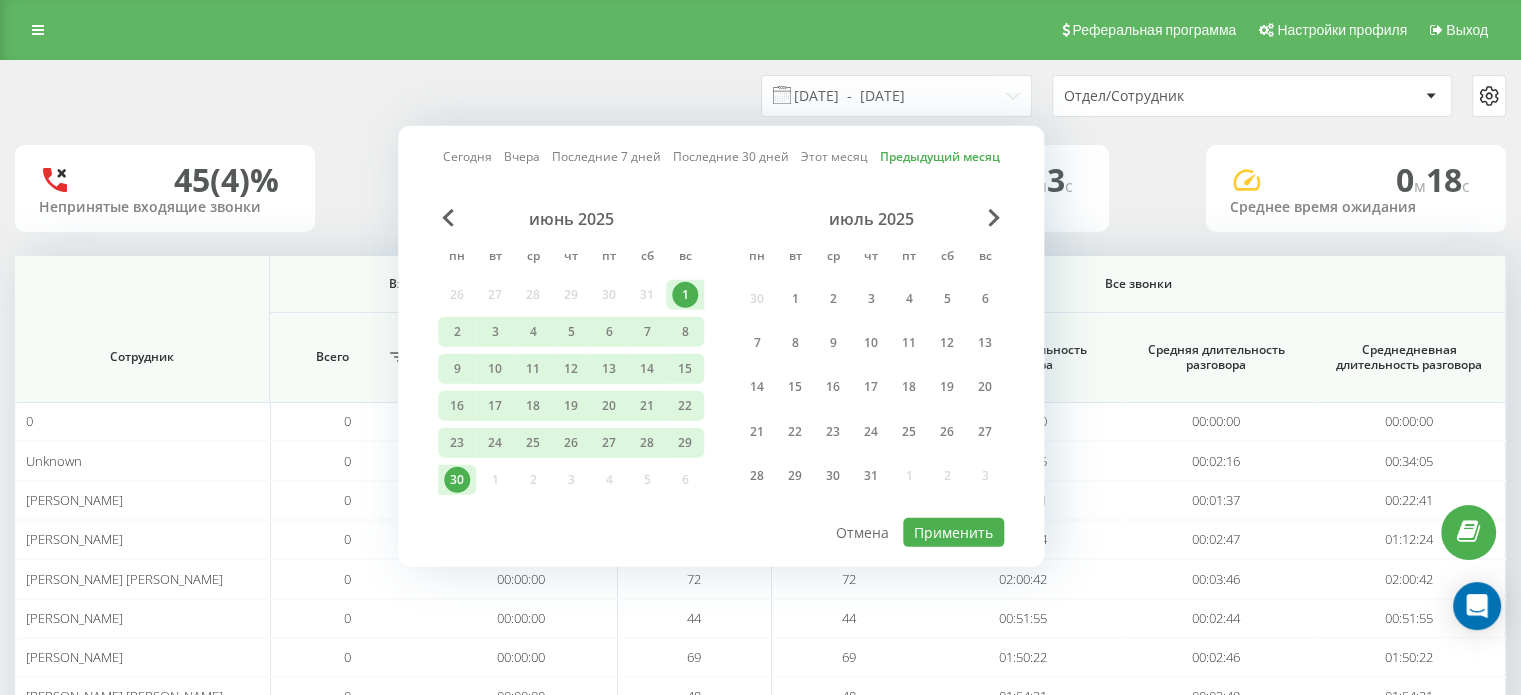 type on "01.06.2025  -  30.06.2025" 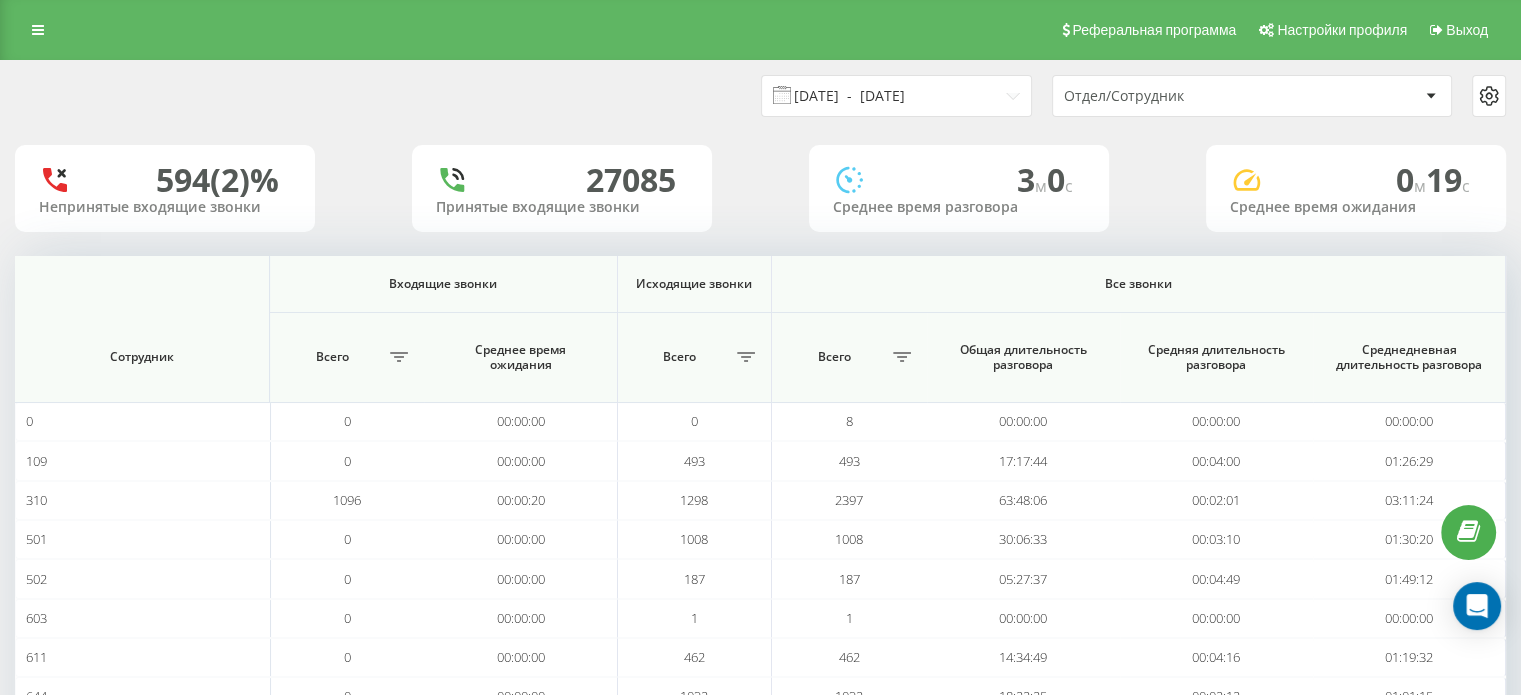 click on "01.06.2025  -  30.06.2025" at bounding box center [896, 96] 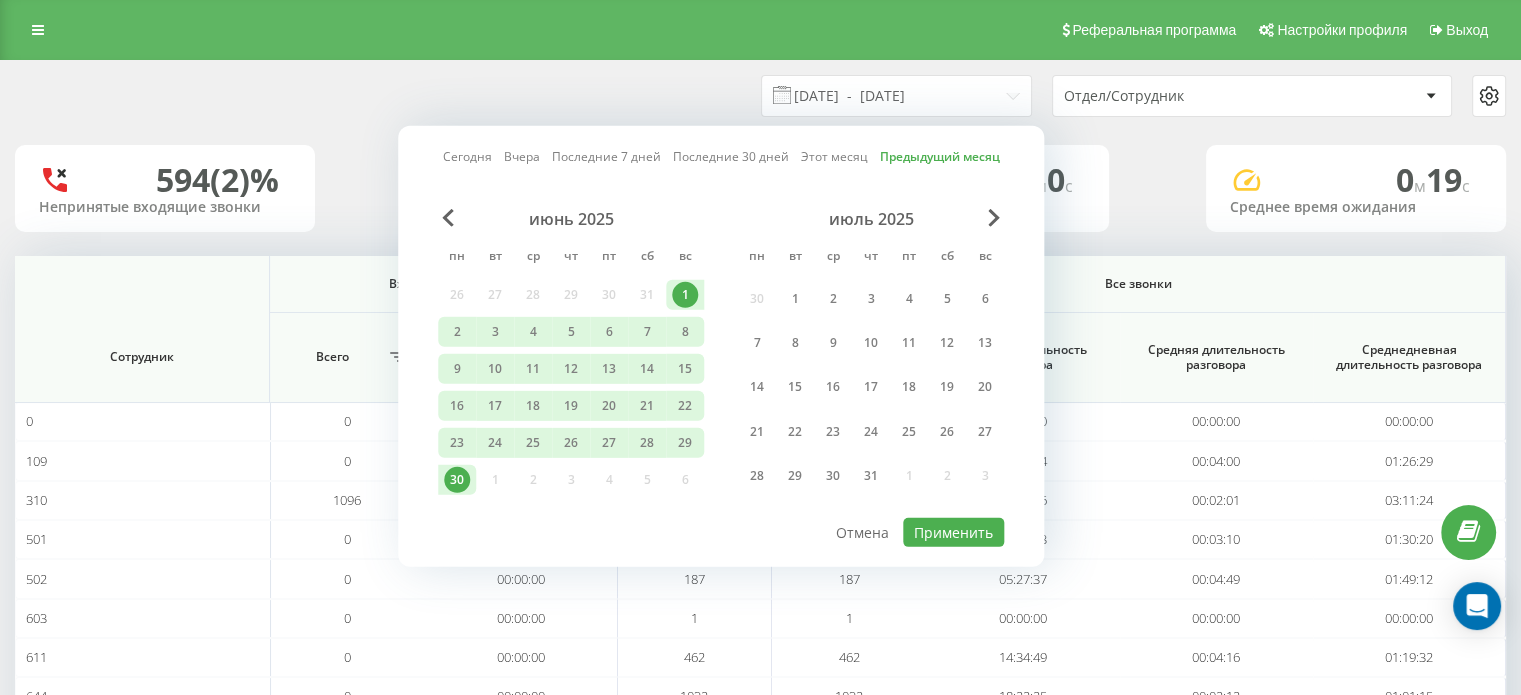 click on "Отдел/Сотрудник" at bounding box center [1183, 96] 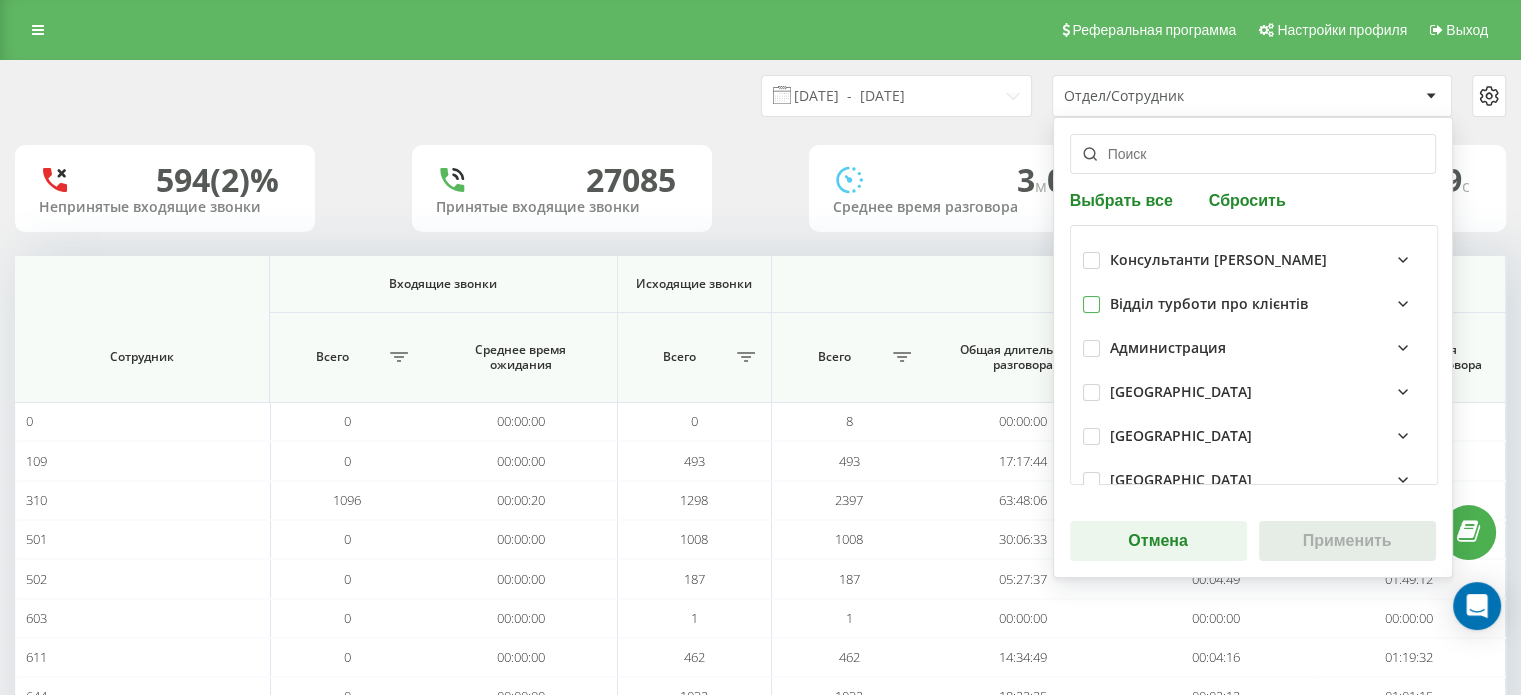 click at bounding box center [1091, 296] 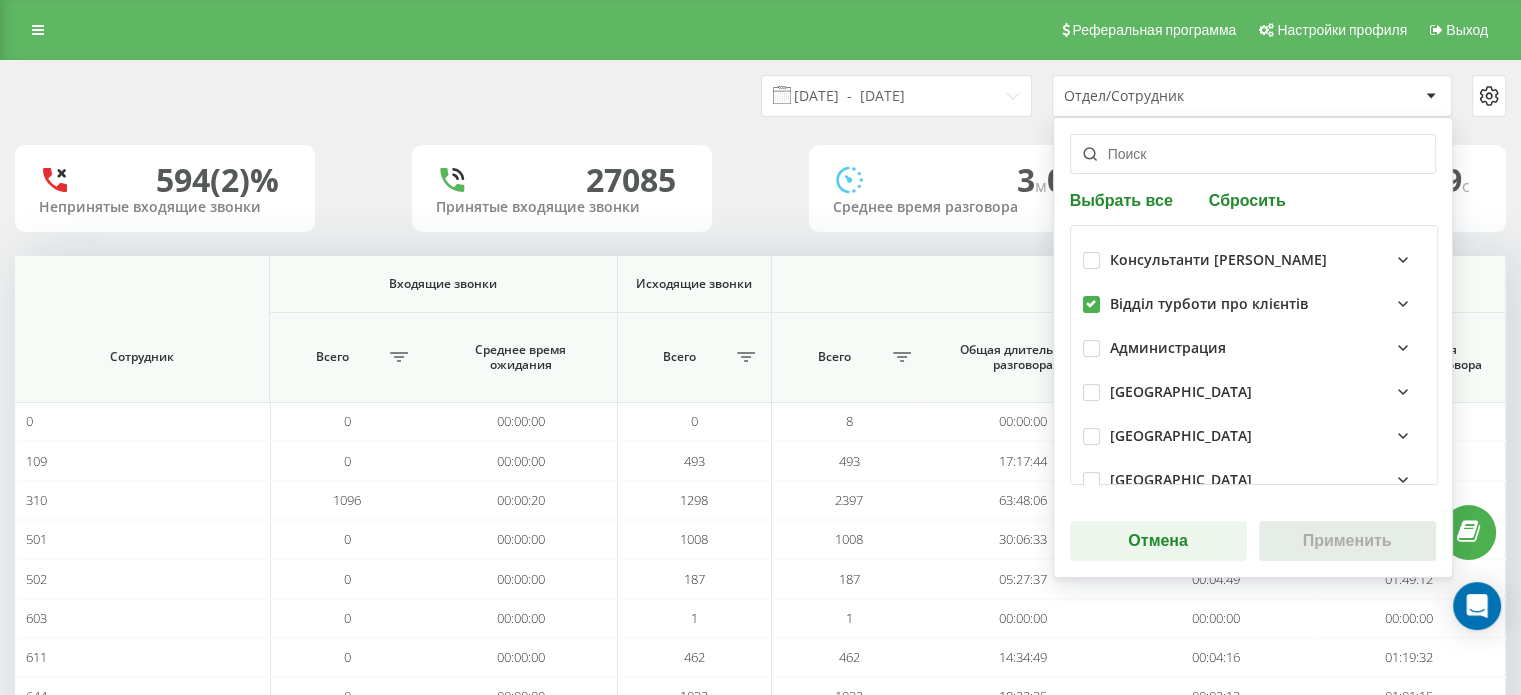 checkbox on "true" 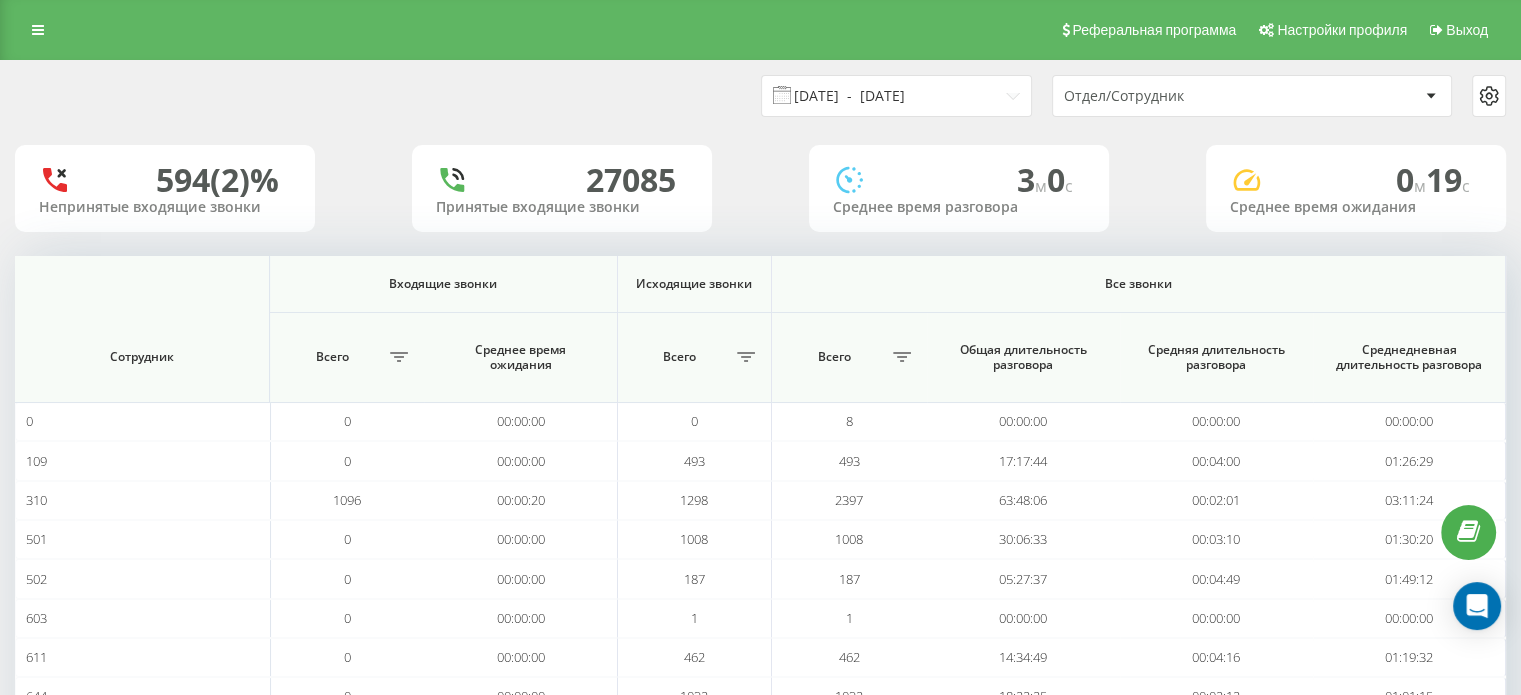click on "01.06.2025  -  30.06.2025" at bounding box center [896, 96] 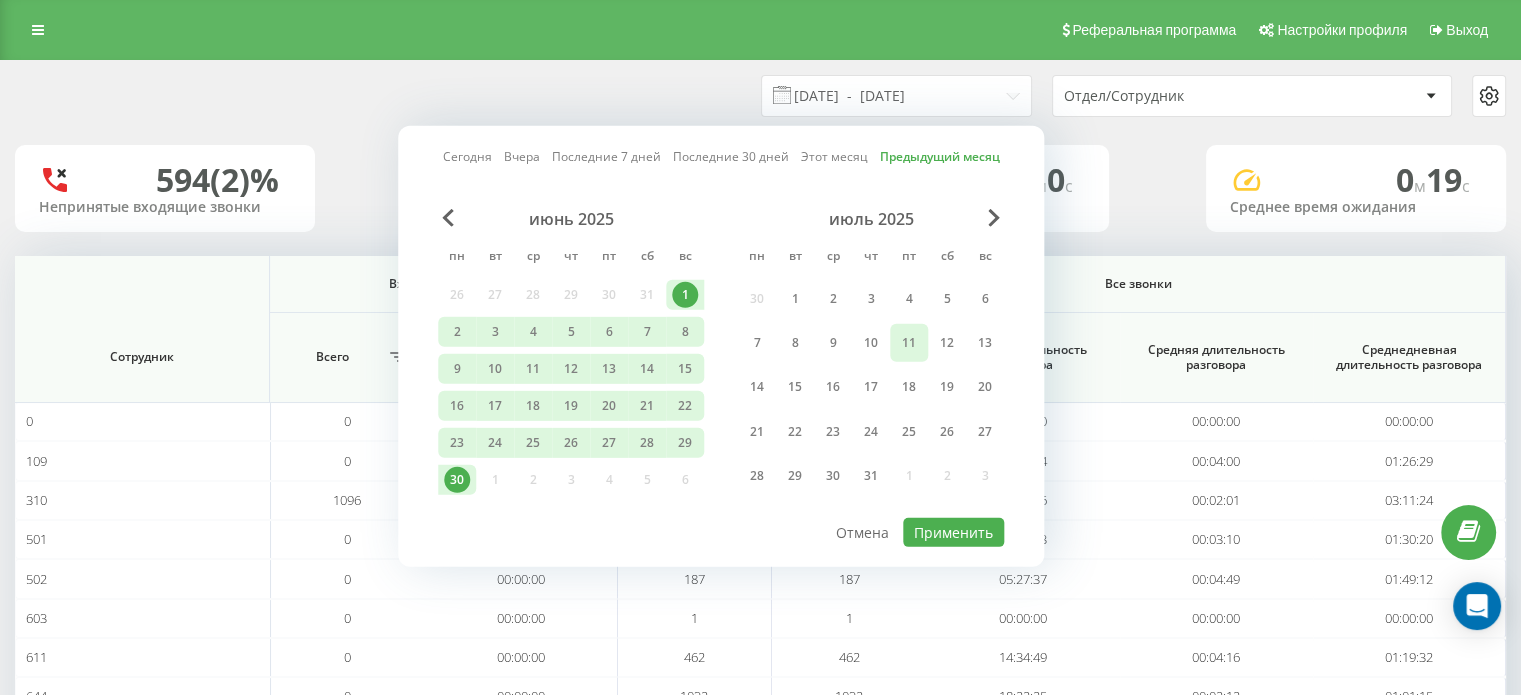 click on "11" at bounding box center [909, 343] 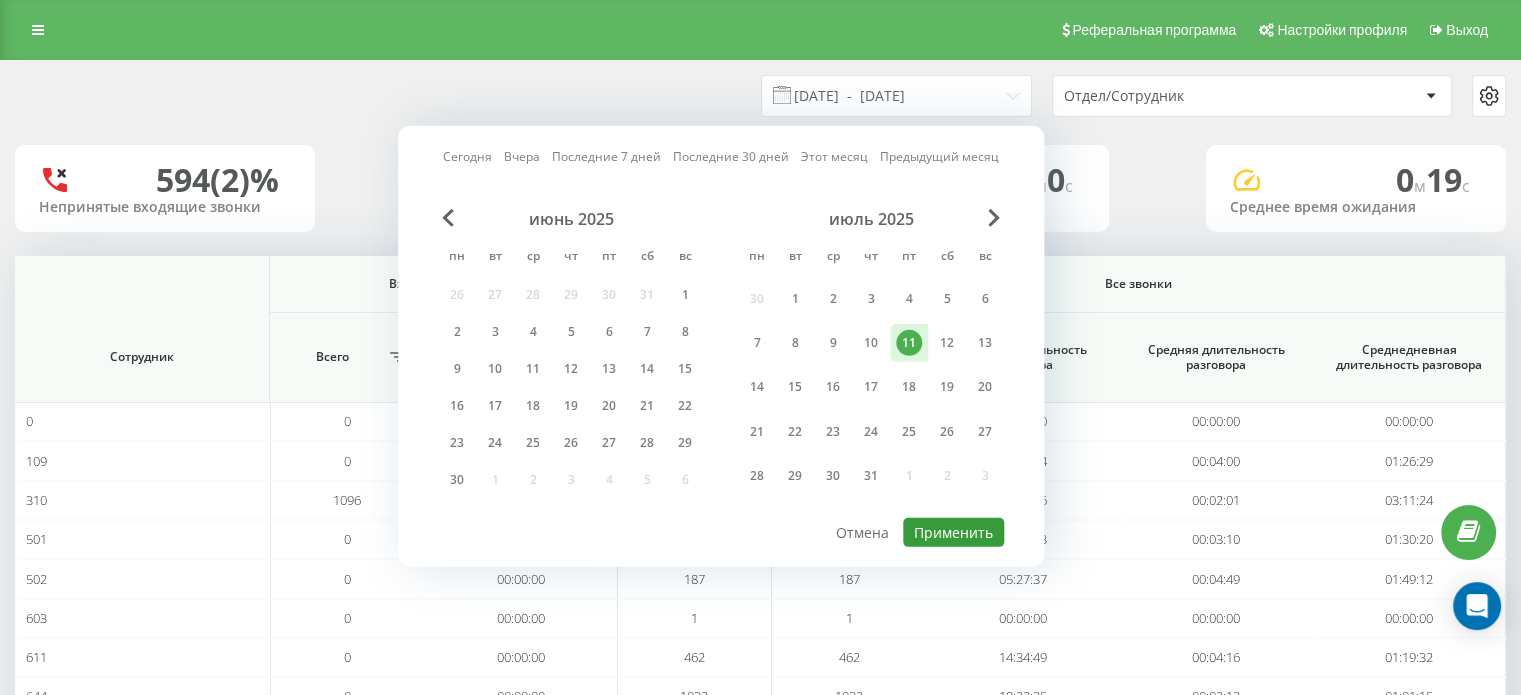 click on "Применить" at bounding box center (953, 532) 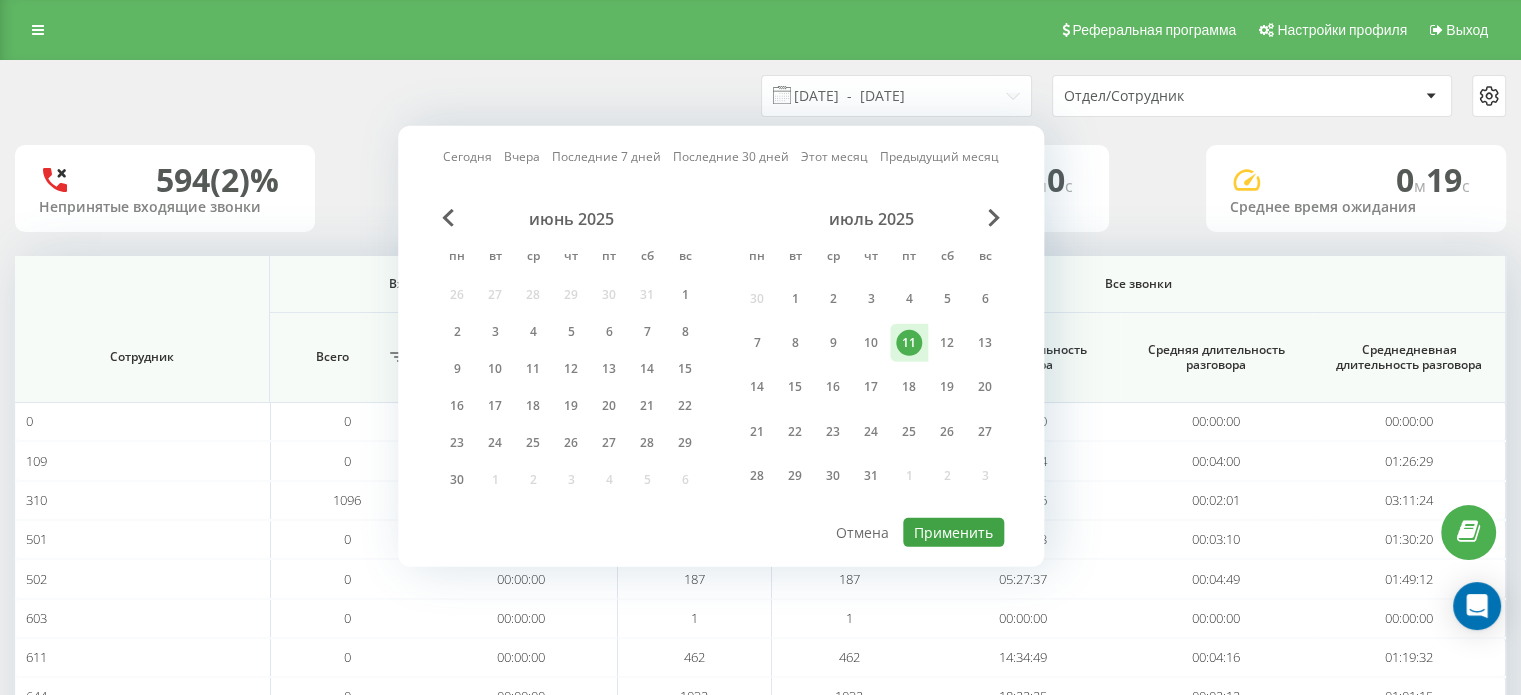 type on "[DATE]  -  [DATE]" 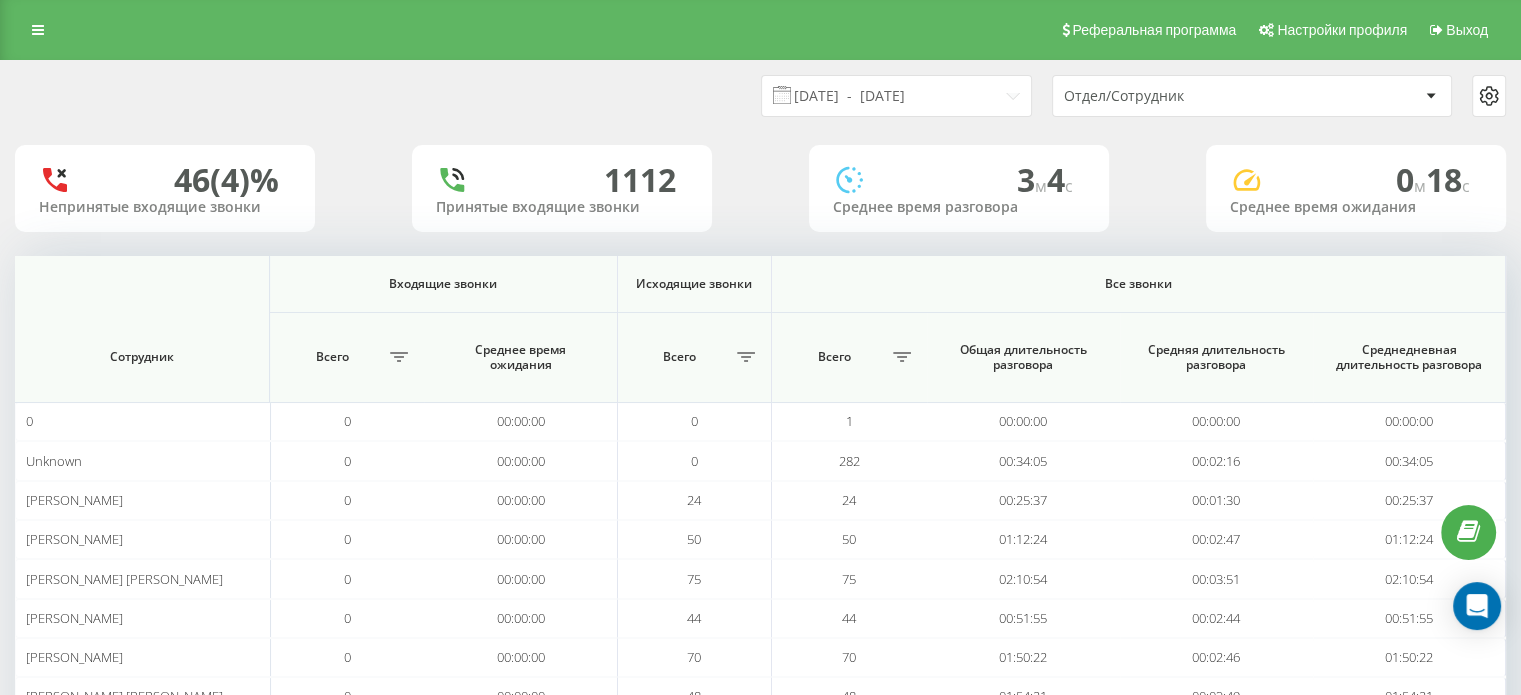 click on "Отдел/Сотрудник" at bounding box center (1183, 96) 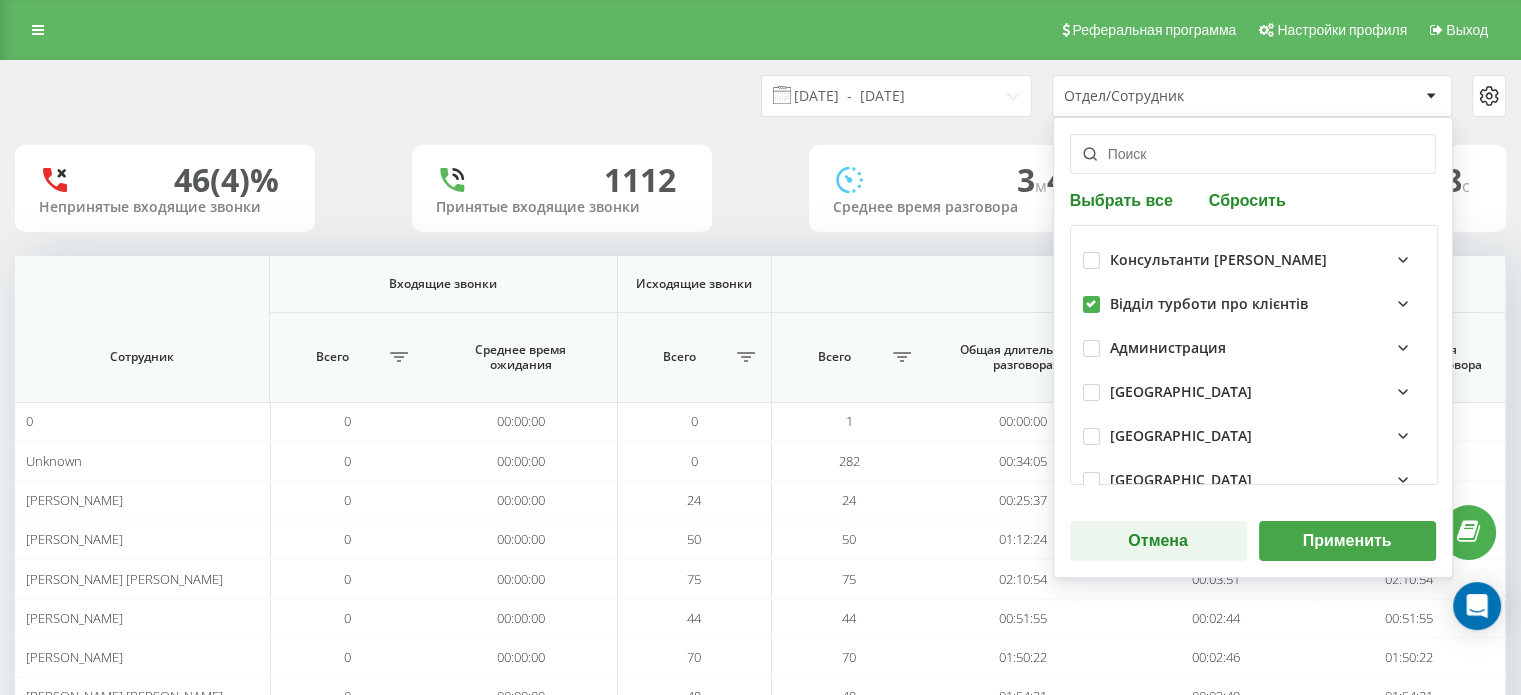 click on "Применить" at bounding box center (1347, 541) 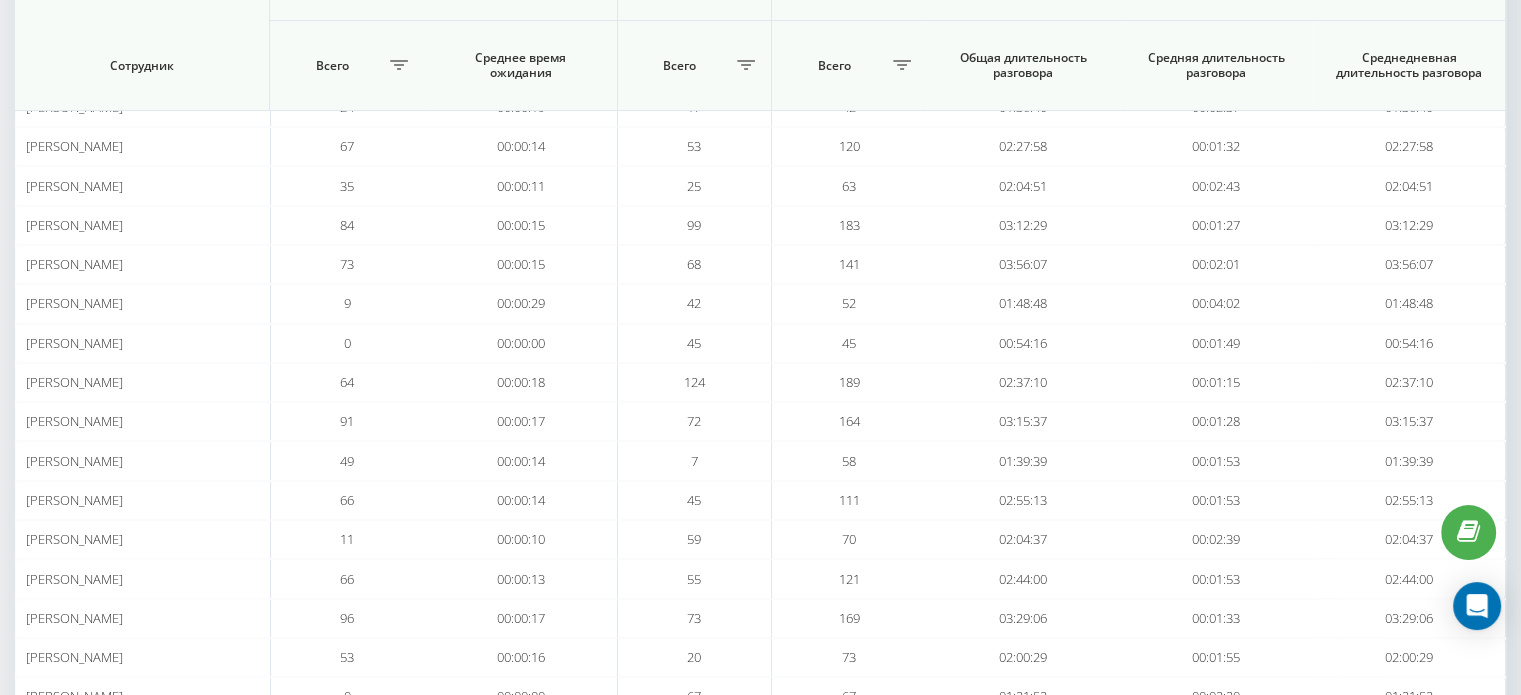 scroll, scrollTop: 412, scrollLeft: 0, axis: vertical 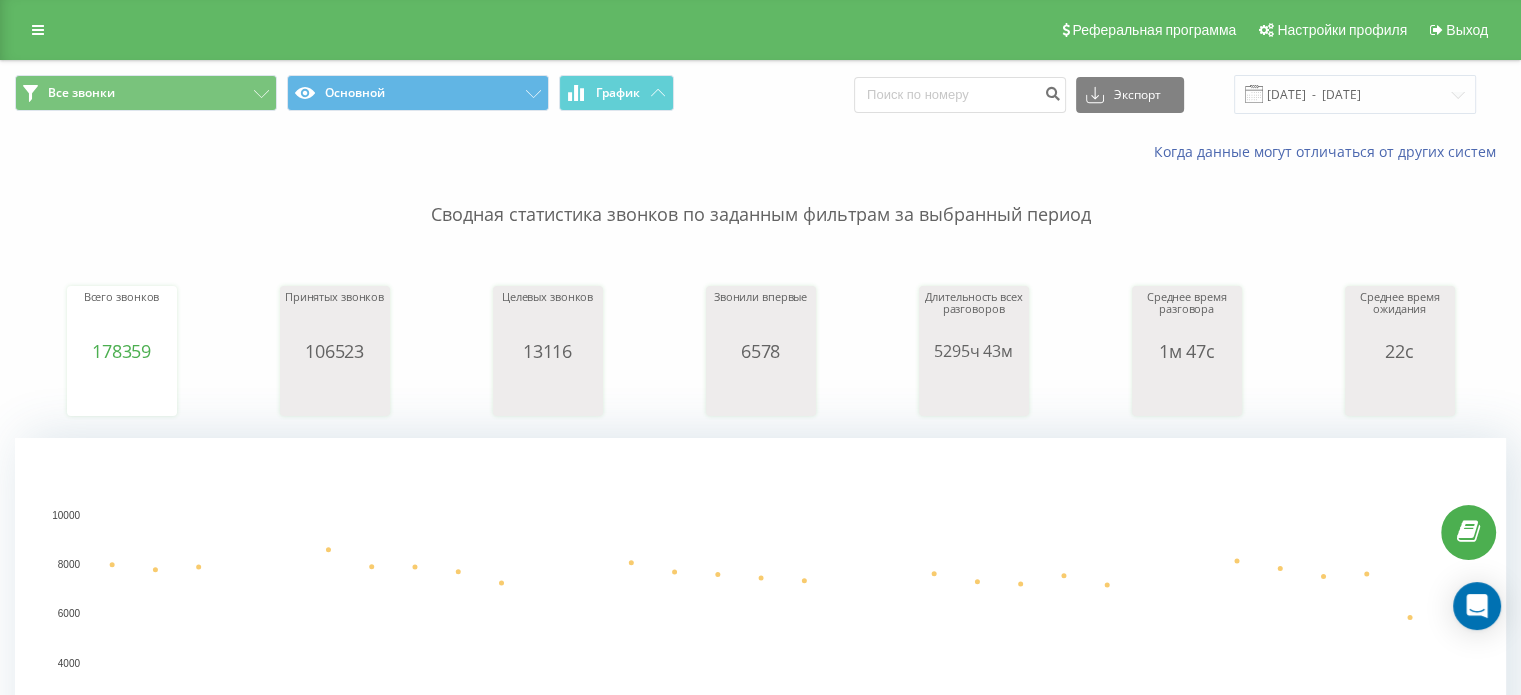 click on "Сводная статистика звонков по заданным фильтрам за выбранный период" at bounding box center (760, 195) 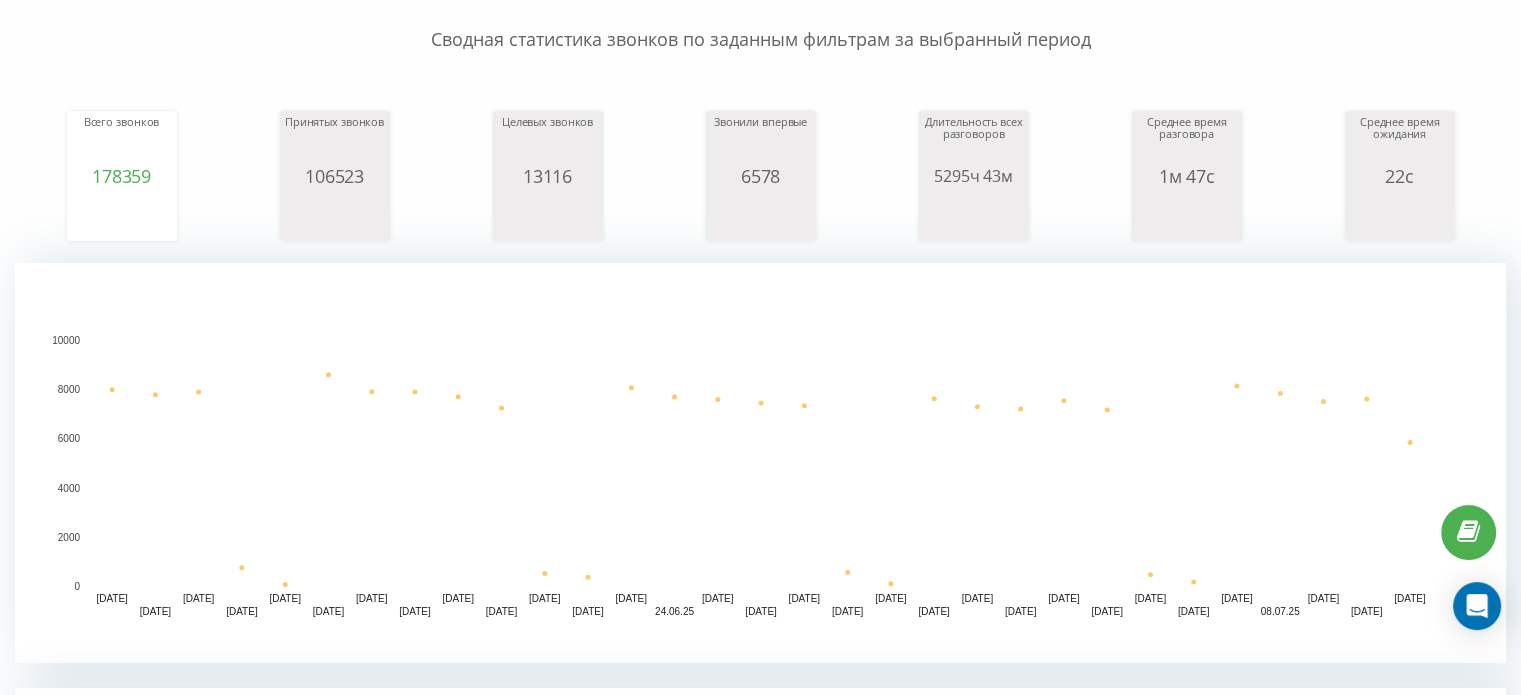 scroll, scrollTop: 400, scrollLeft: 0, axis: vertical 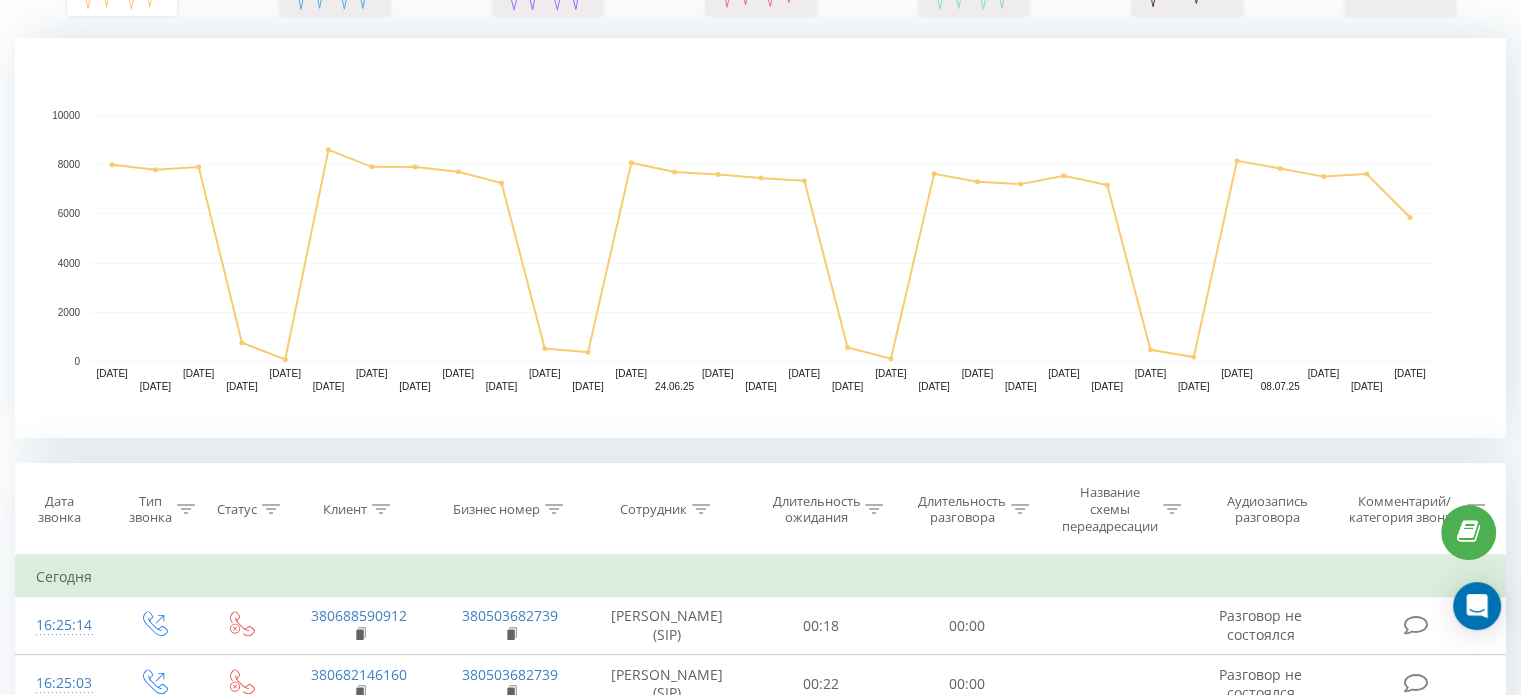 click at bounding box center (701, 509) 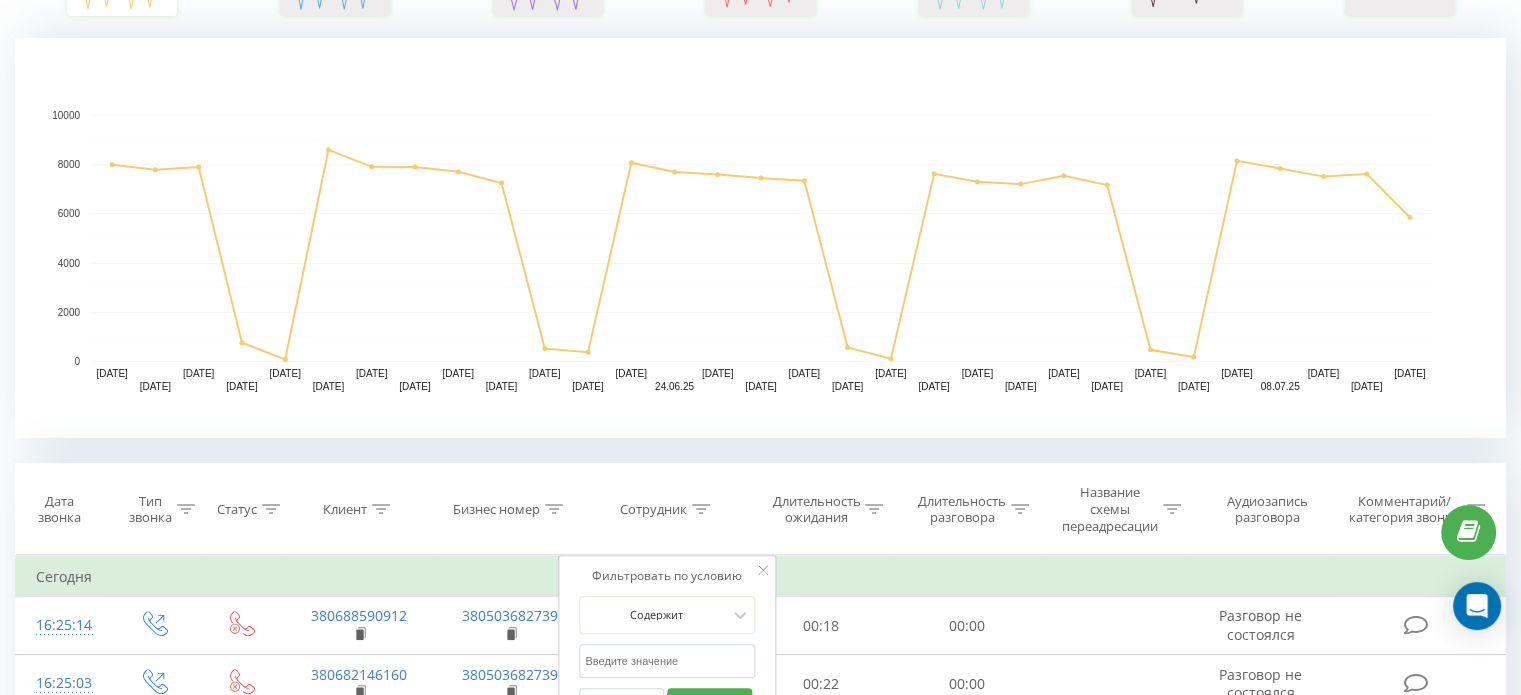 click at bounding box center [667, 661] 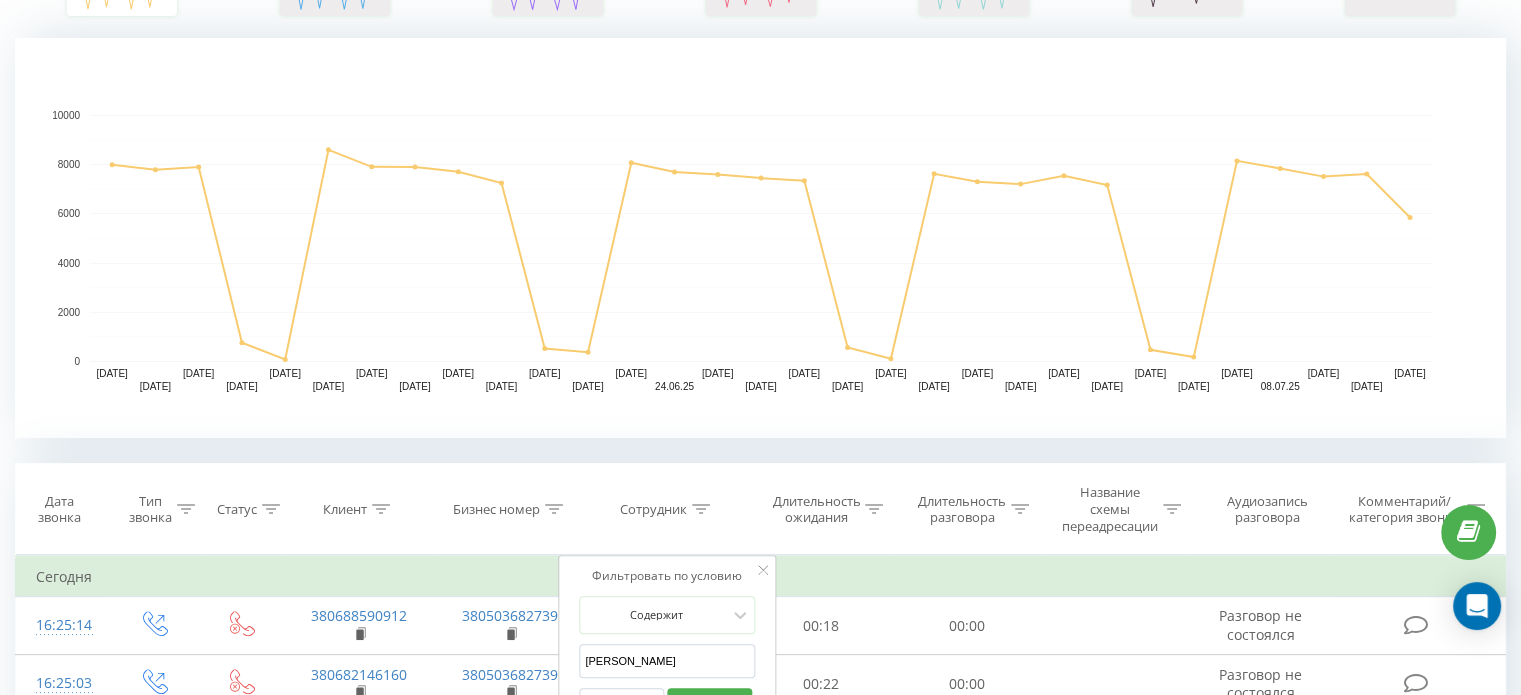type on "[PERSON_NAME]" 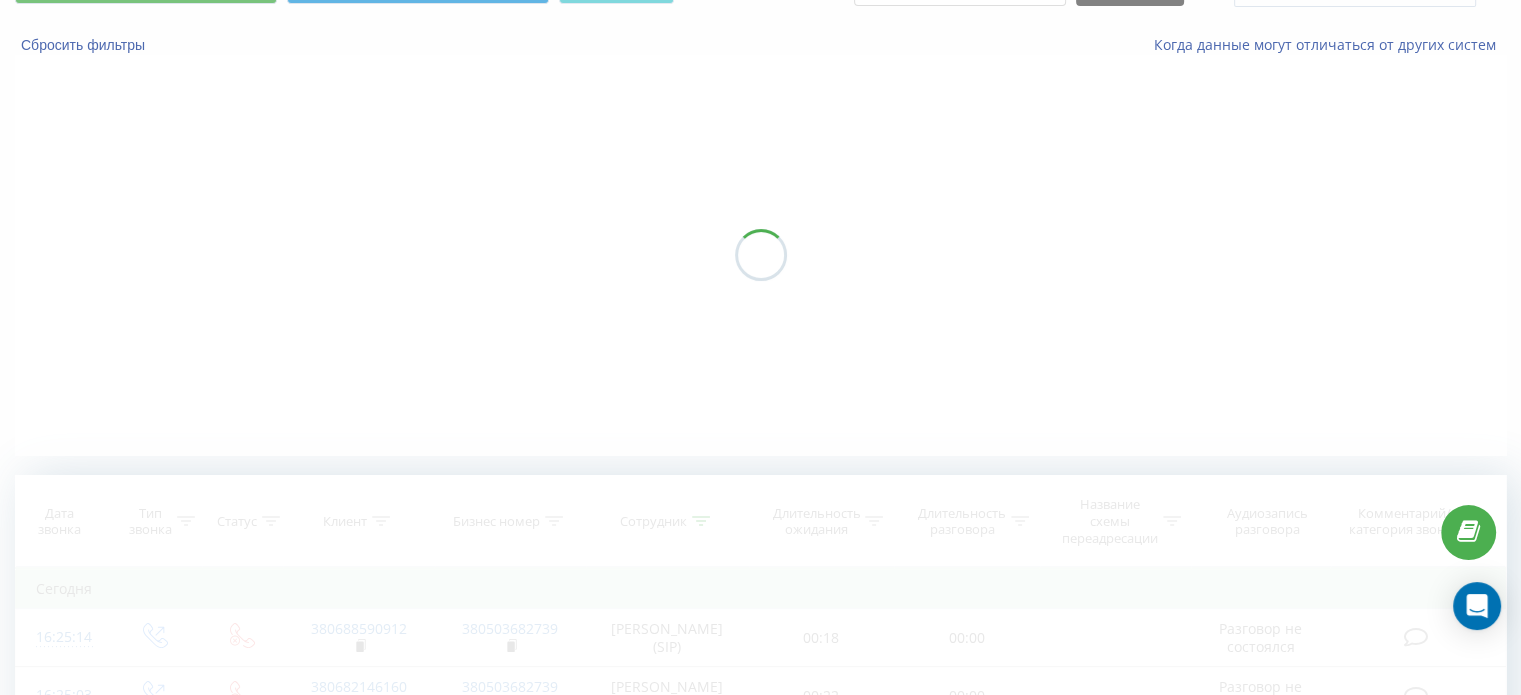 scroll, scrollTop: 0, scrollLeft: 0, axis: both 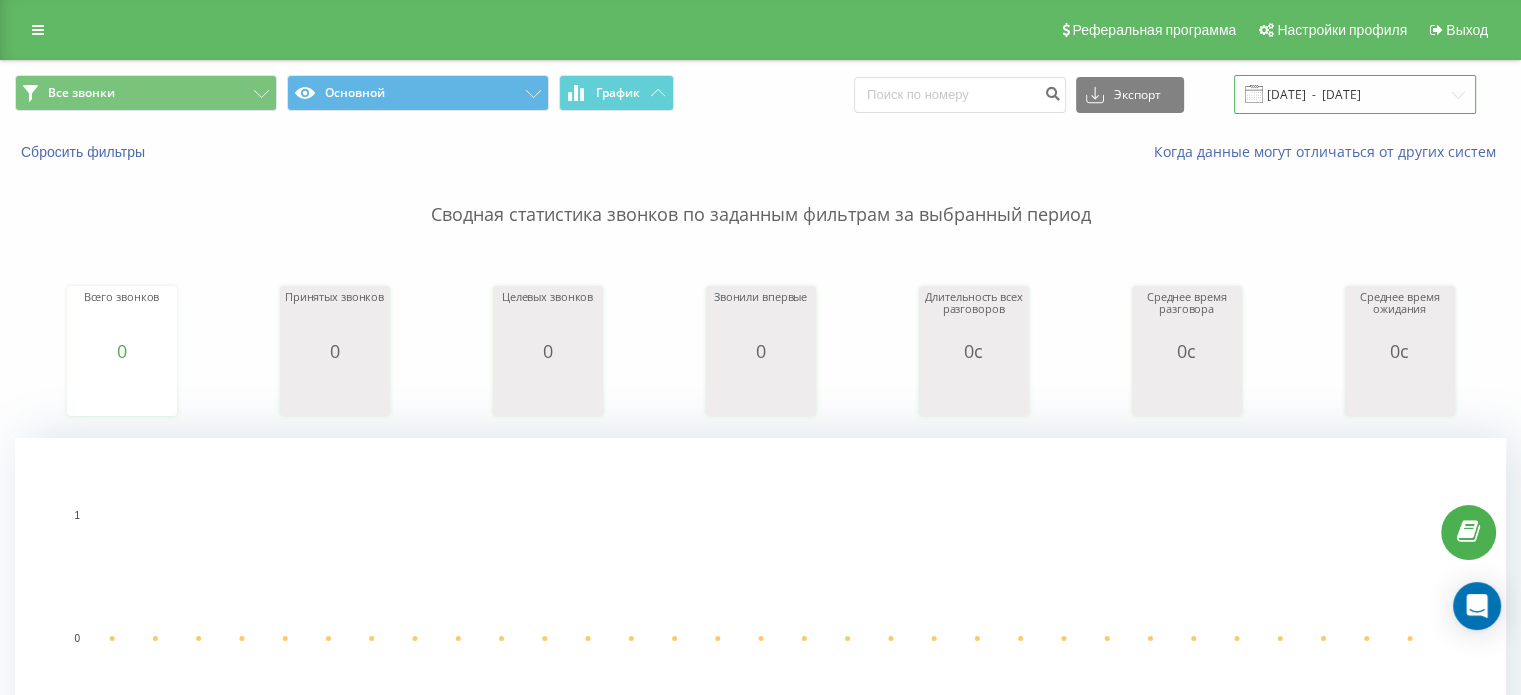 click on "11.06.2025  -  11.07.2025" at bounding box center [1355, 94] 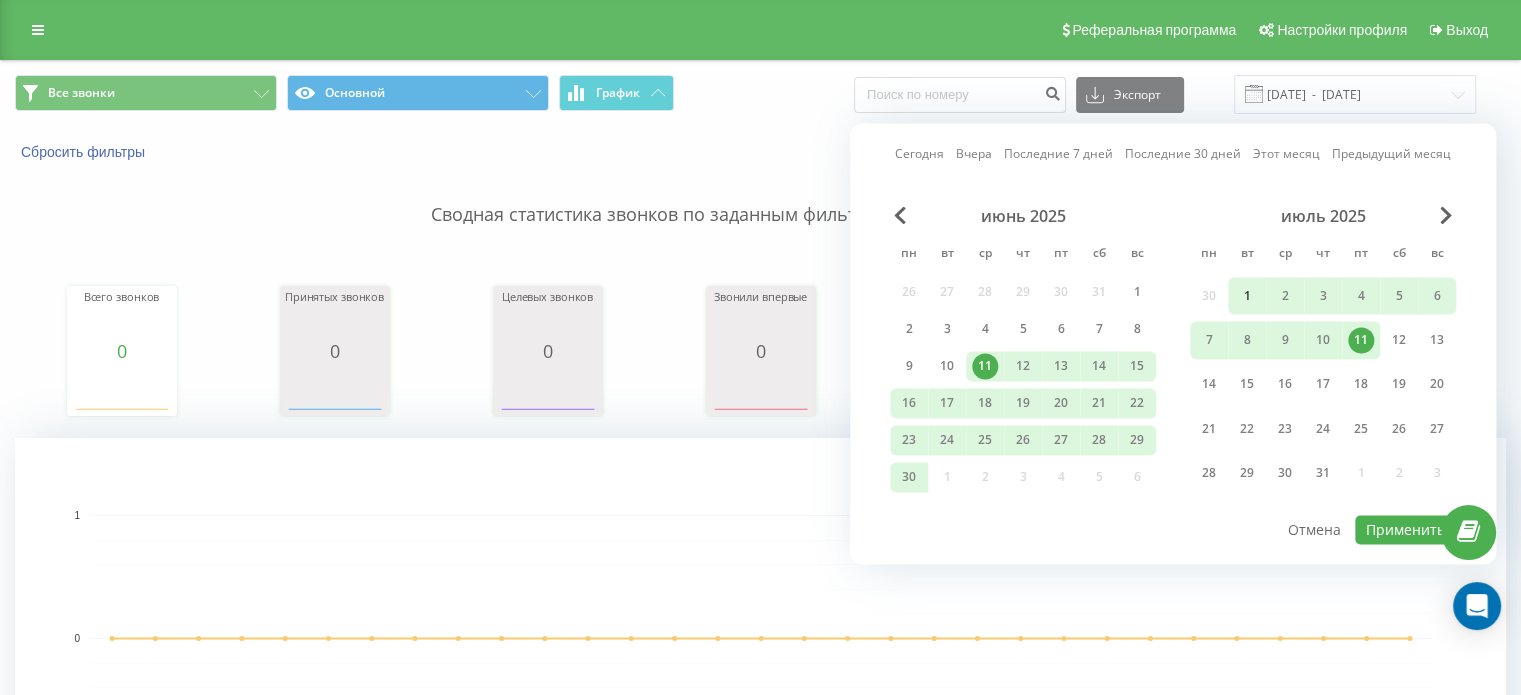 click on "1" at bounding box center [1247, 296] 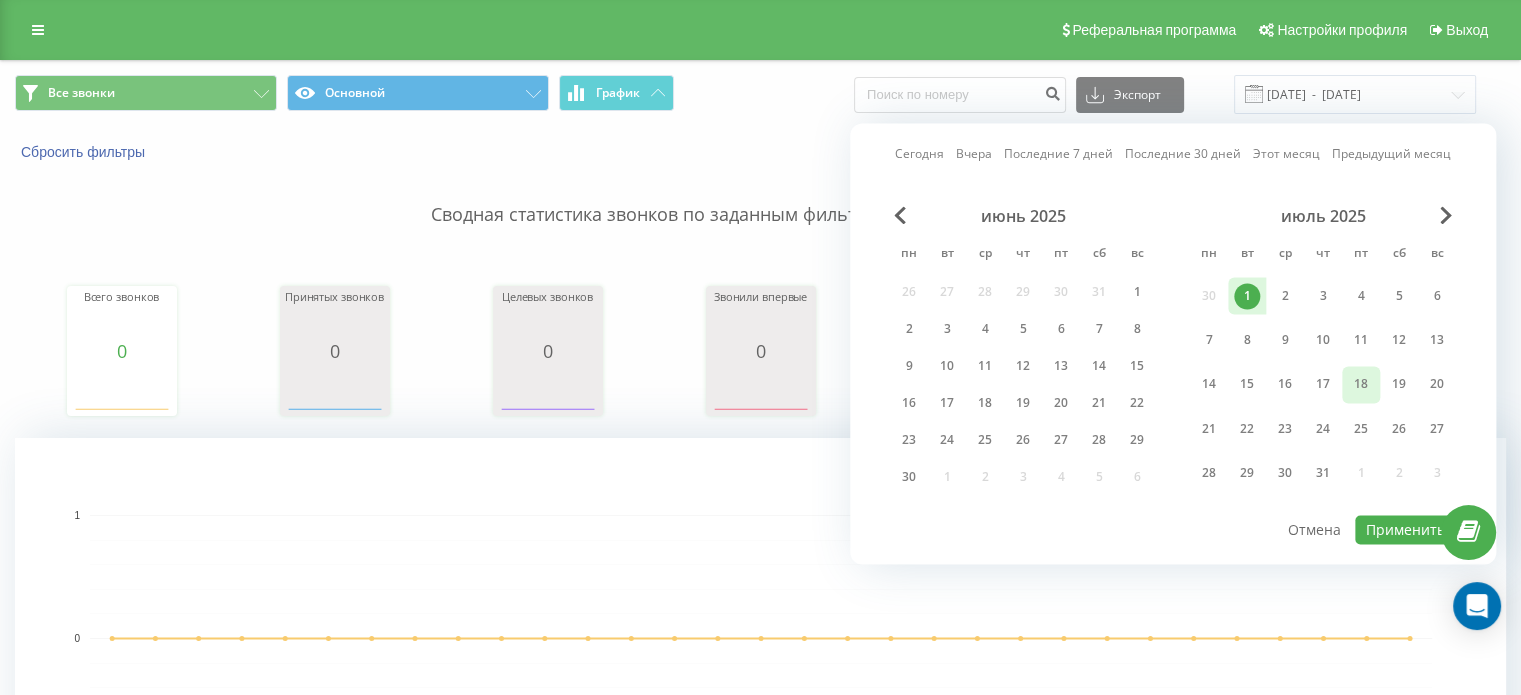 drag, startPoint x: 1344, startPoint y: 341, endPoint x: 1375, endPoint y: 385, distance: 53.823788 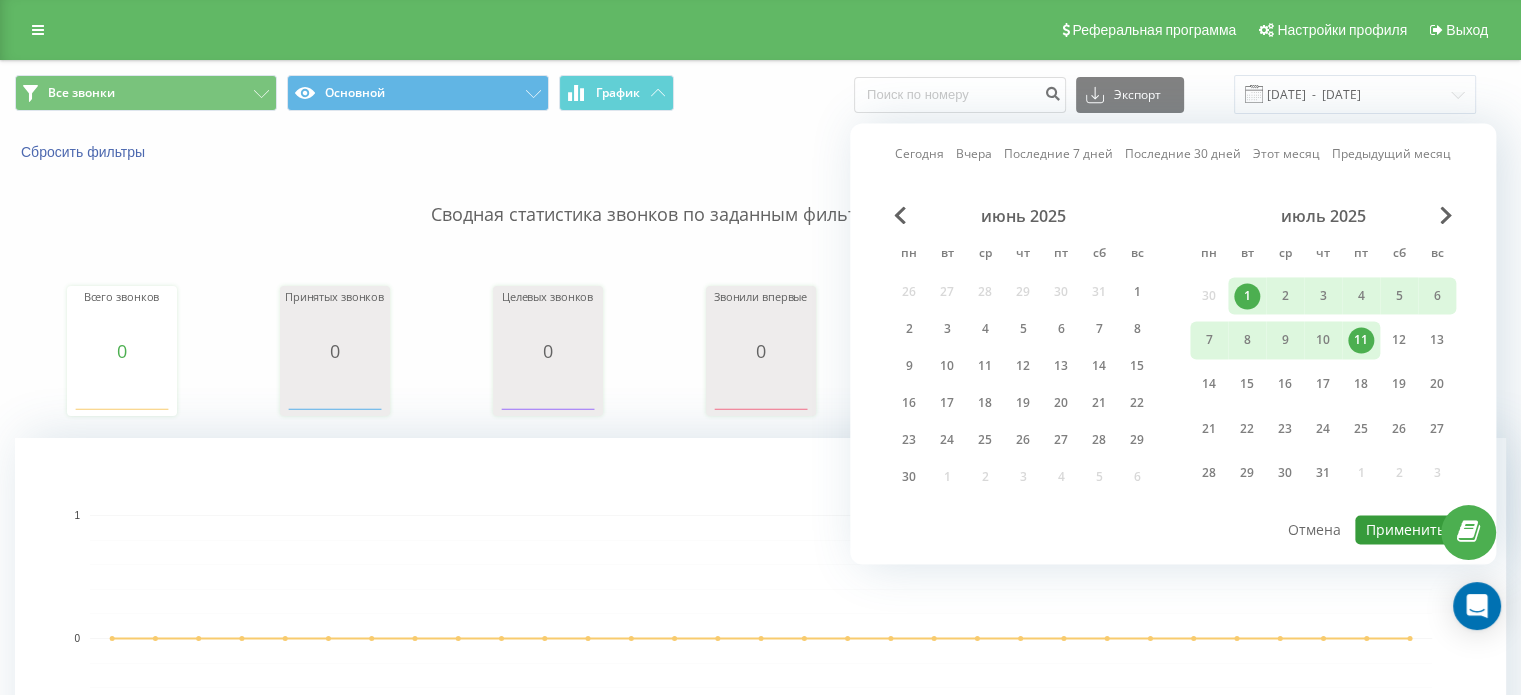 click on "Применить" at bounding box center [1405, 529] 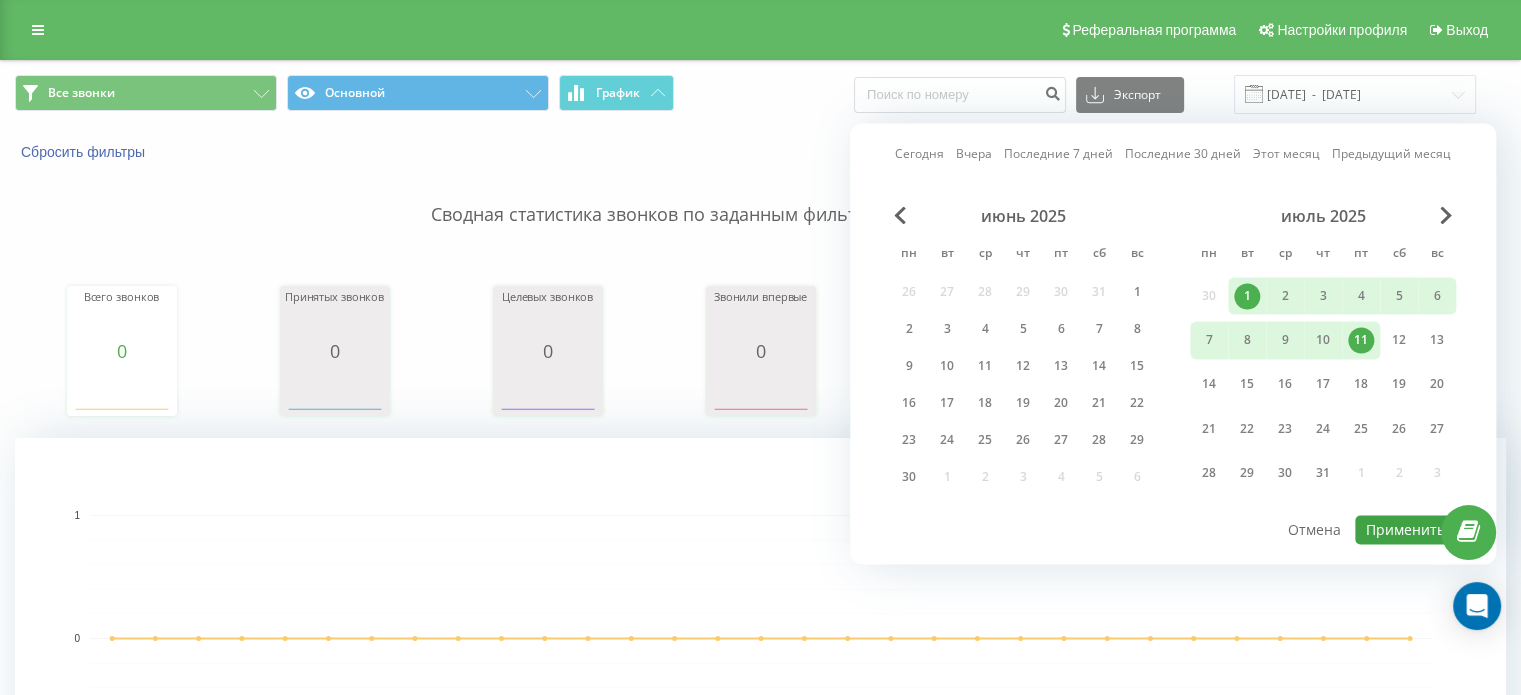 type on "01.07.2025  -  11.07.2025" 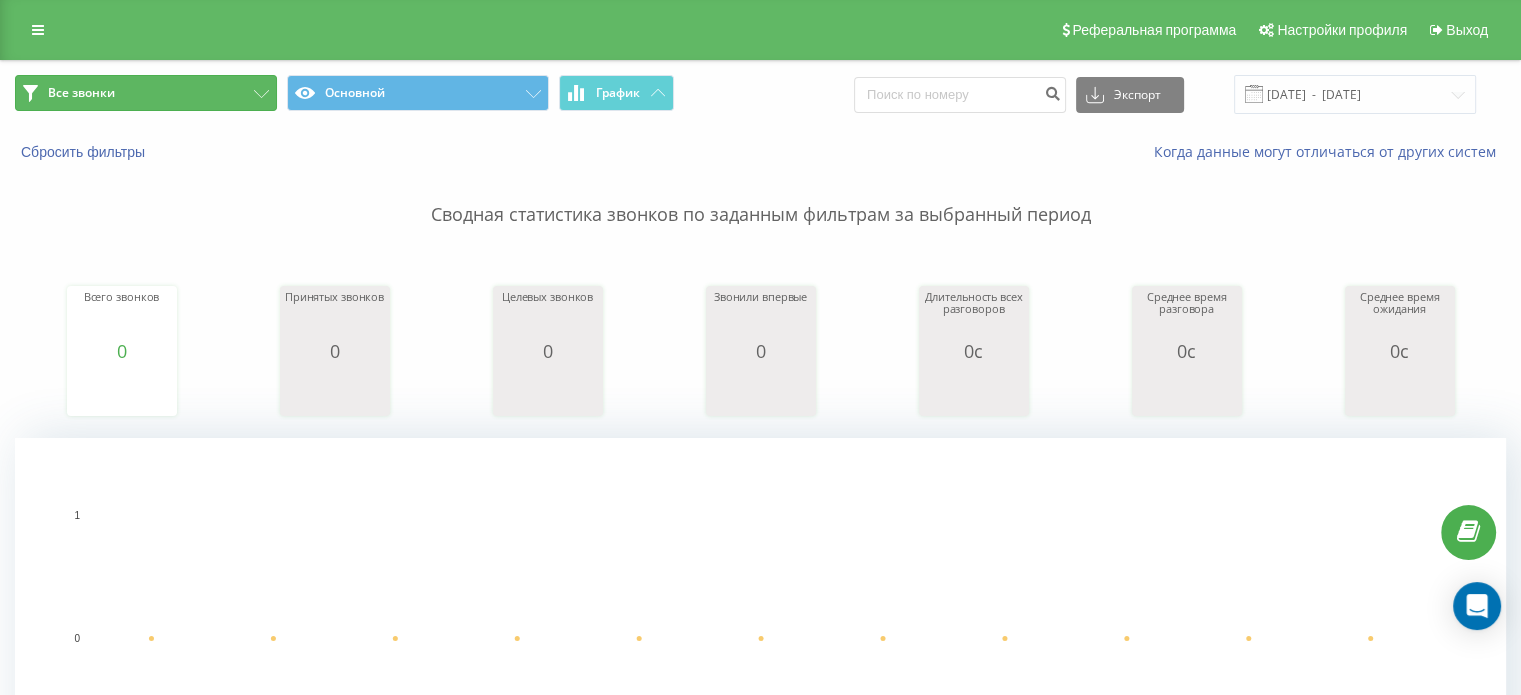 click on "Все звонки" at bounding box center [146, 93] 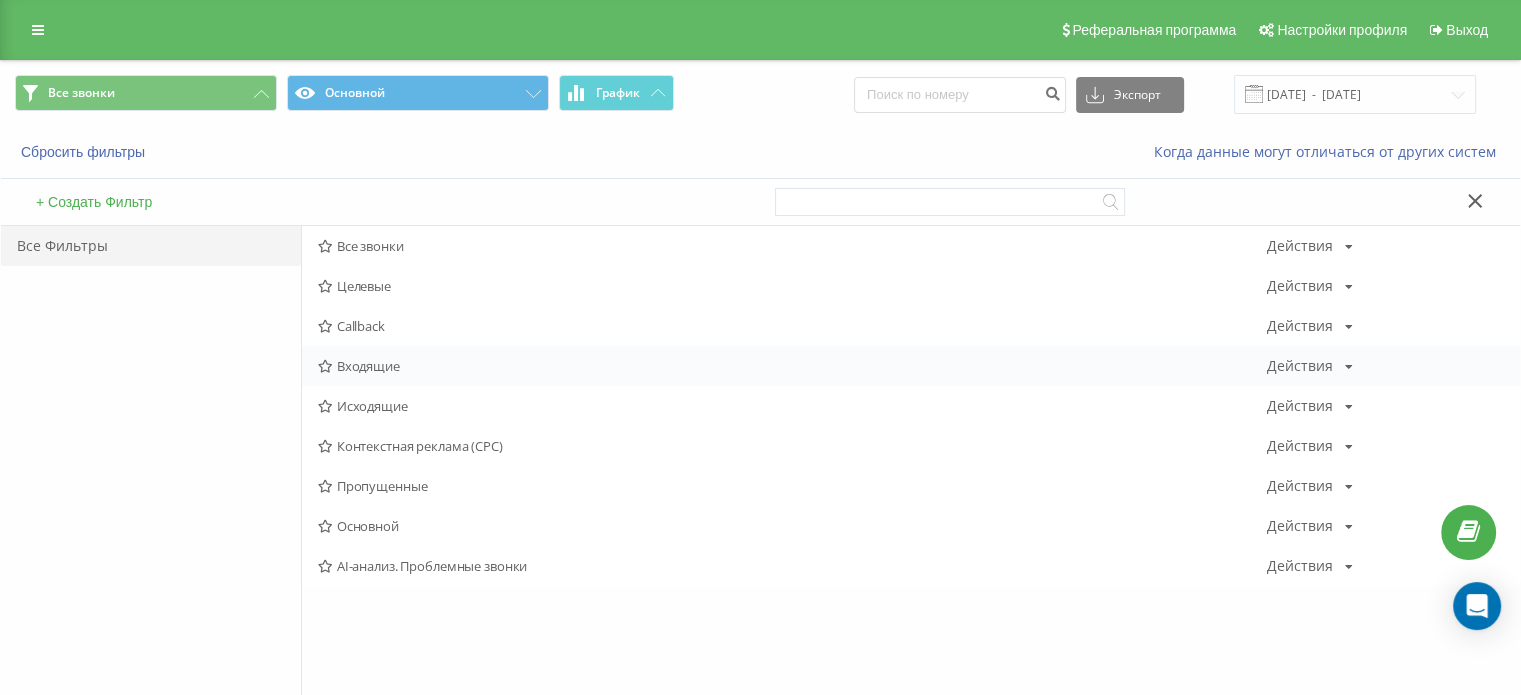 click on "Входящие" at bounding box center (792, 366) 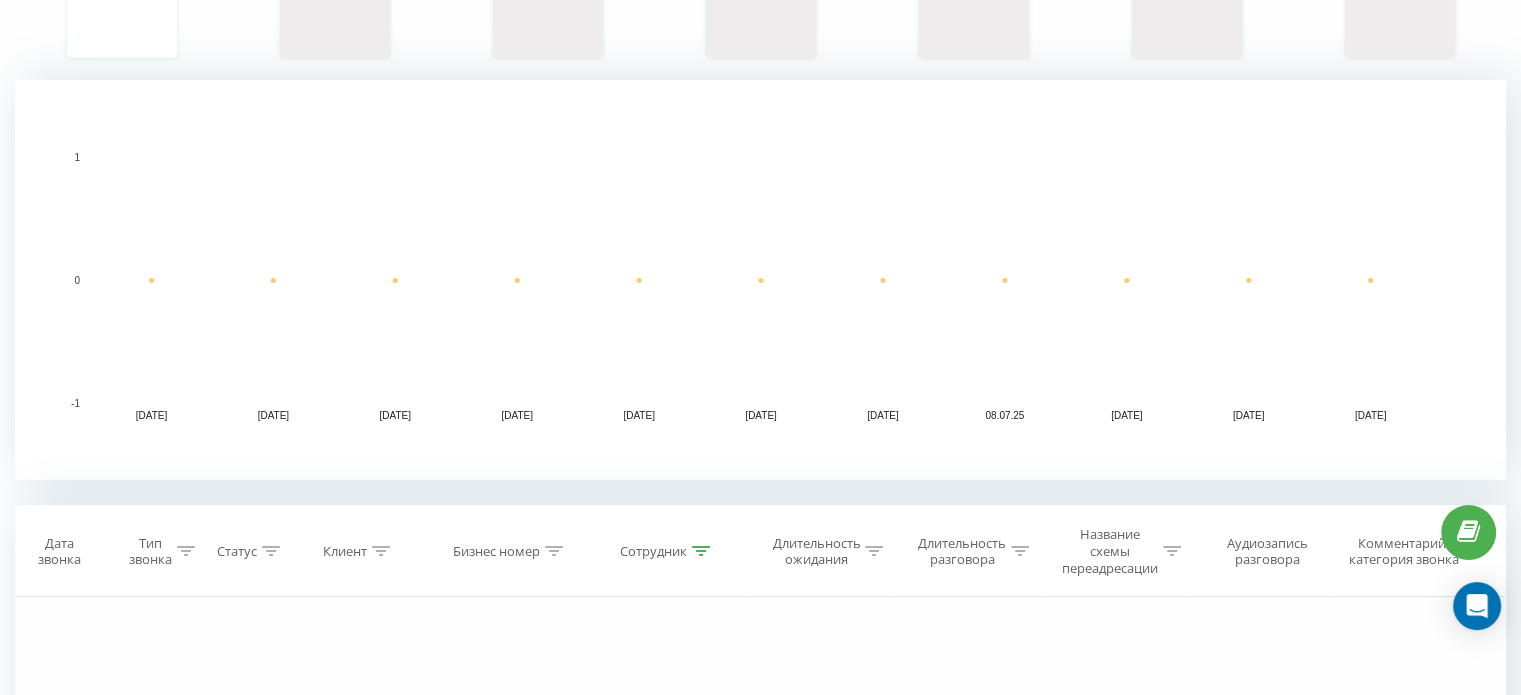 scroll, scrollTop: 500, scrollLeft: 0, axis: vertical 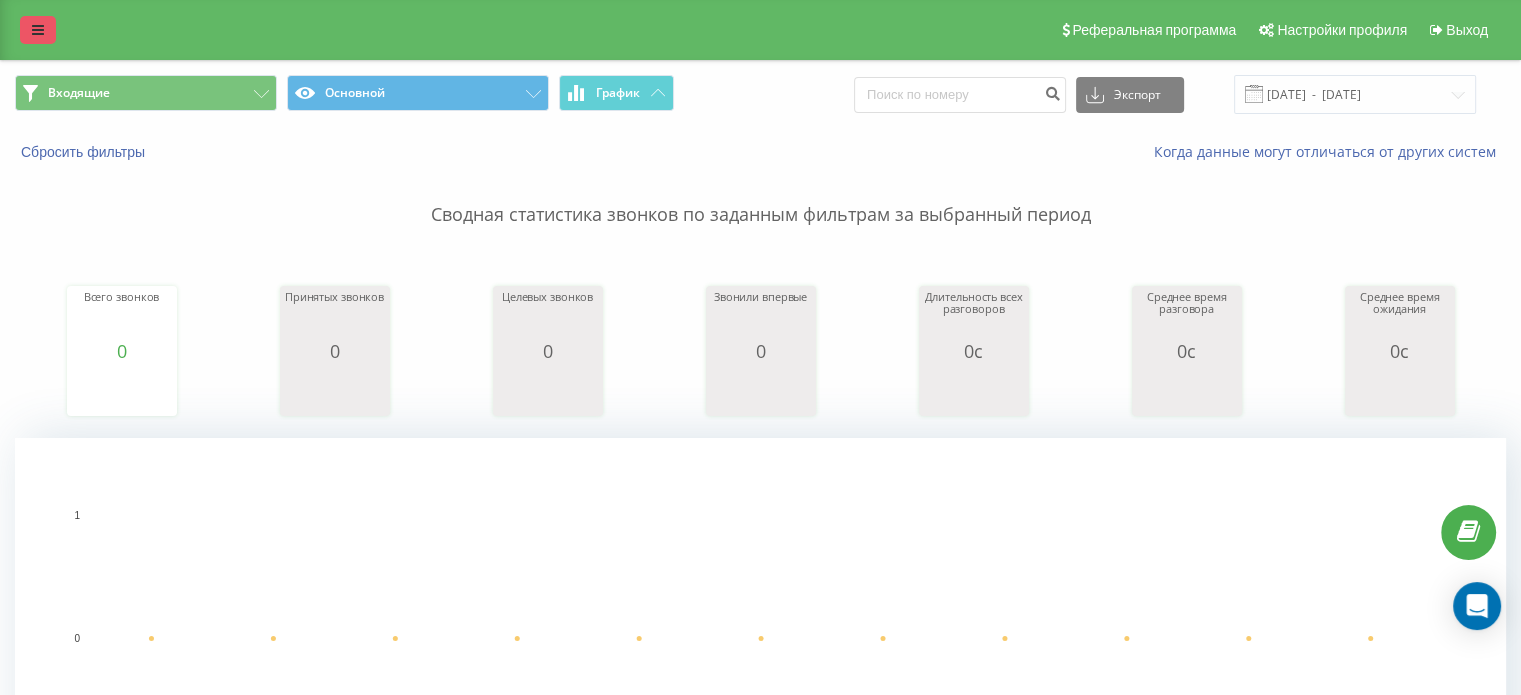 click at bounding box center [38, 30] 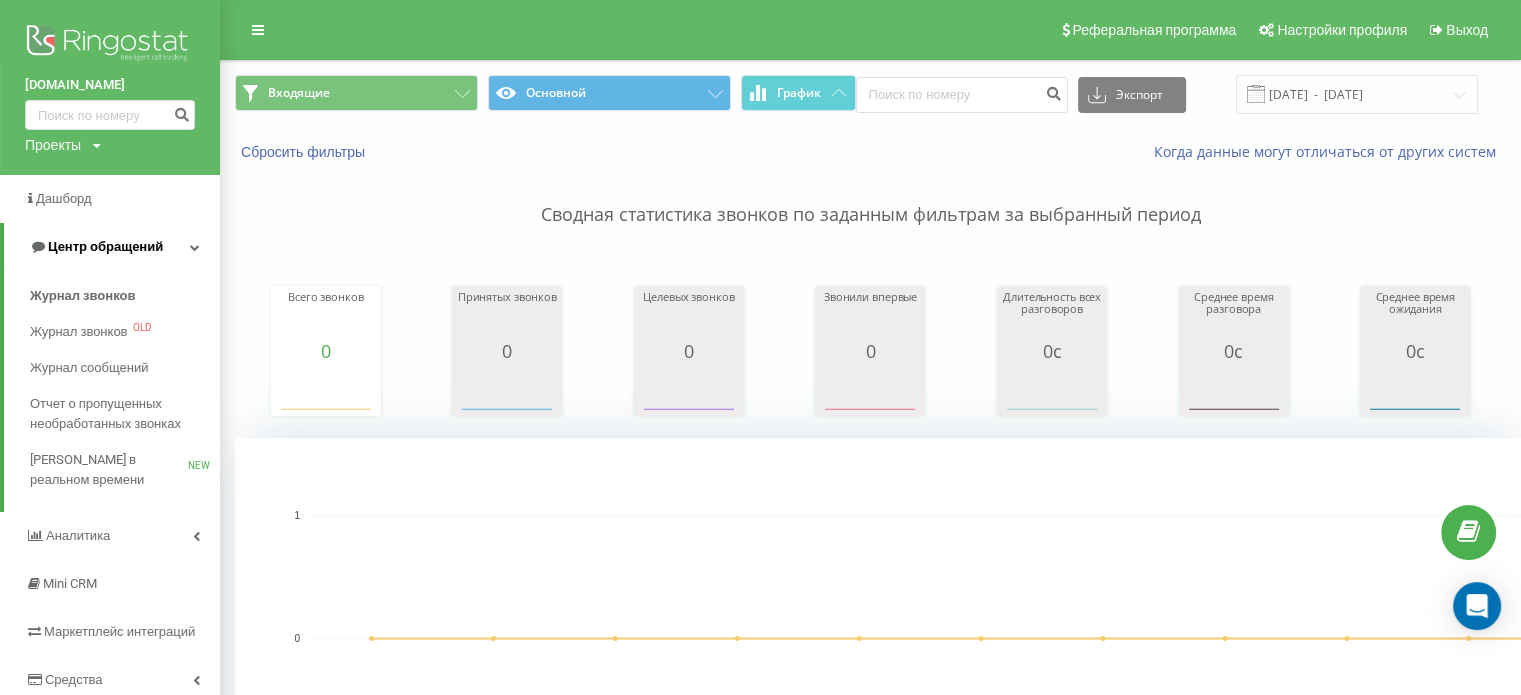click on "Центр обращений" at bounding box center [112, 247] 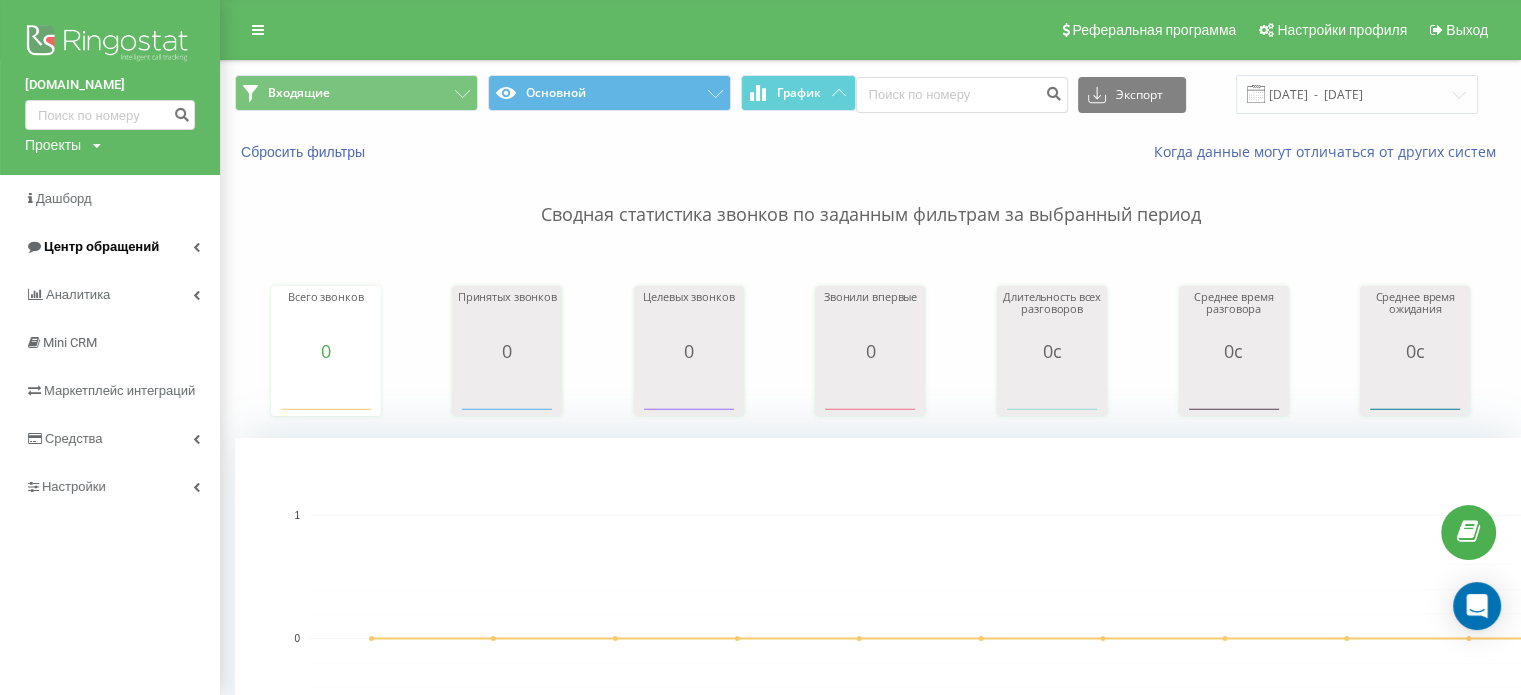click on "Центр обращений" at bounding box center (101, 246) 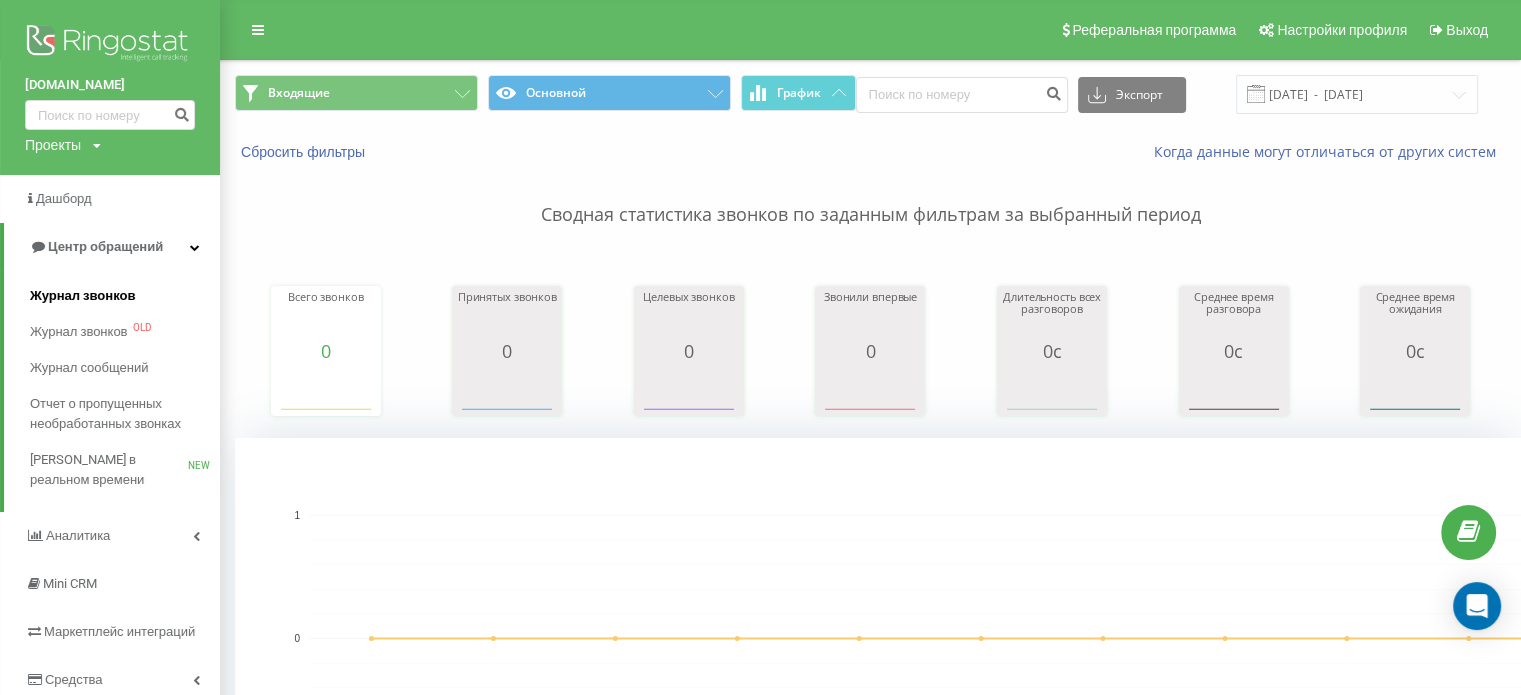 click on "Журнал звонков" at bounding box center [82, 296] 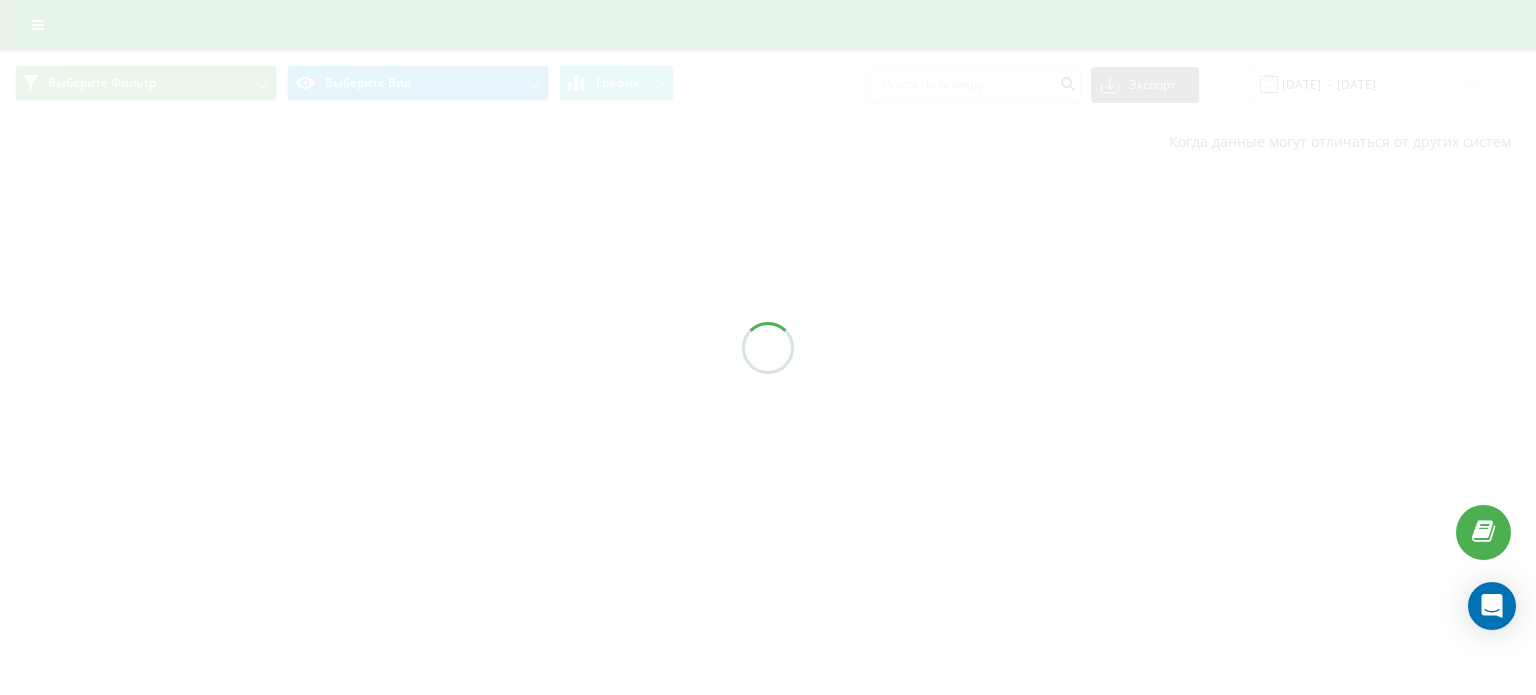 scroll, scrollTop: 0, scrollLeft: 0, axis: both 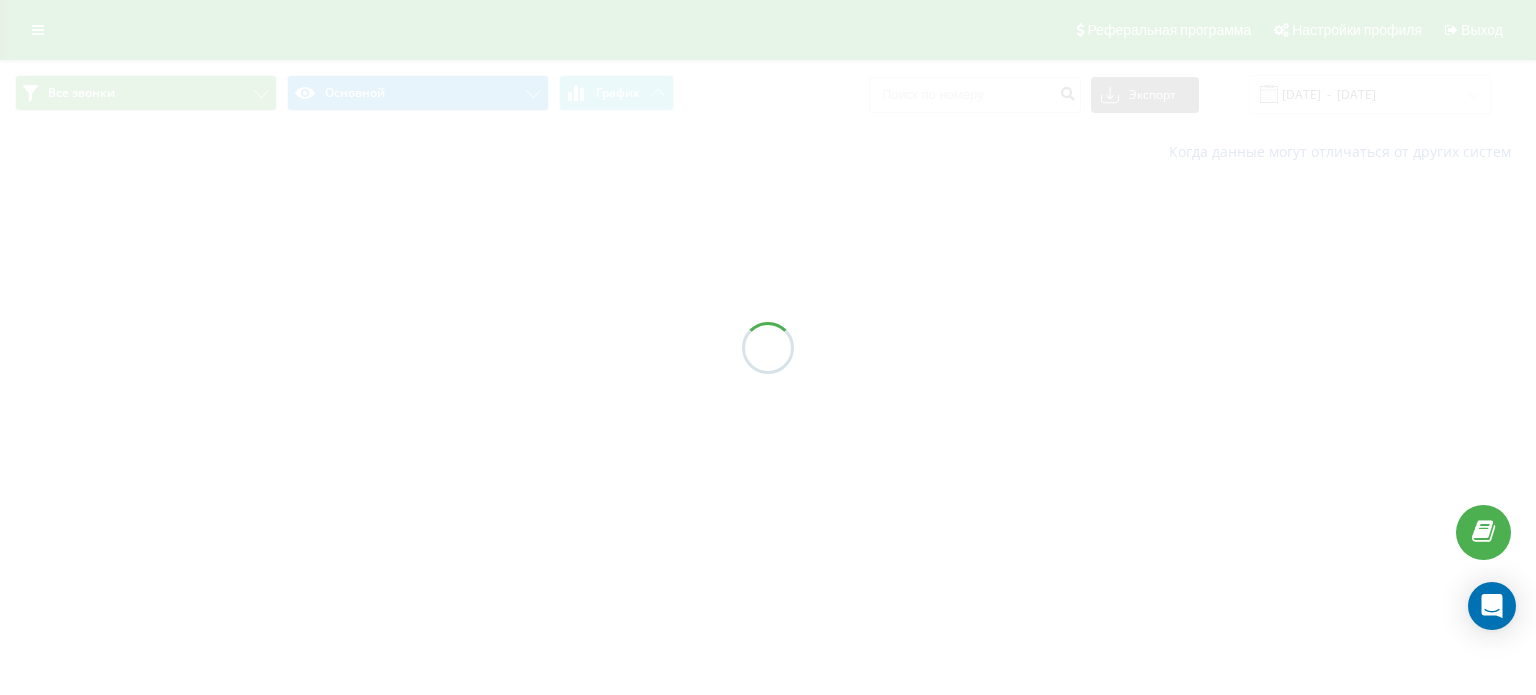 click at bounding box center [768, 347] 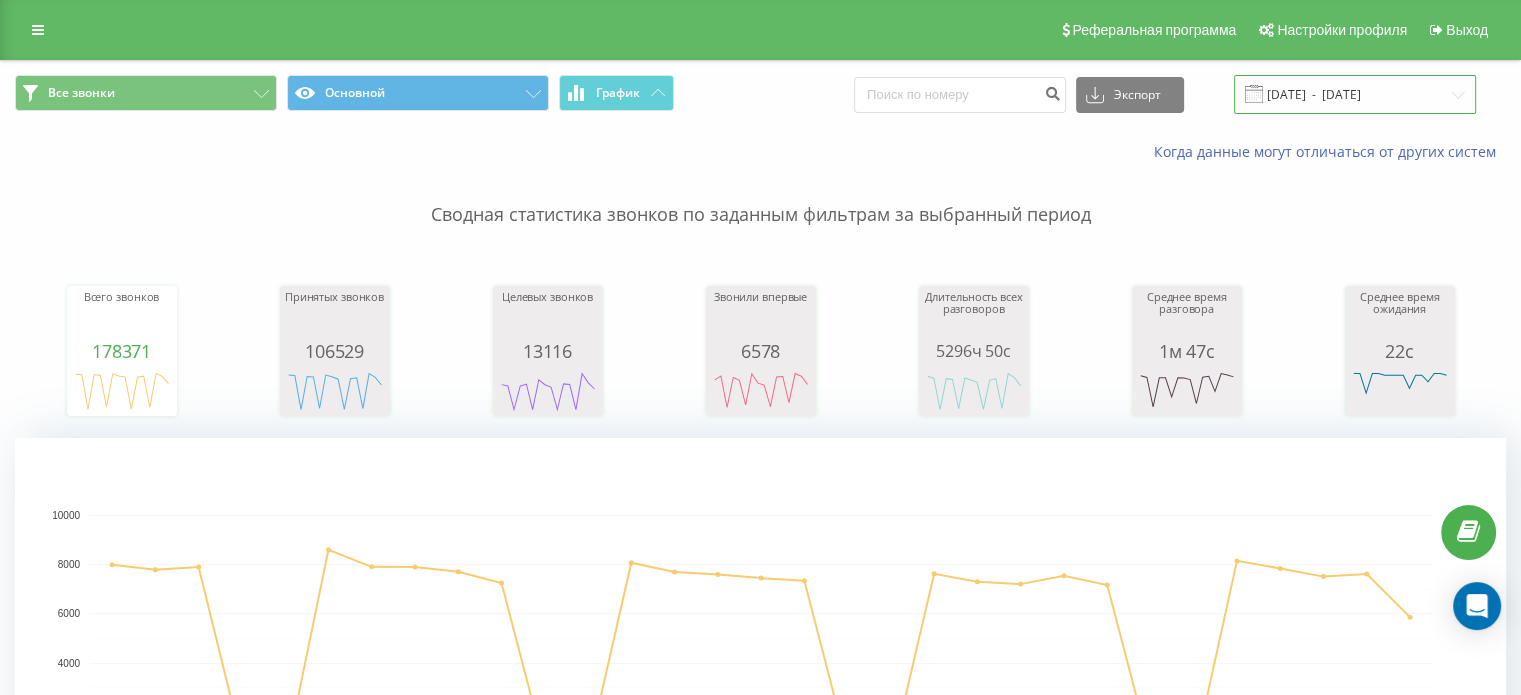 click on "11.06.2025  -  11.07.2025" at bounding box center [1355, 94] 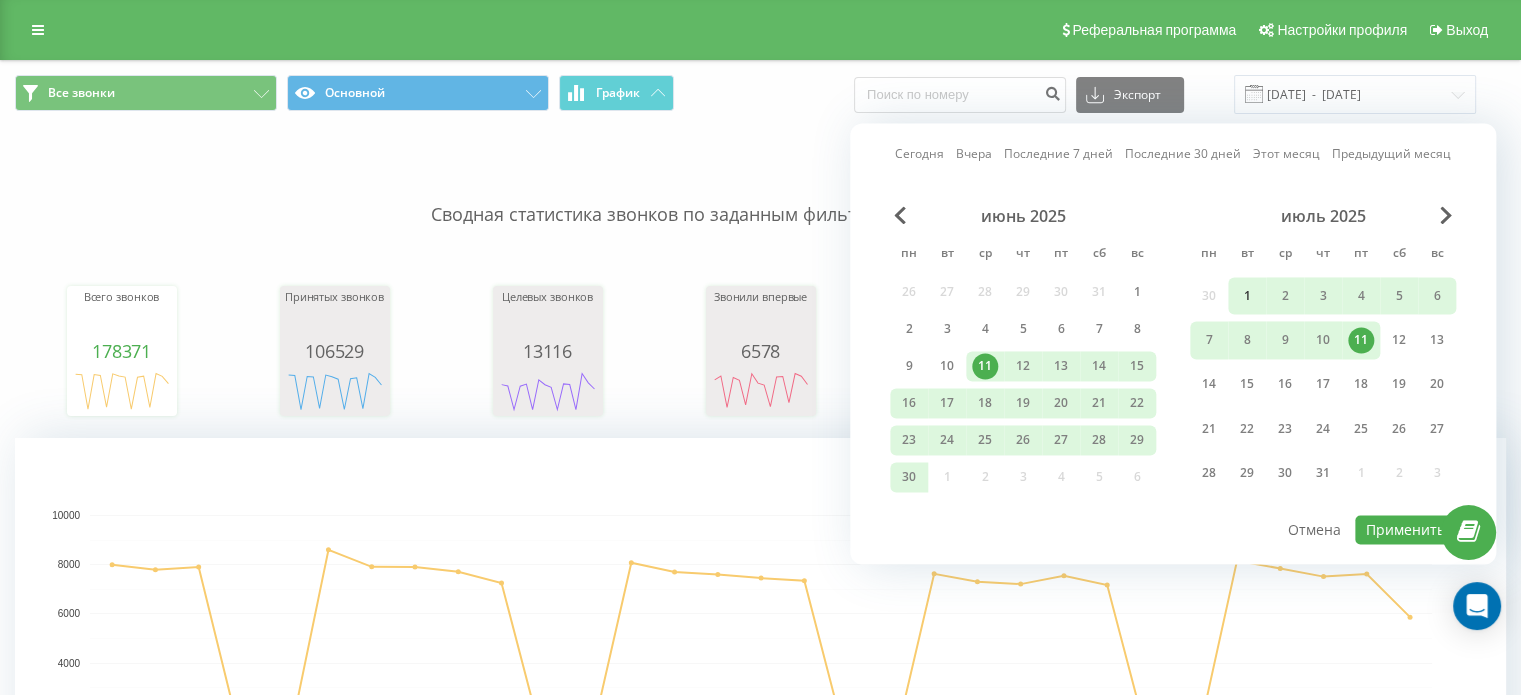 click on "1" at bounding box center (1247, 296) 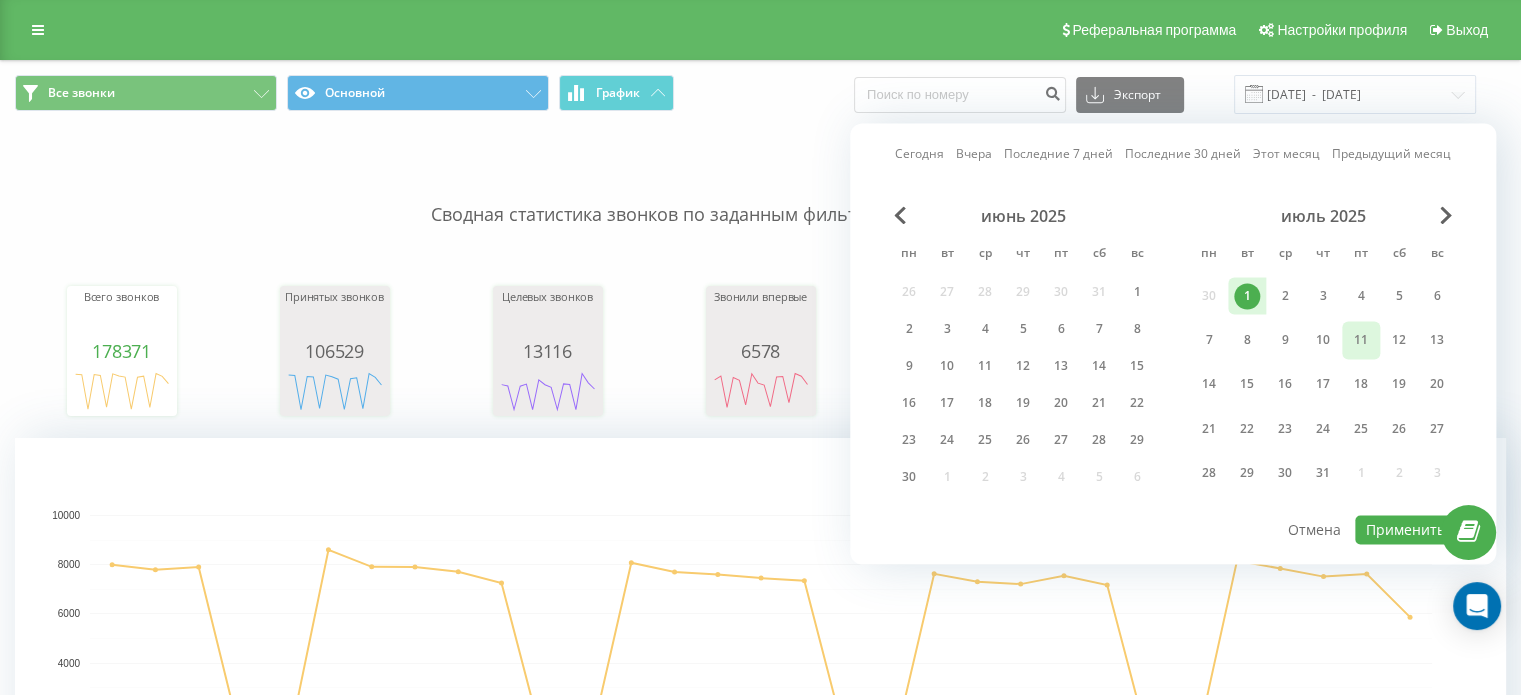 click on "11" at bounding box center [1361, 340] 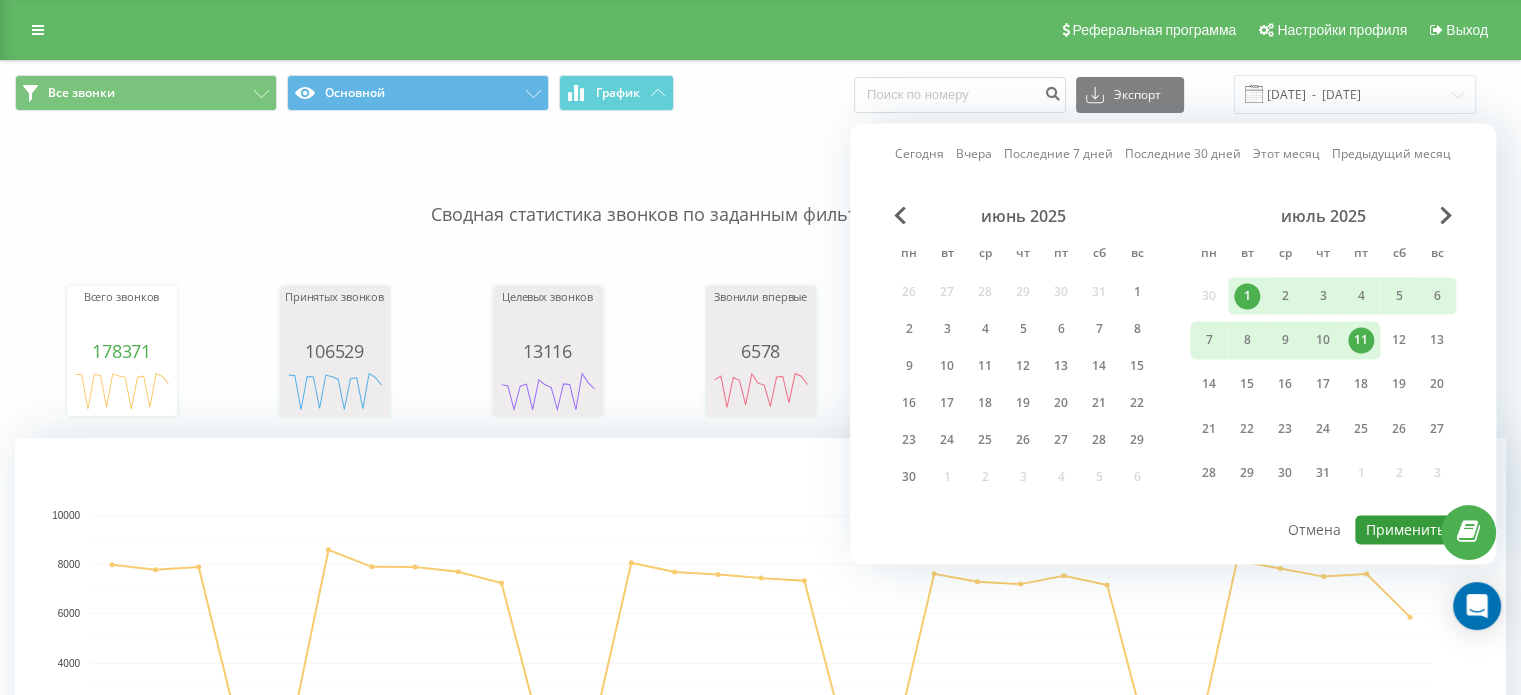 click on "Применить" at bounding box center (1405, 529) 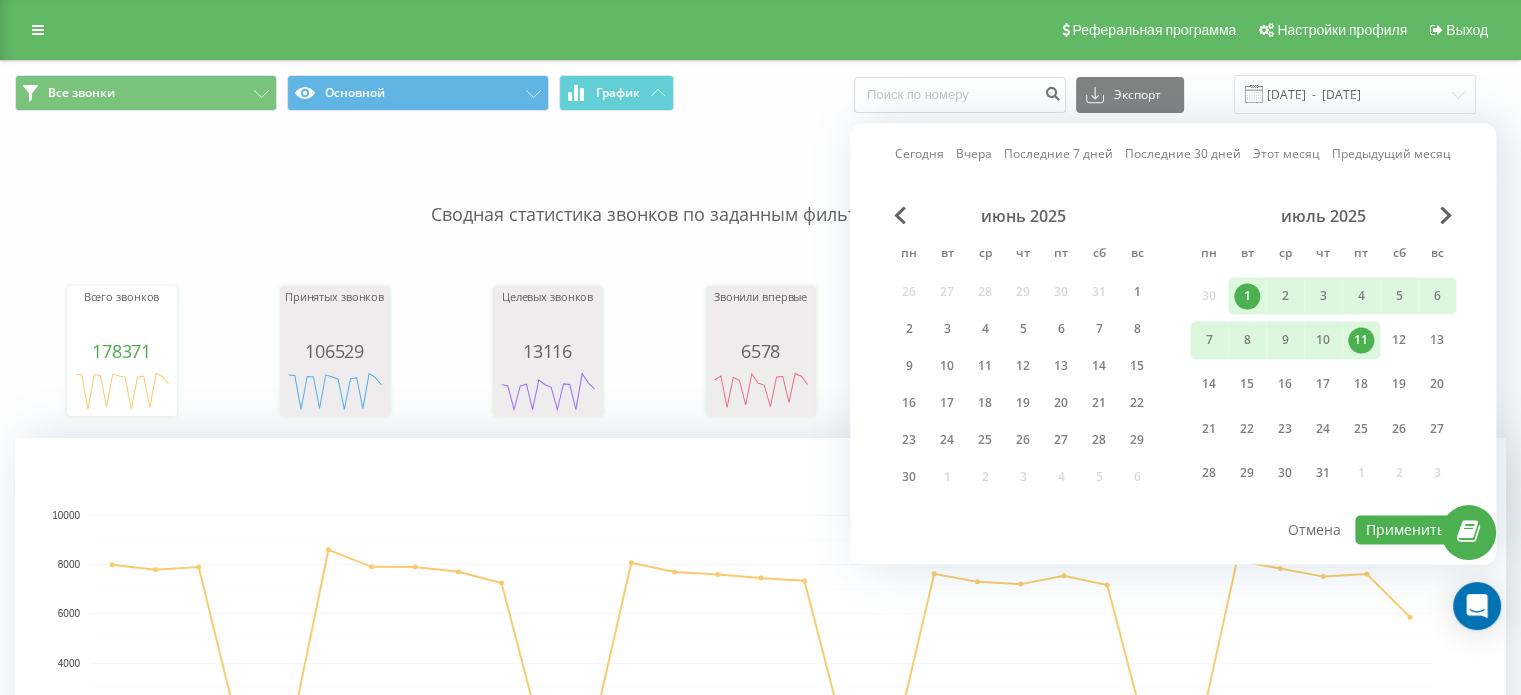type on "01.07.2025  -  11.07.2025" 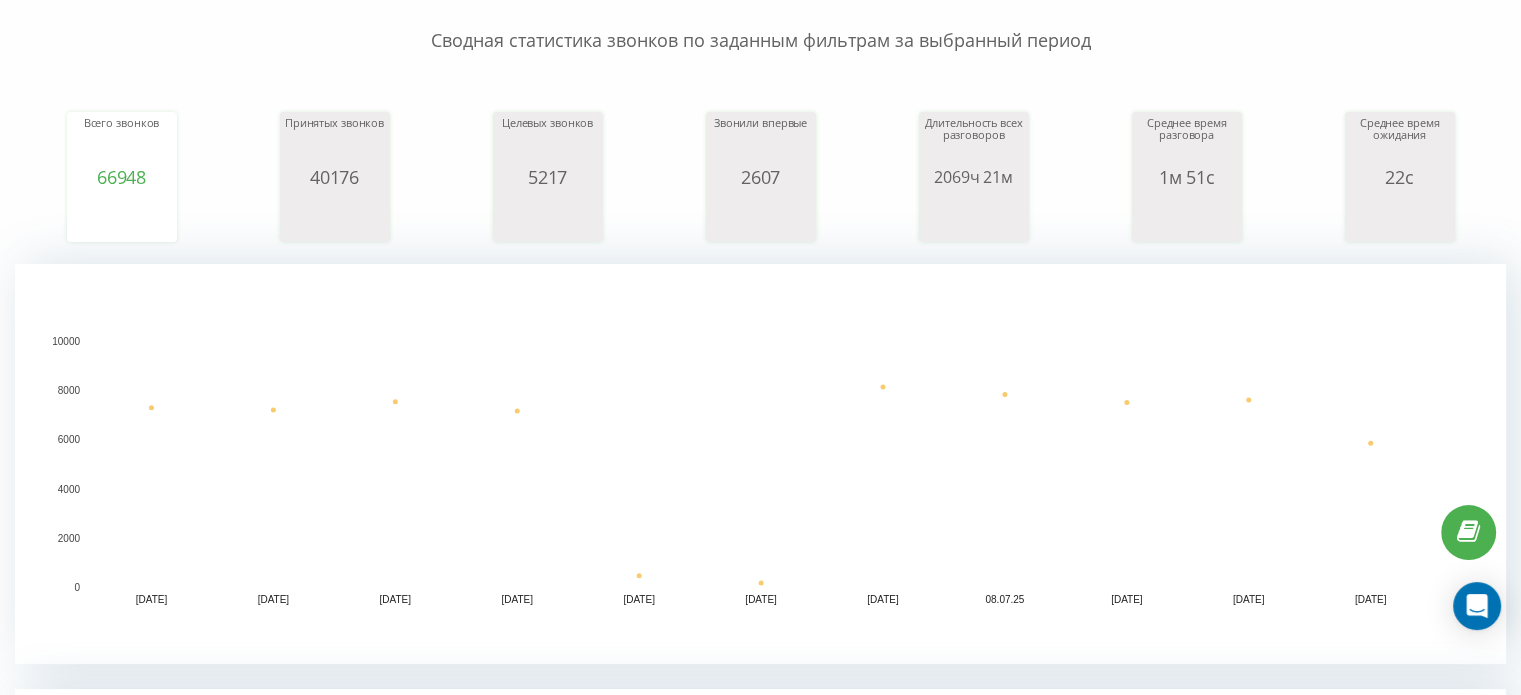 scroll, scrollTop: 400, scrollLeft: 0, axis: vertical 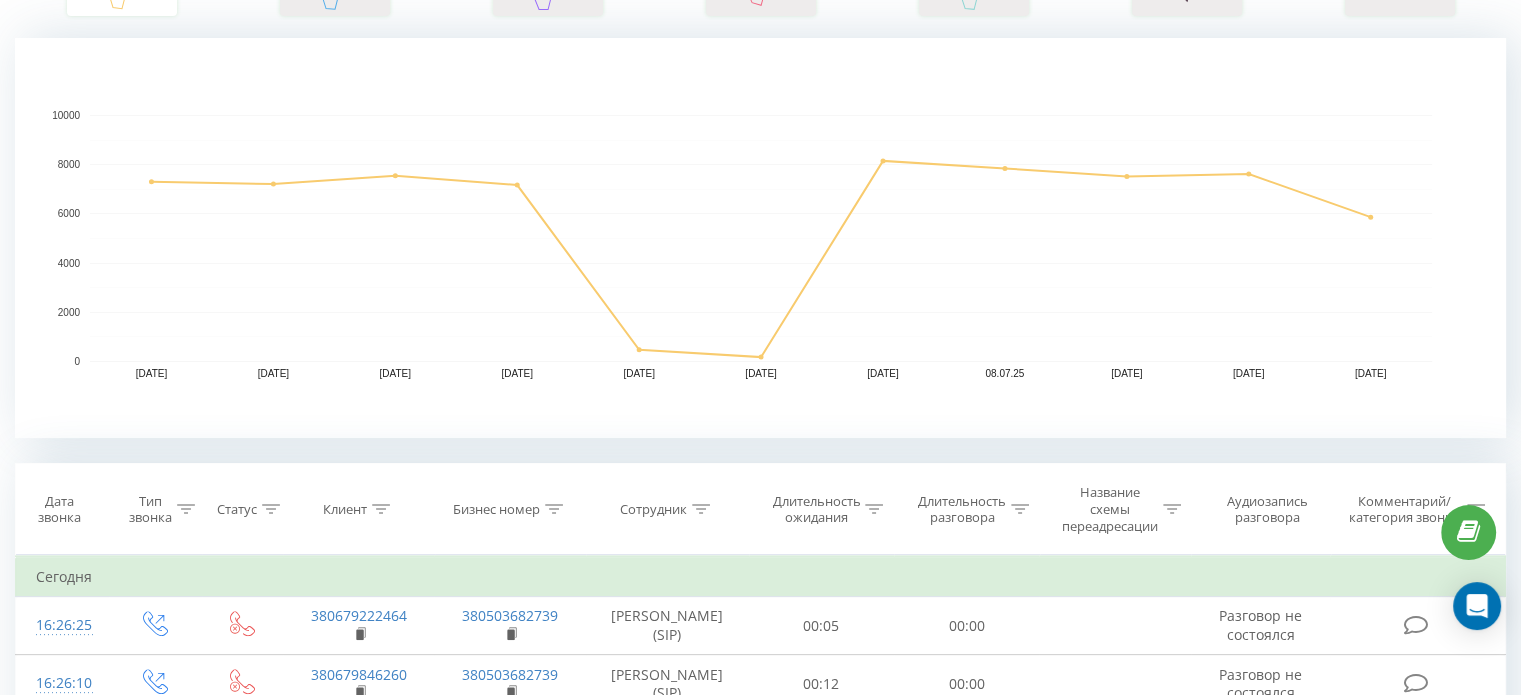 click at bounding box center (701, 509) 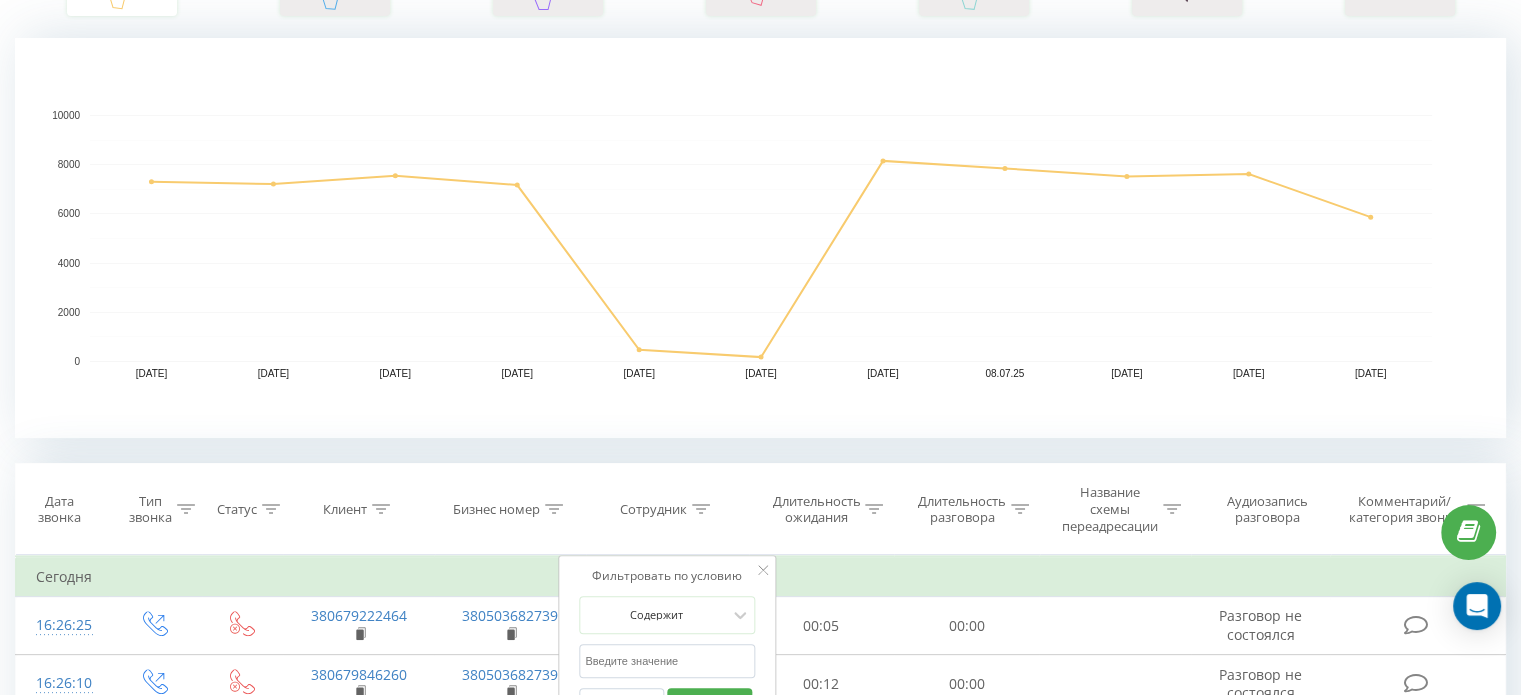 click at bounding box center [667, 661] 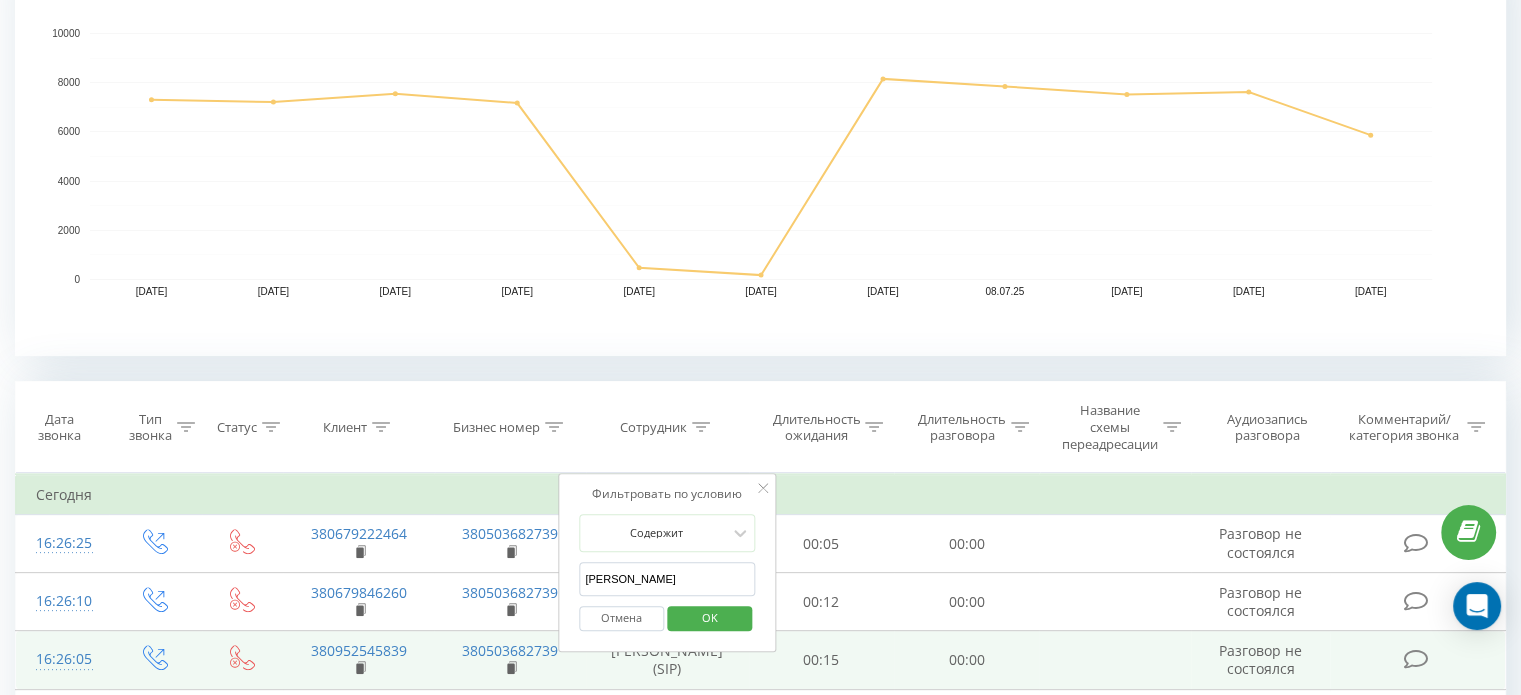 scroll, scrollTop: 600, scrollLeft: 0, axis: vertical 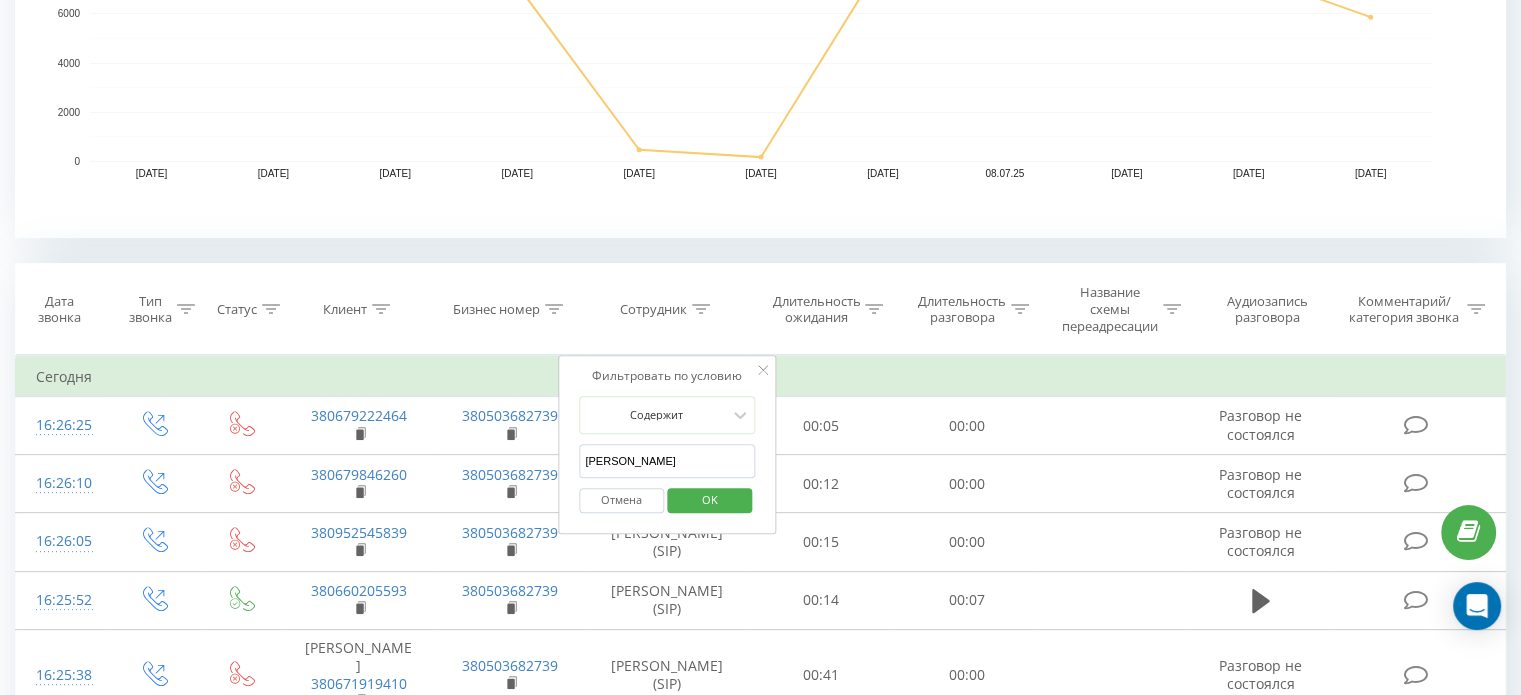 click on "OK" at bounding box center (710, 499) 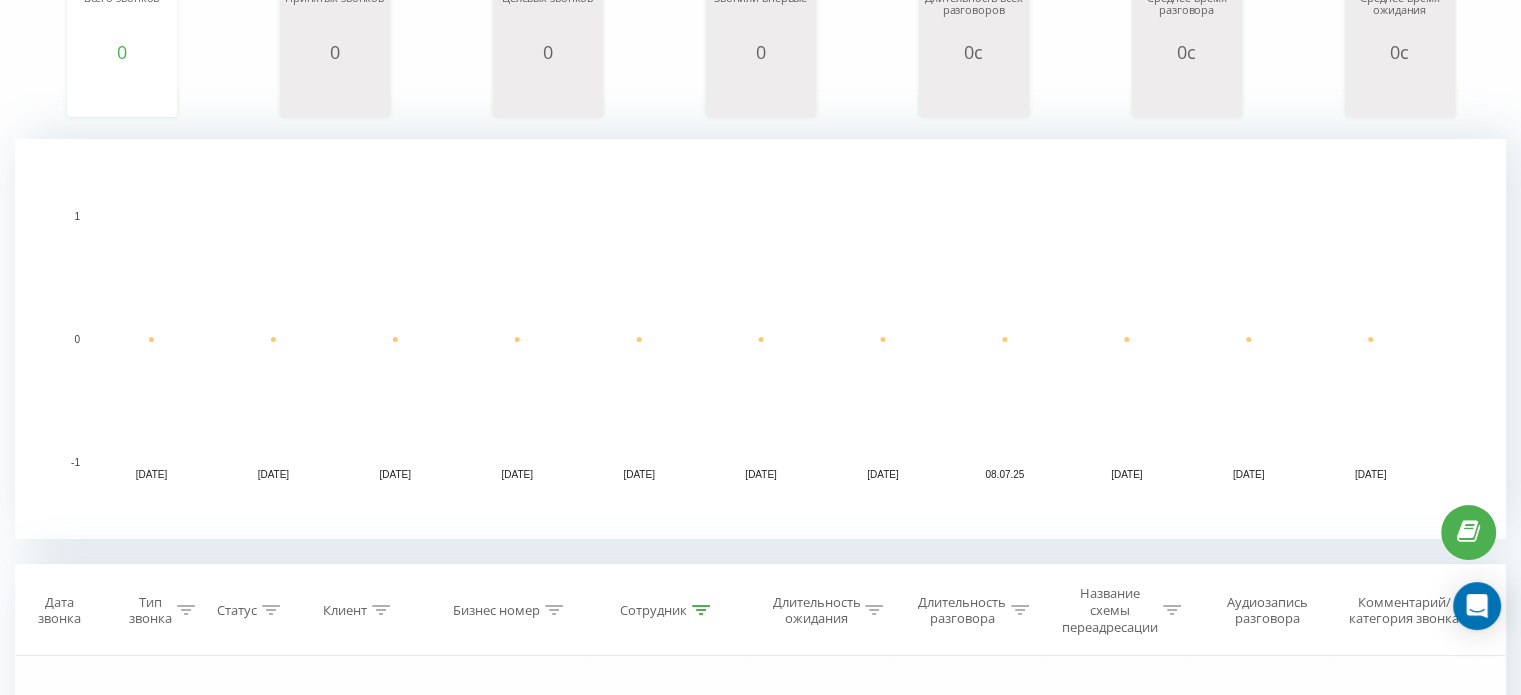 scroll, scrollTop: 400, scrollLeft: 0, axis: vertical 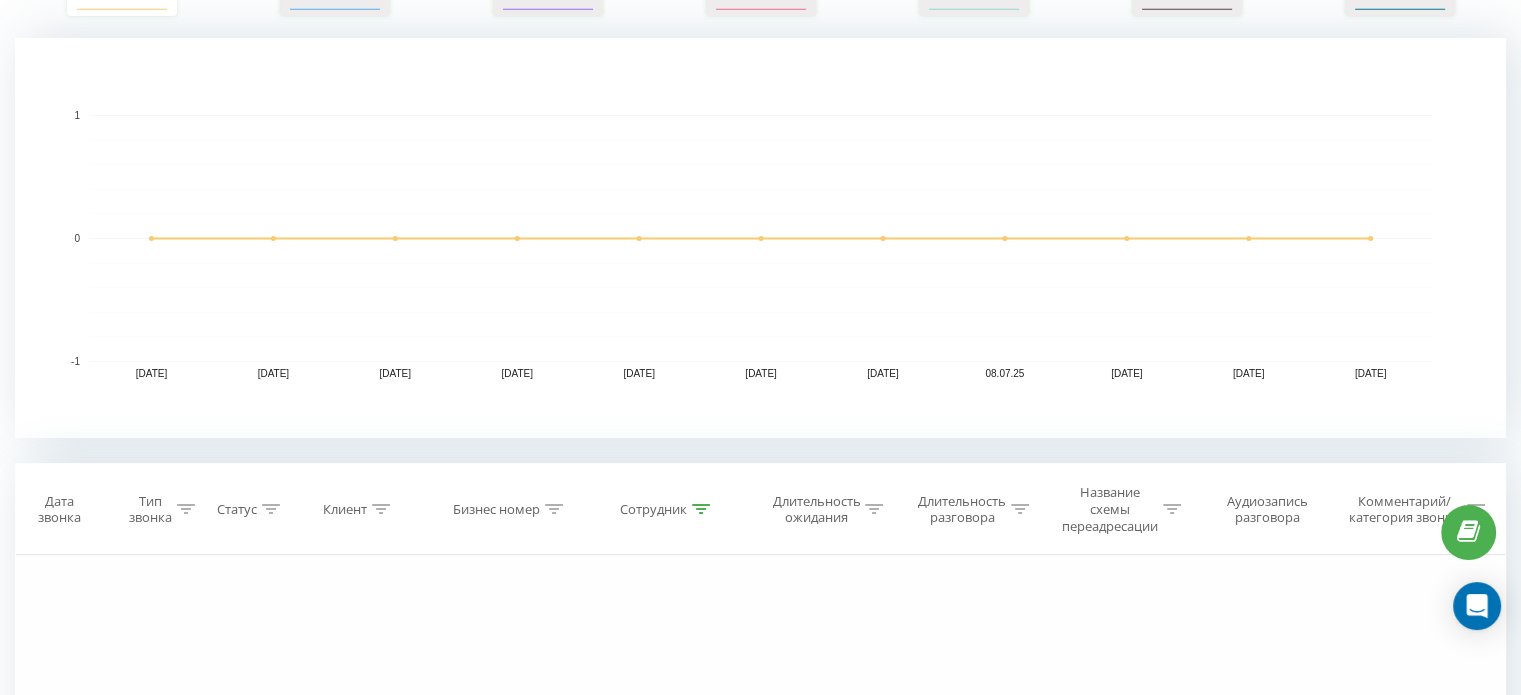 click 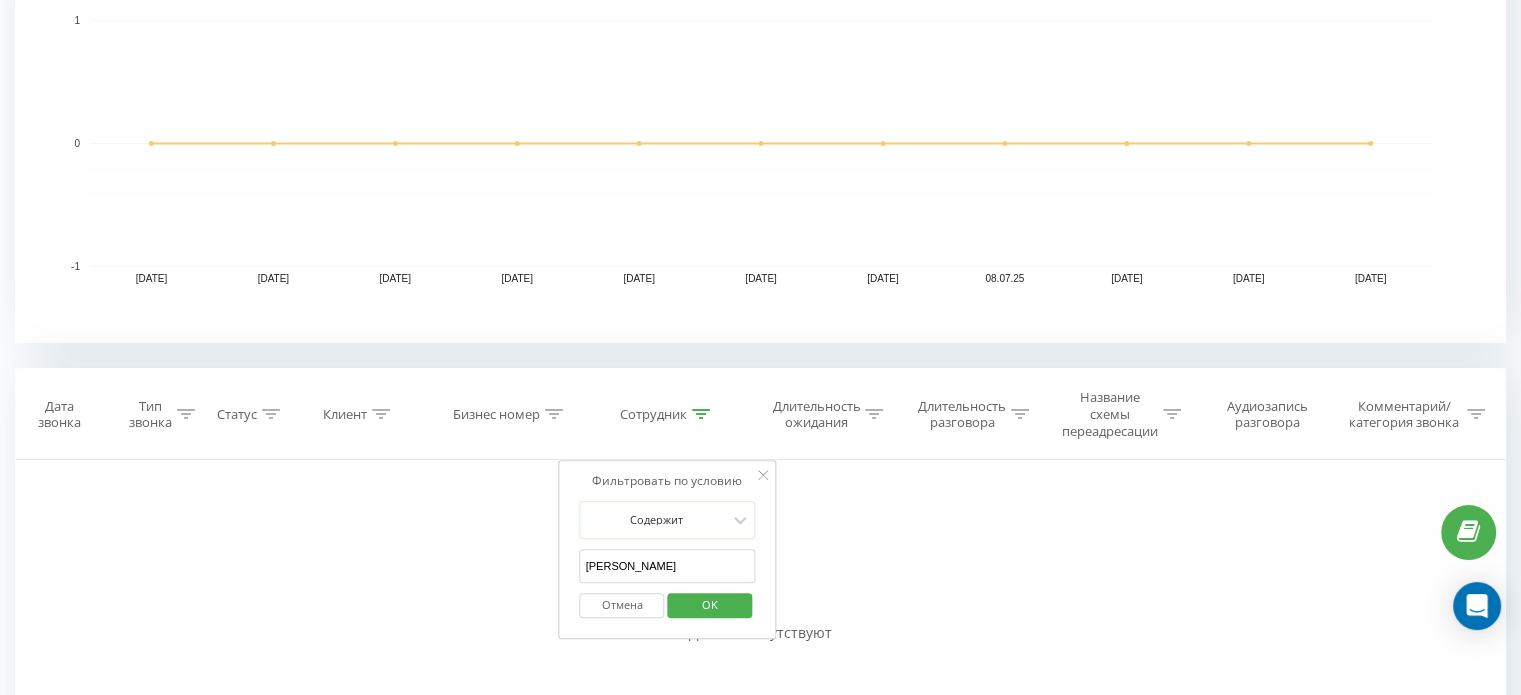 scroll, scrollTop: 600, scrollLeft: 0, axis: vertical 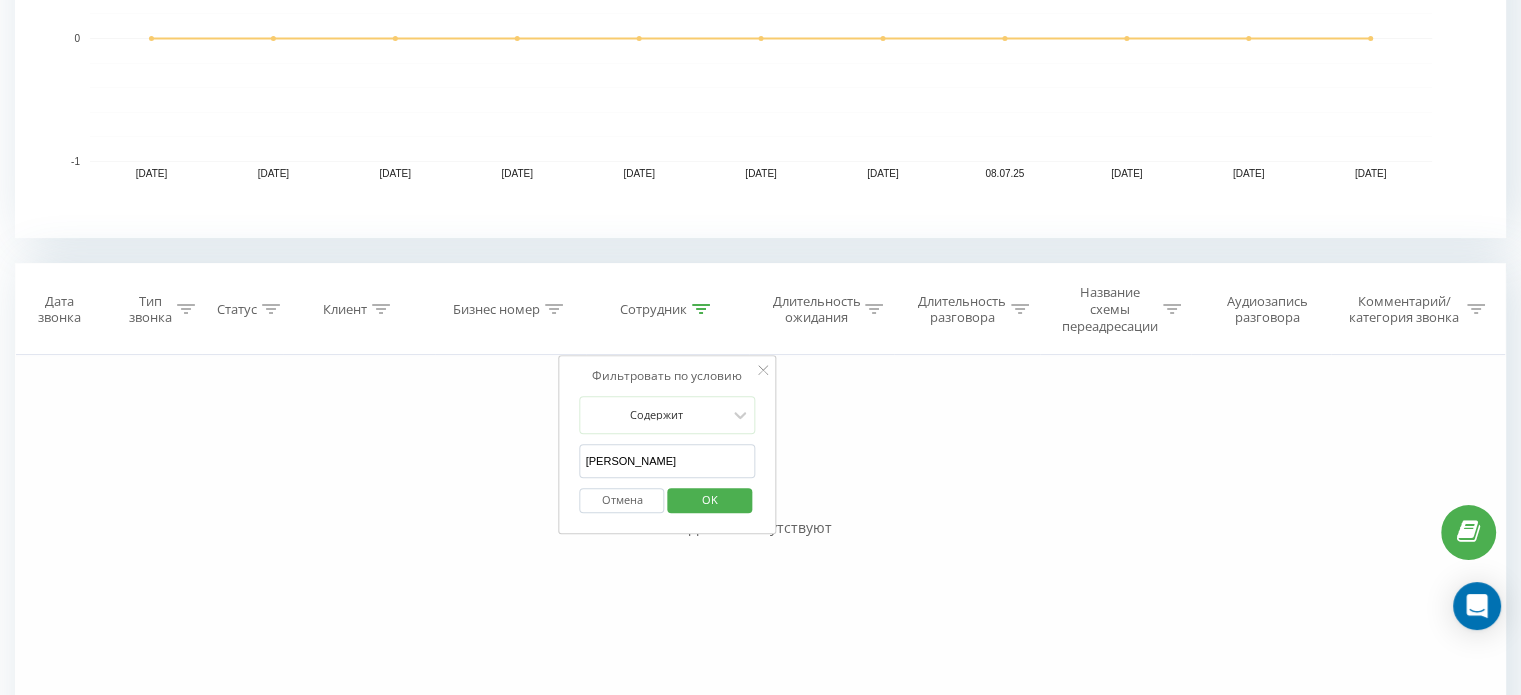 click on "васильєв" at bounding box center [668, 461] 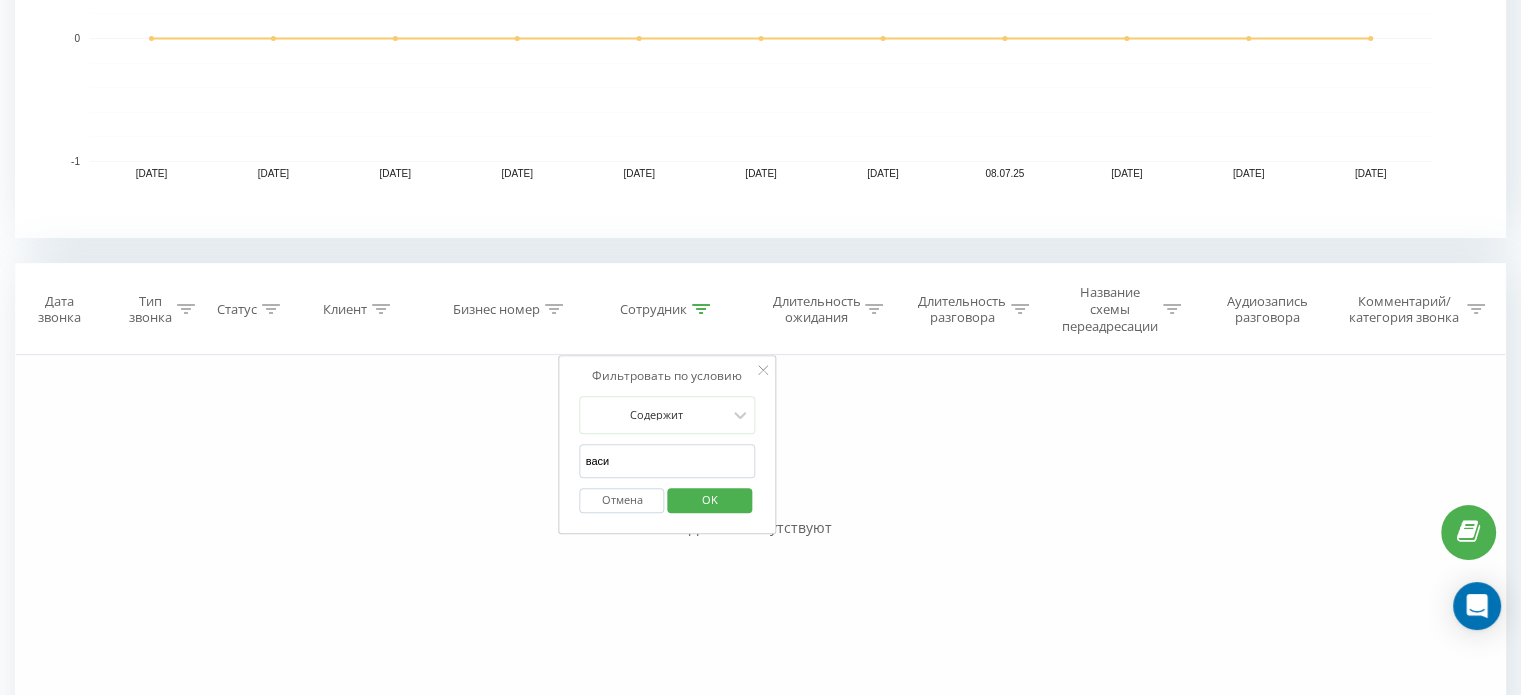 click on "OK" at bounding box center (709, 500) 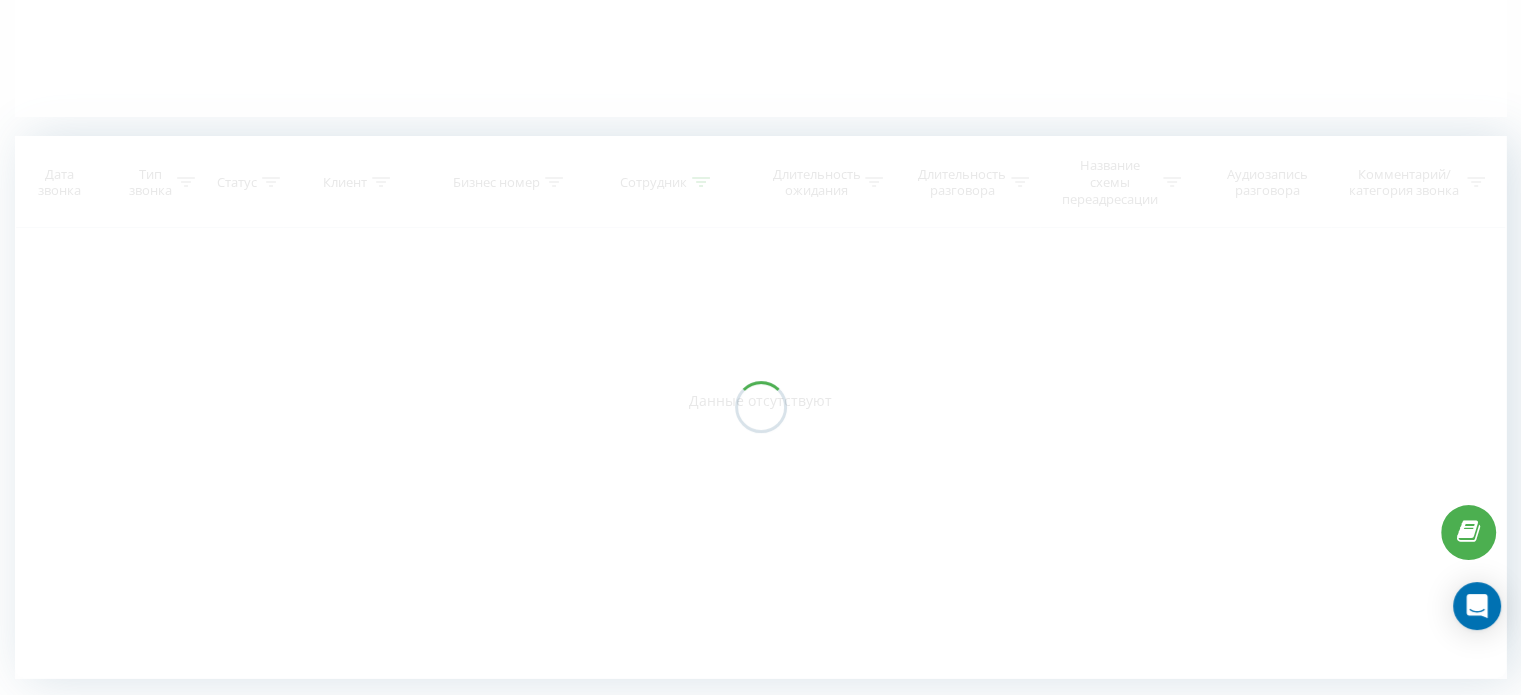 scroll, scrollTop: 445, scrollLeft: 0, axis: vertical 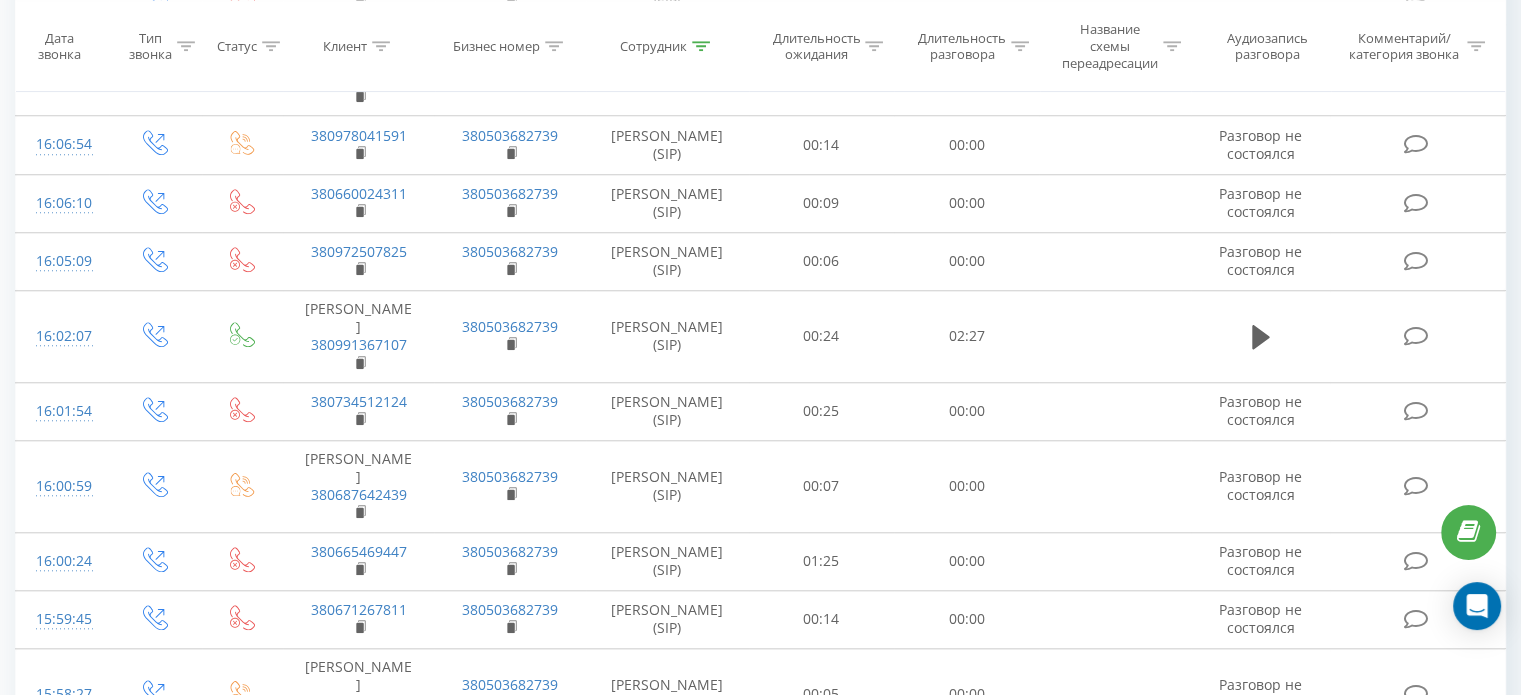 click at bounding box center [701, 46] 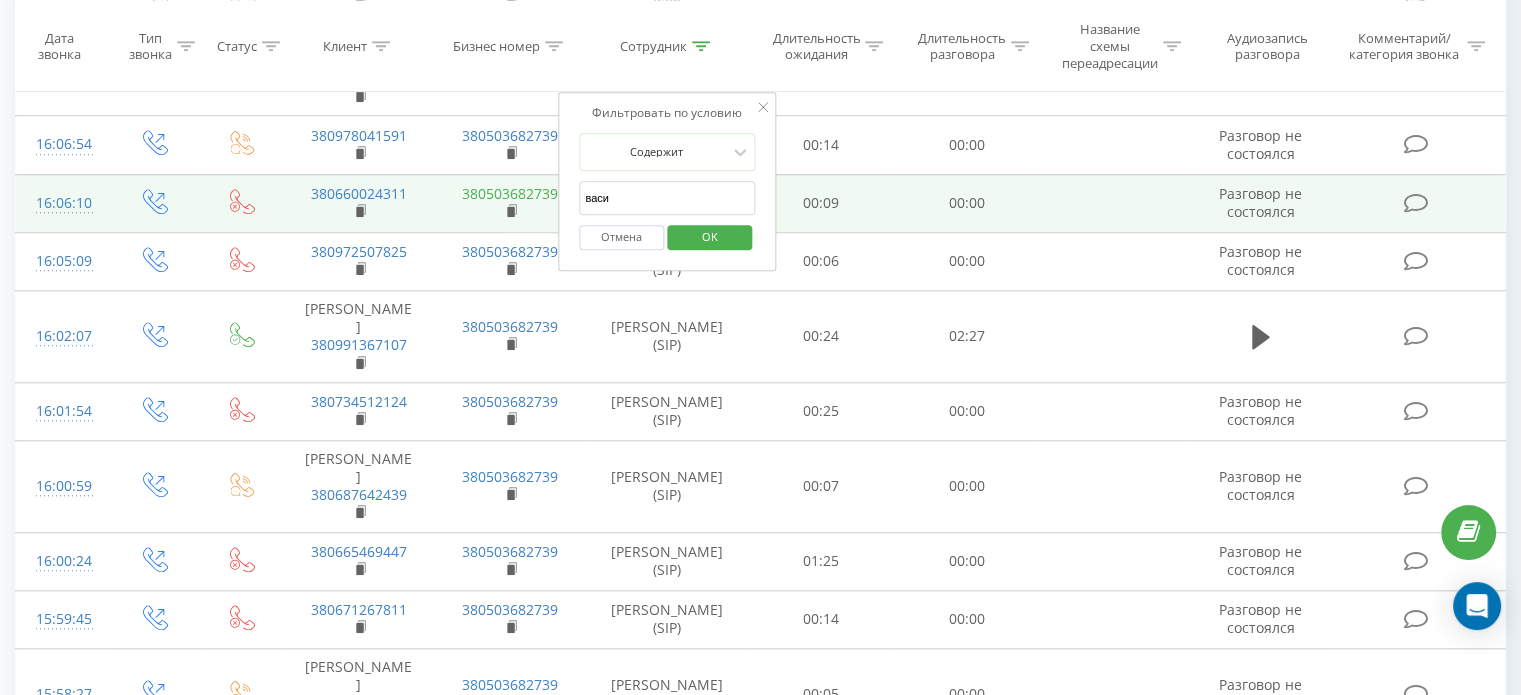 drag, startPoint x: 656, startPoint y: 177, endPoint x: 507, endPoint y: 189, distance: 149.48244 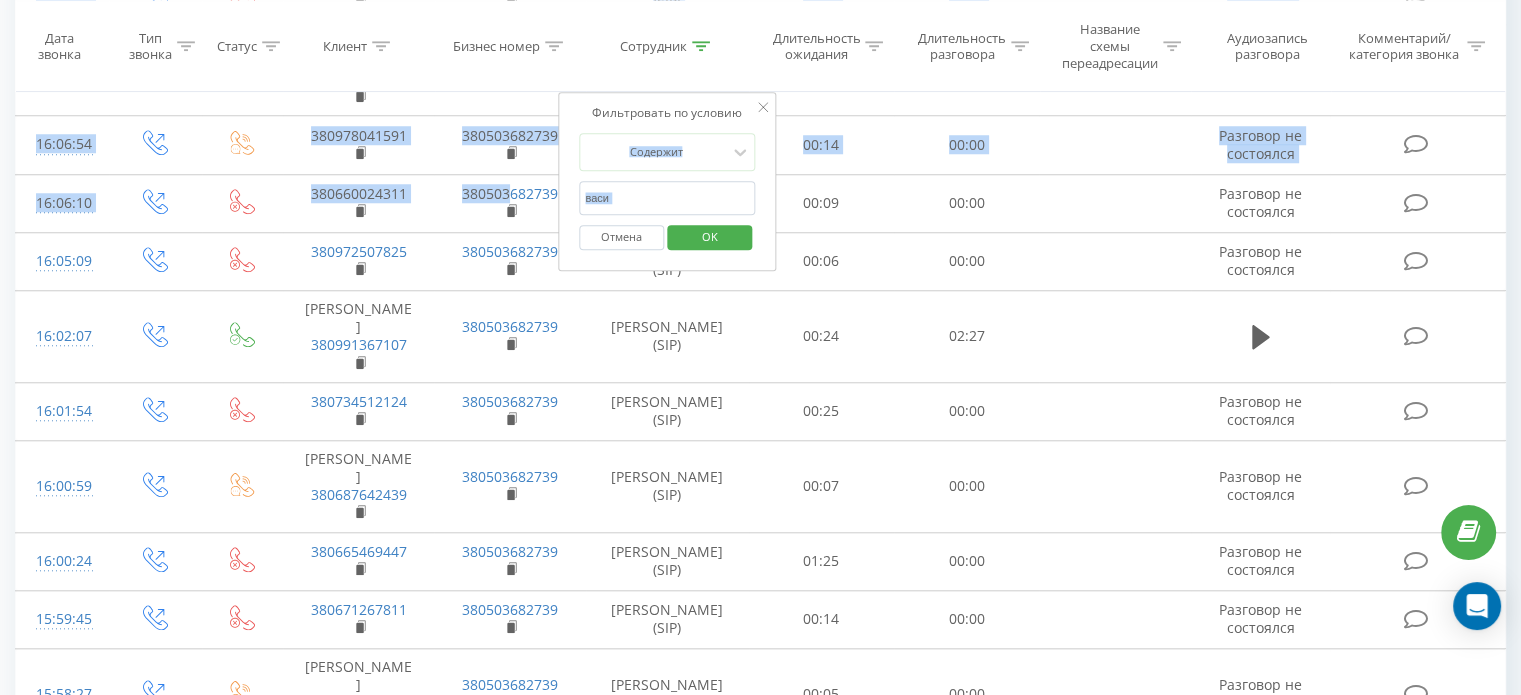 click on "Отмена OK" at bounding box center [667, 238] 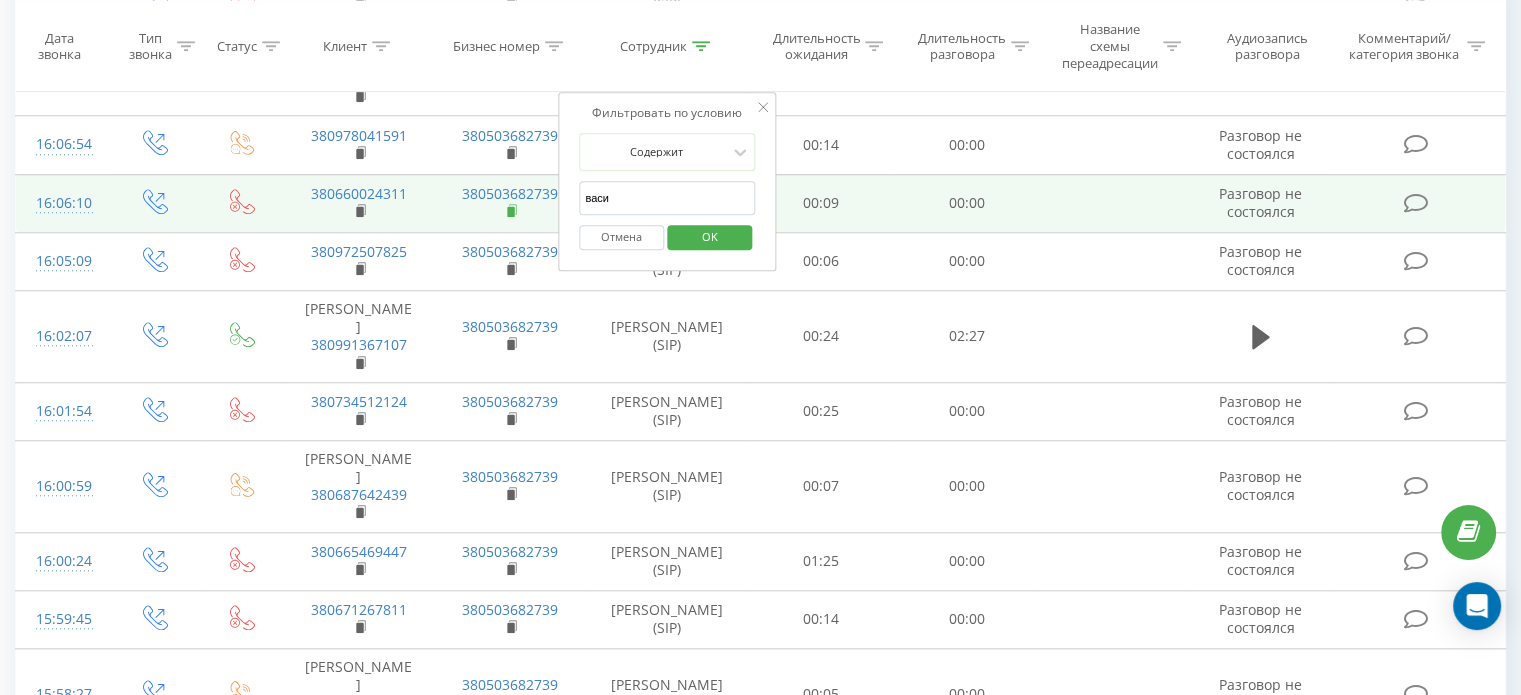 drag, startPoint x: 640, startPoint y: 193, endPoint x: 512, endPoint y: 203, distance: 128.39003 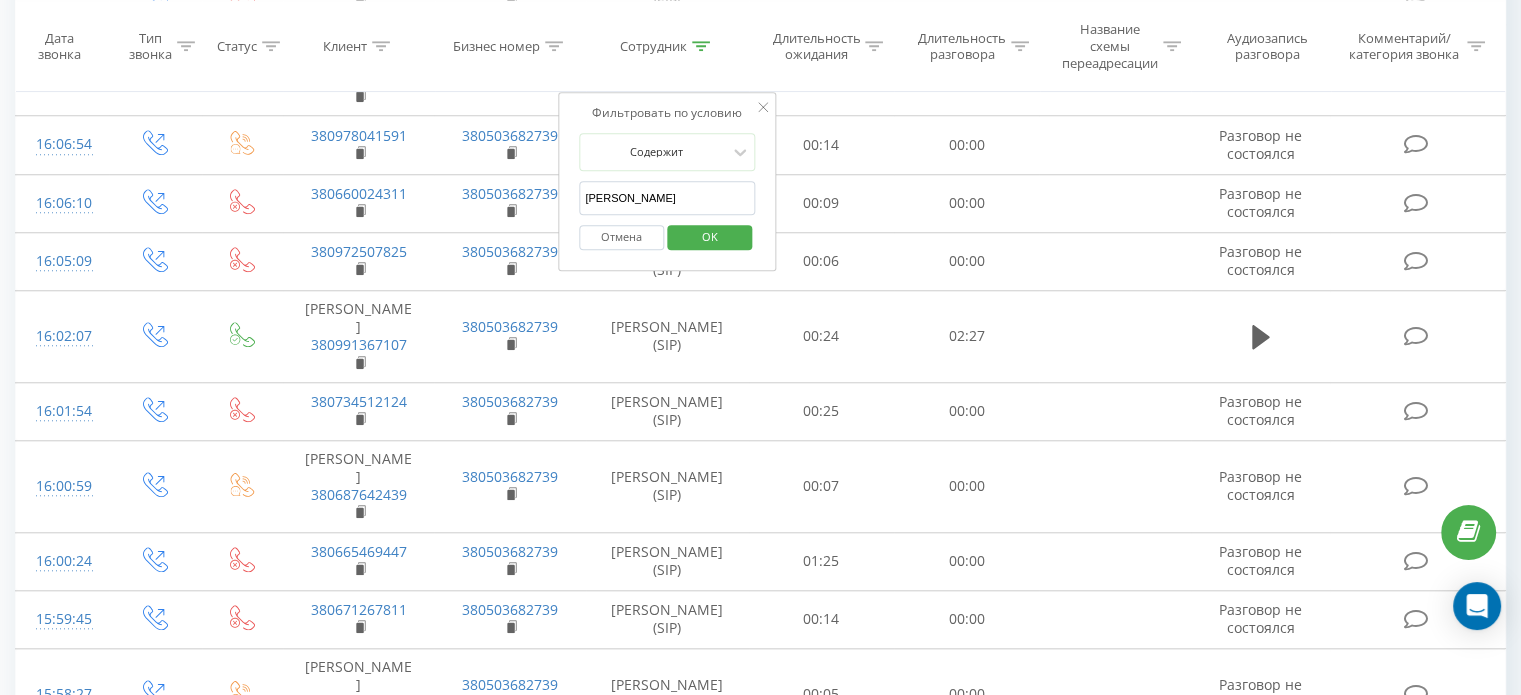 click on "олександо володимирович" at bounding box center [667, 198] 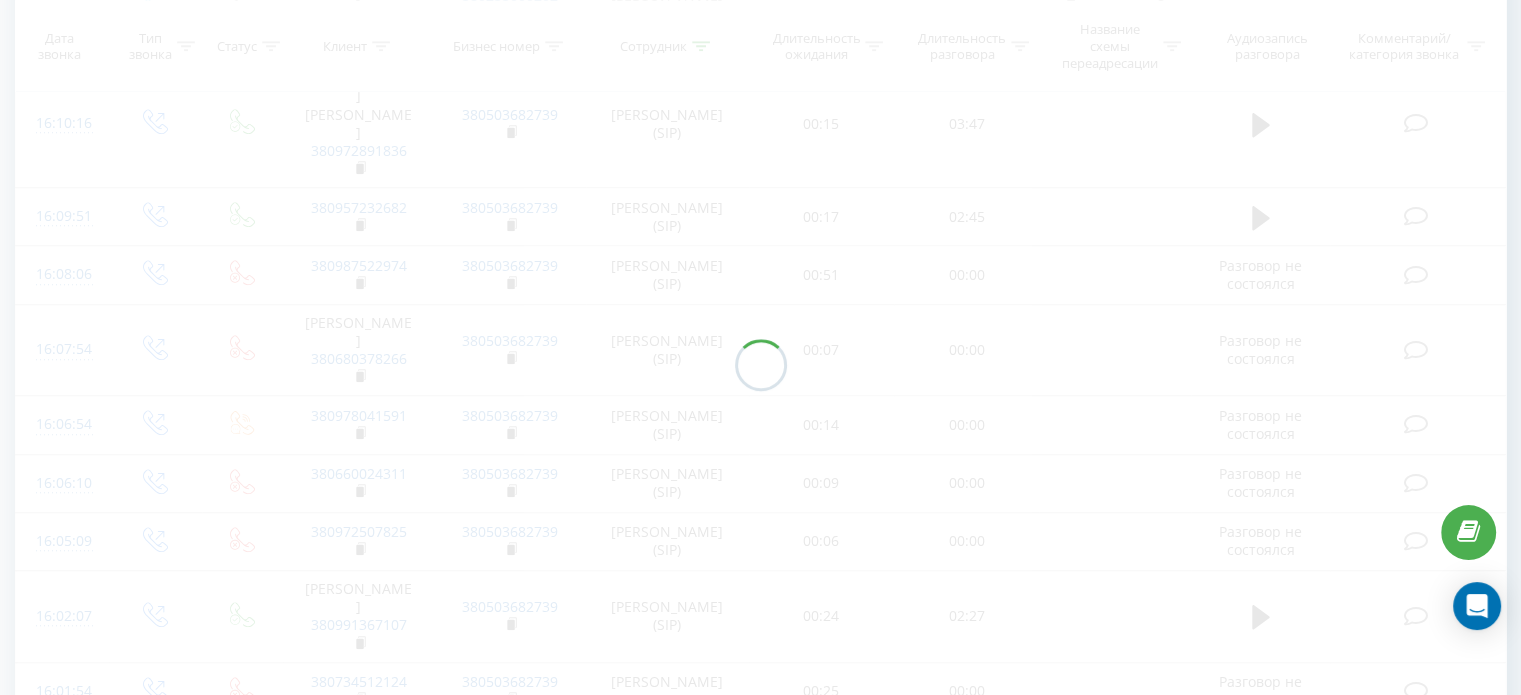scroll, scrollTop: 1792, scrollLeft: 0, axis: vertical 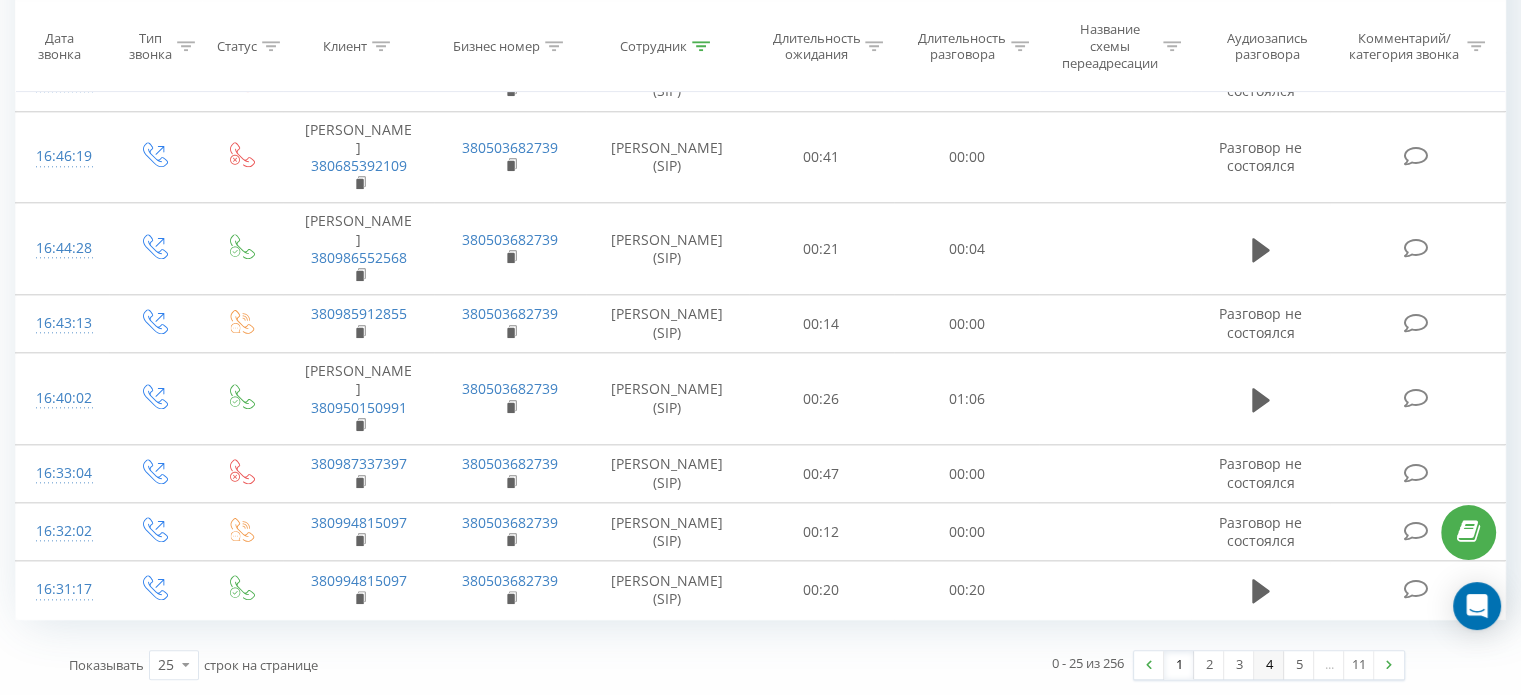 click on "4" at bounding box center [1269, 665] 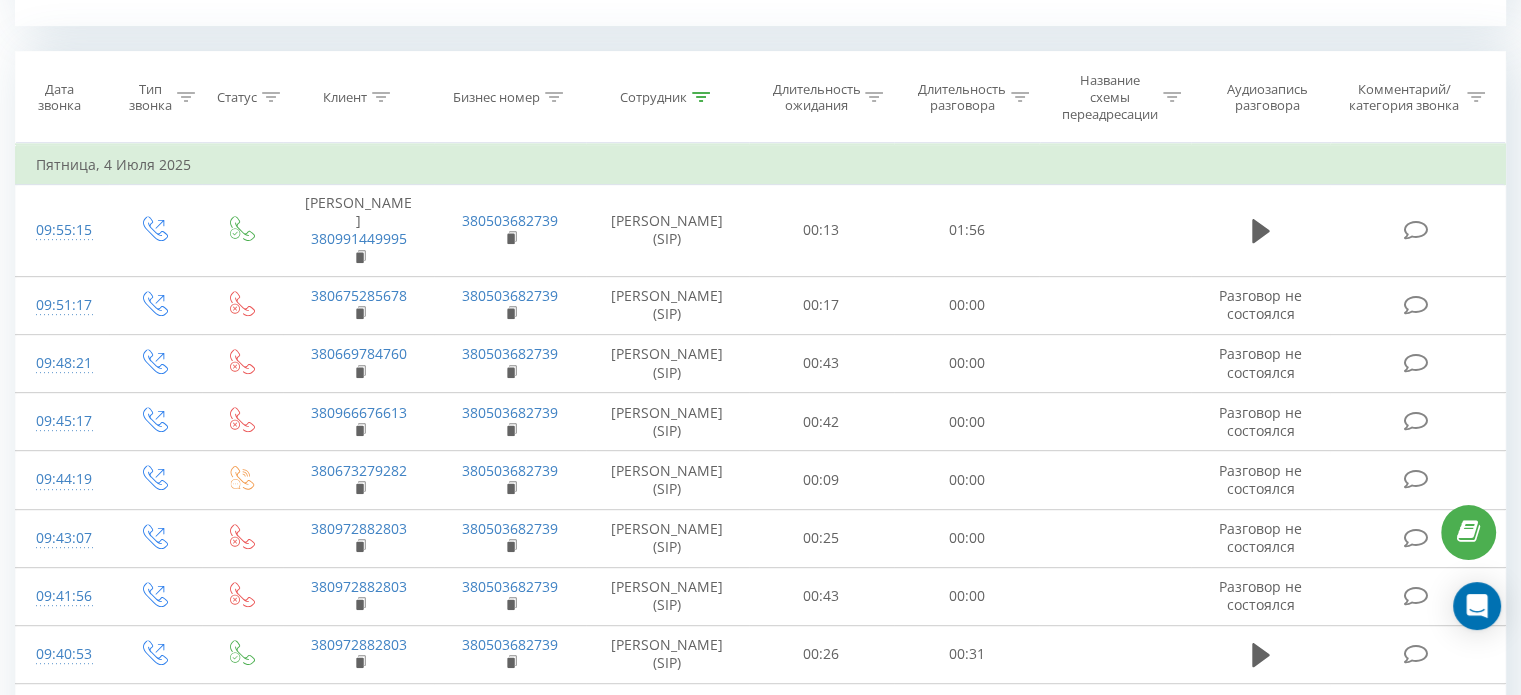 scroll, scrollTop: 2359, scrollLeft: 0, axis: vertical 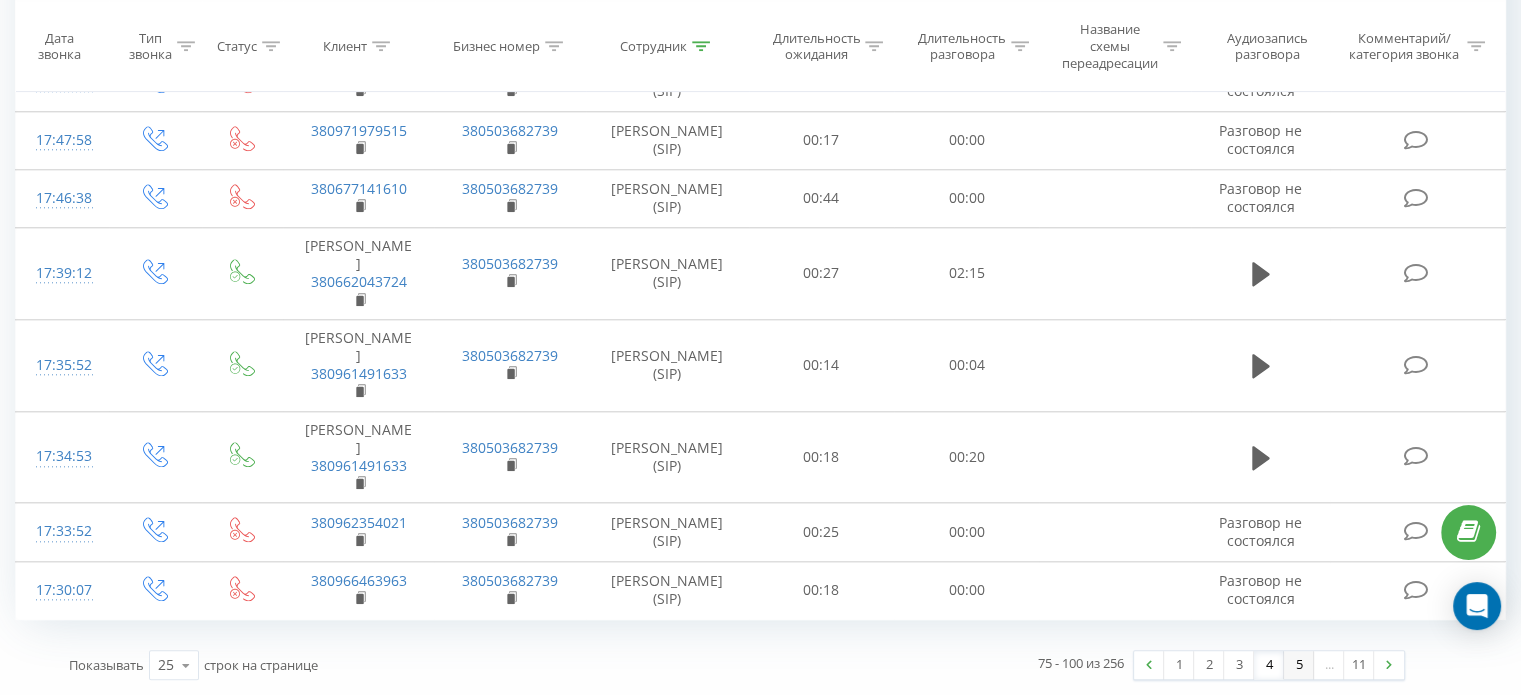 click on "5" at bounding box center [1299, 665] 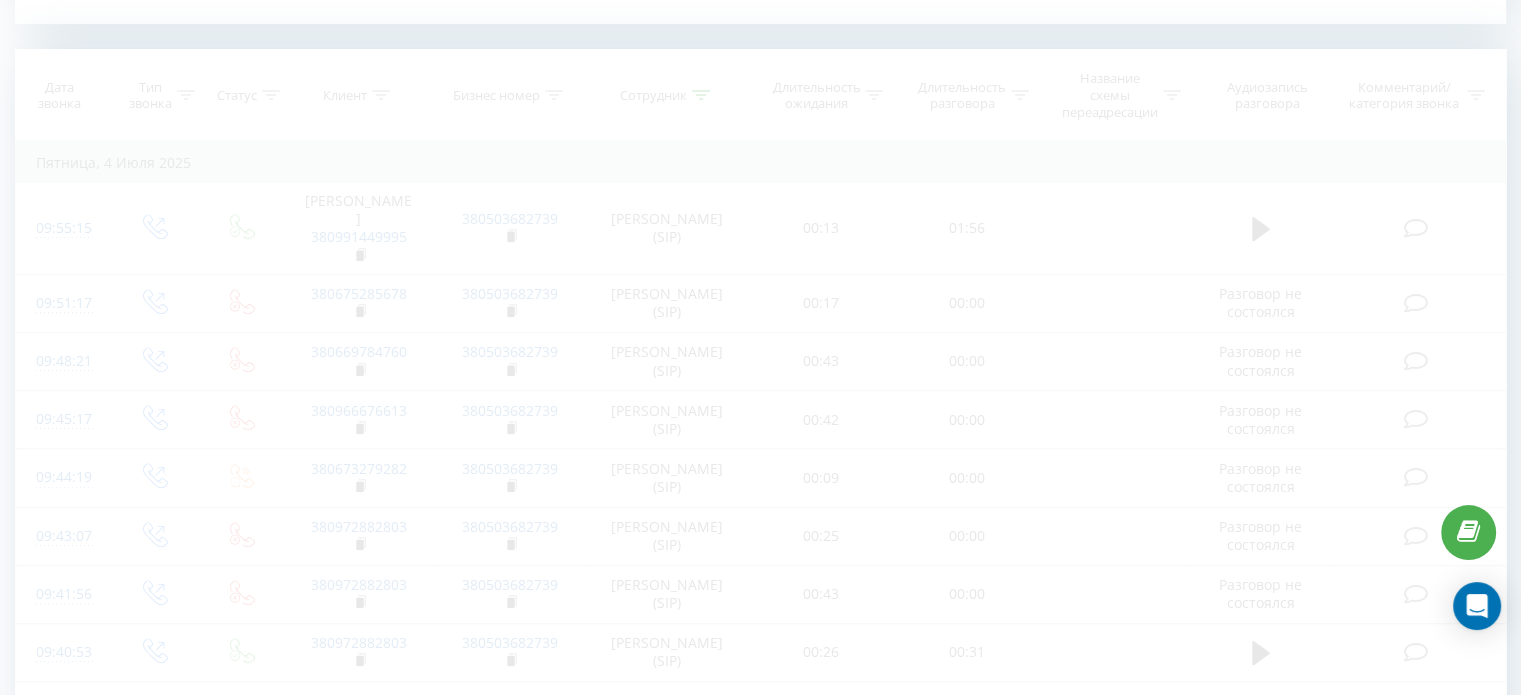 scroll, scrollTop: 812, scrollLeft: 0, axis: vertical 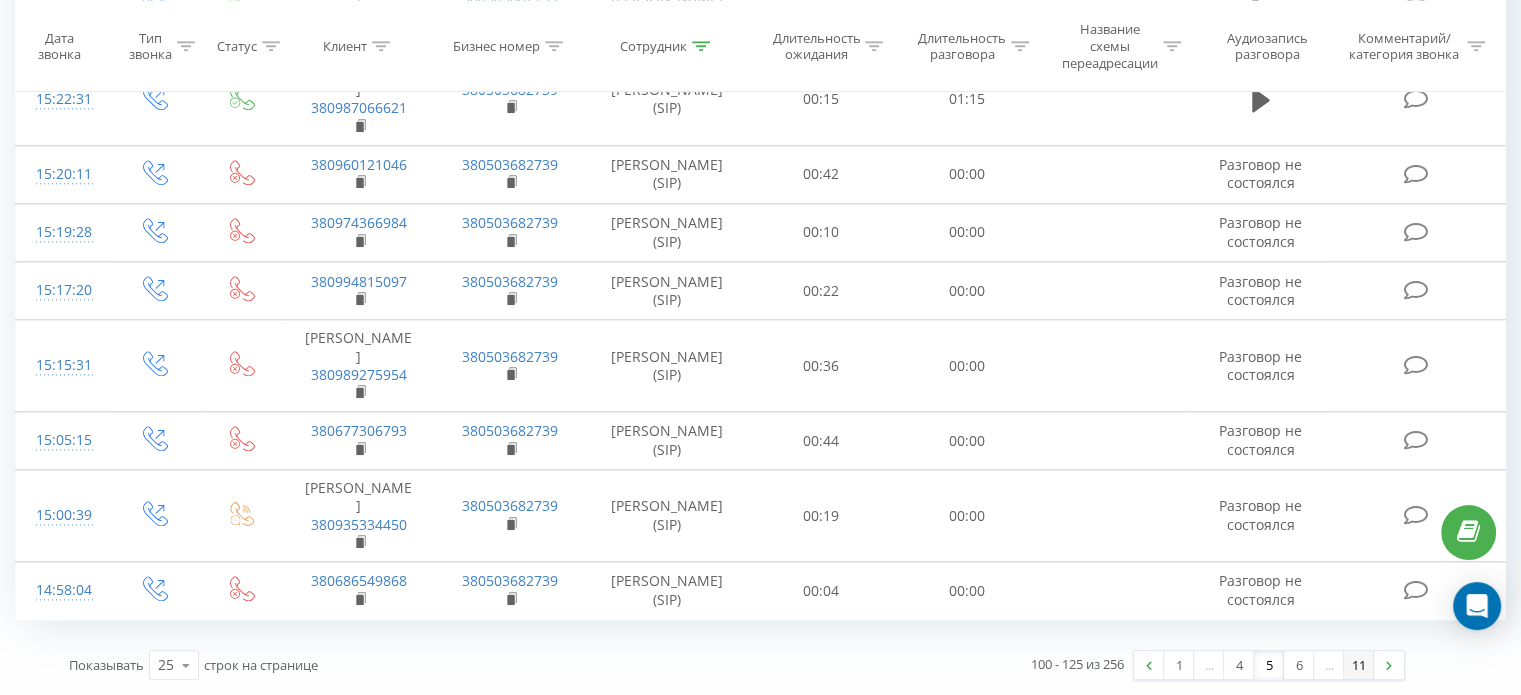 click on "11" at bounding box center [1359, 665] 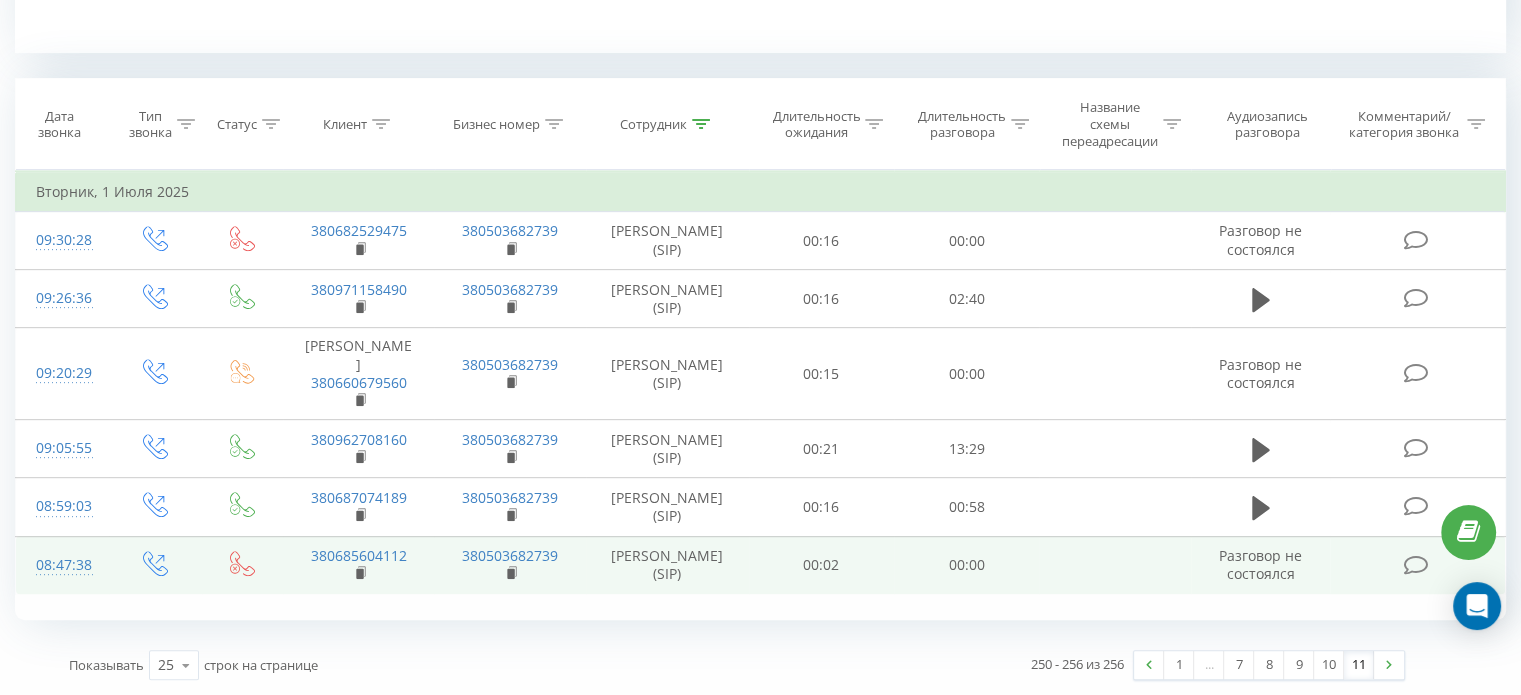 scroll, scrollTop: 834, scrollLeft: 0, axis: vertical 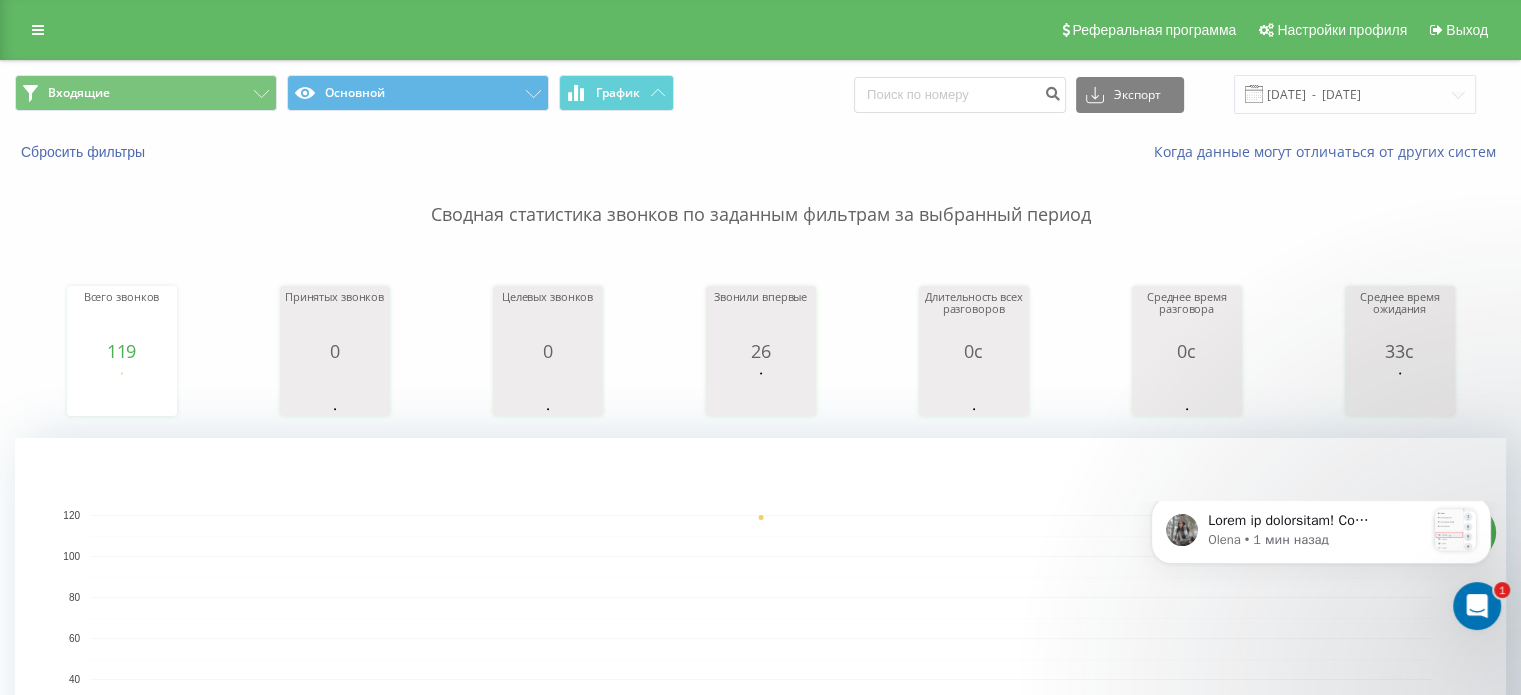 click 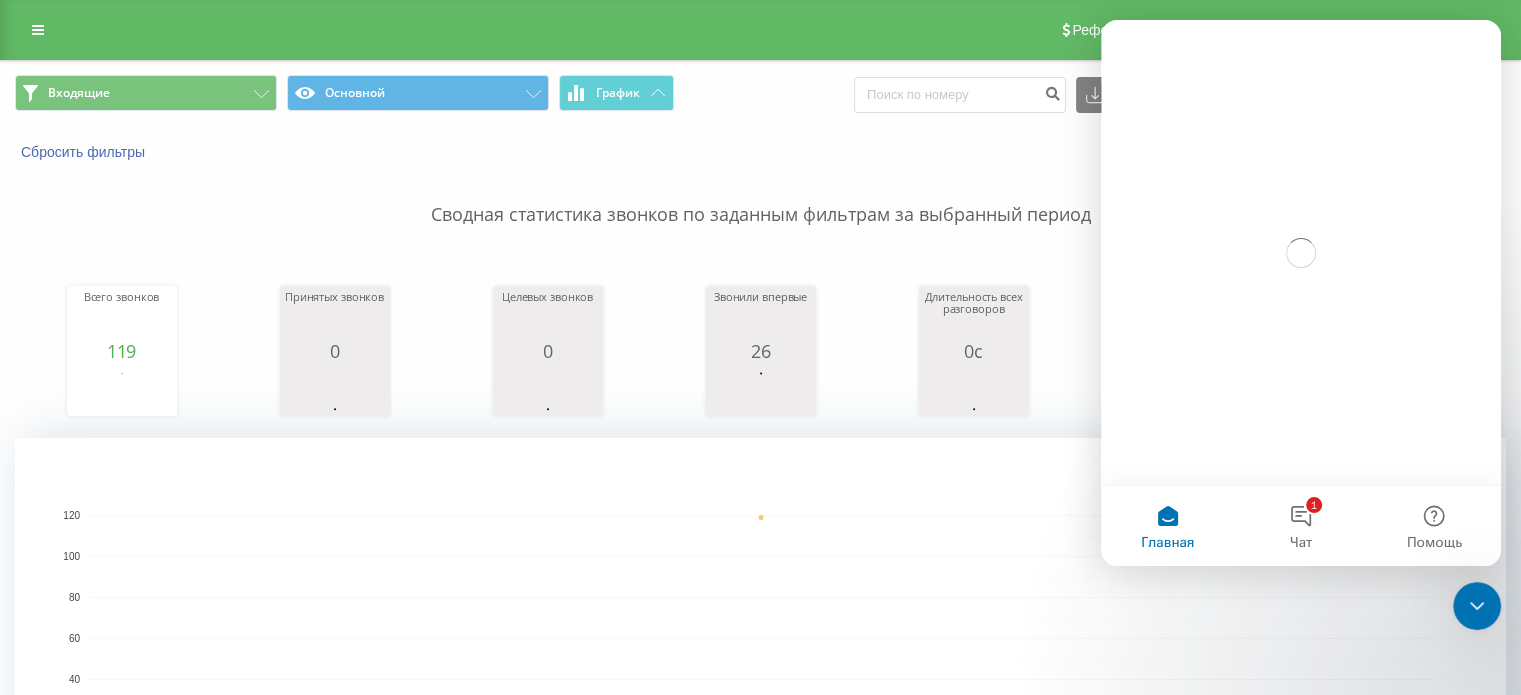 scroll, scrollTop: 0, scrollLeft: 0, axis: both 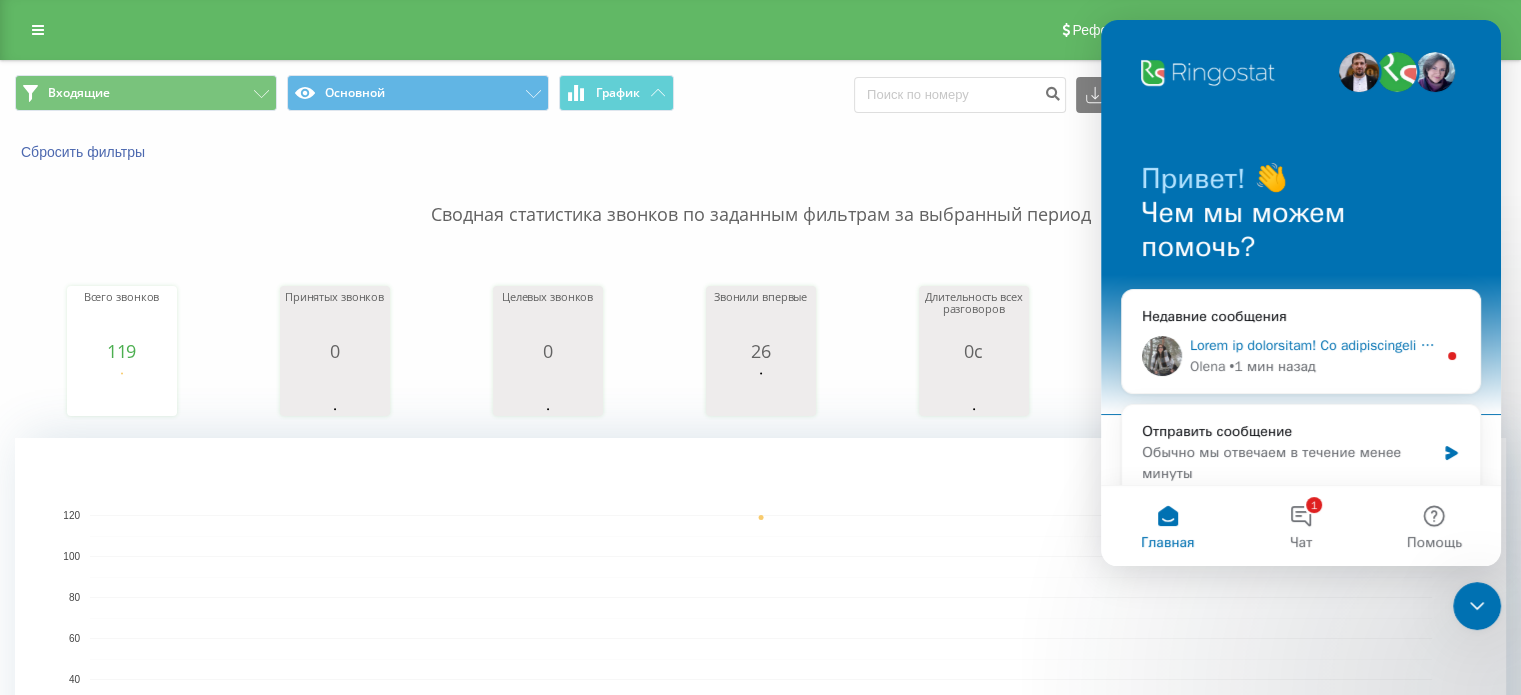 click at bounding box center (3211, 345) 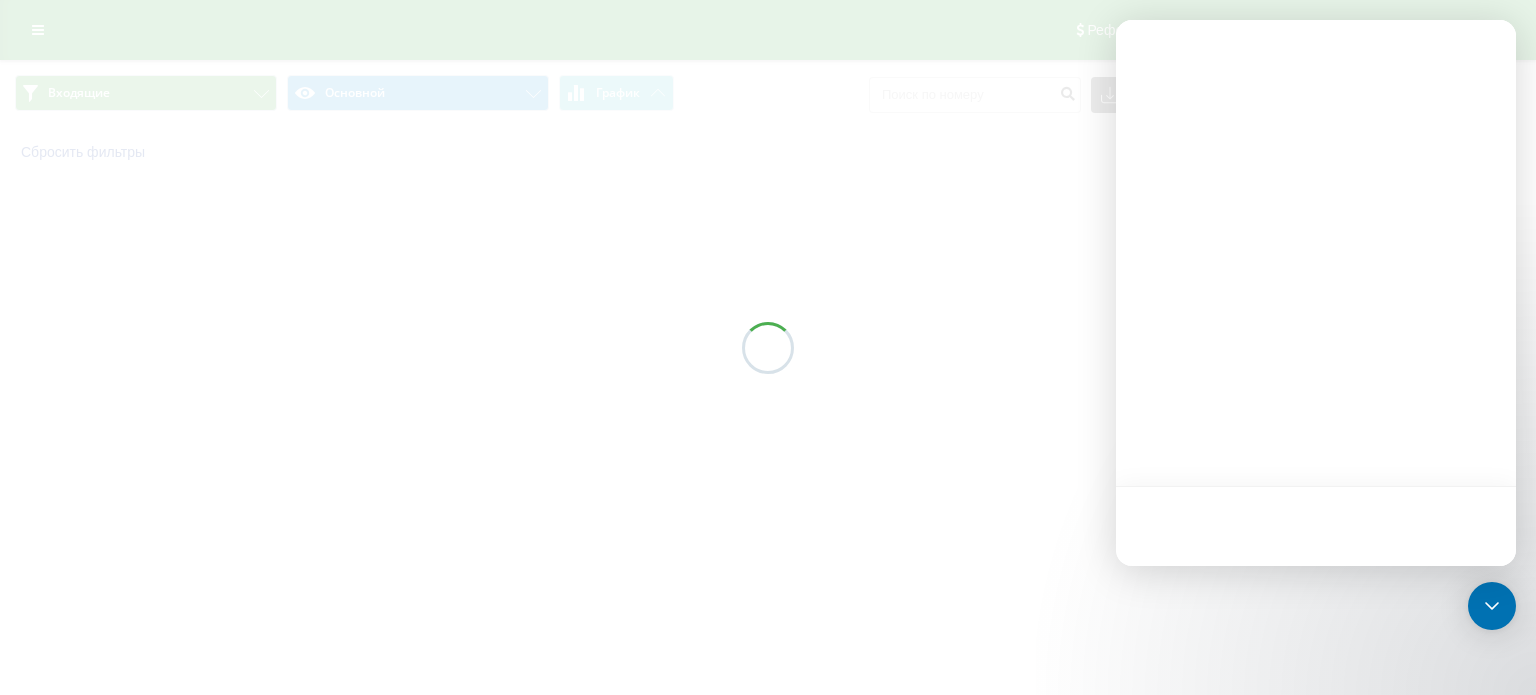 scroll, scrollTop: 0, scrollLeft: 0, axis: both 